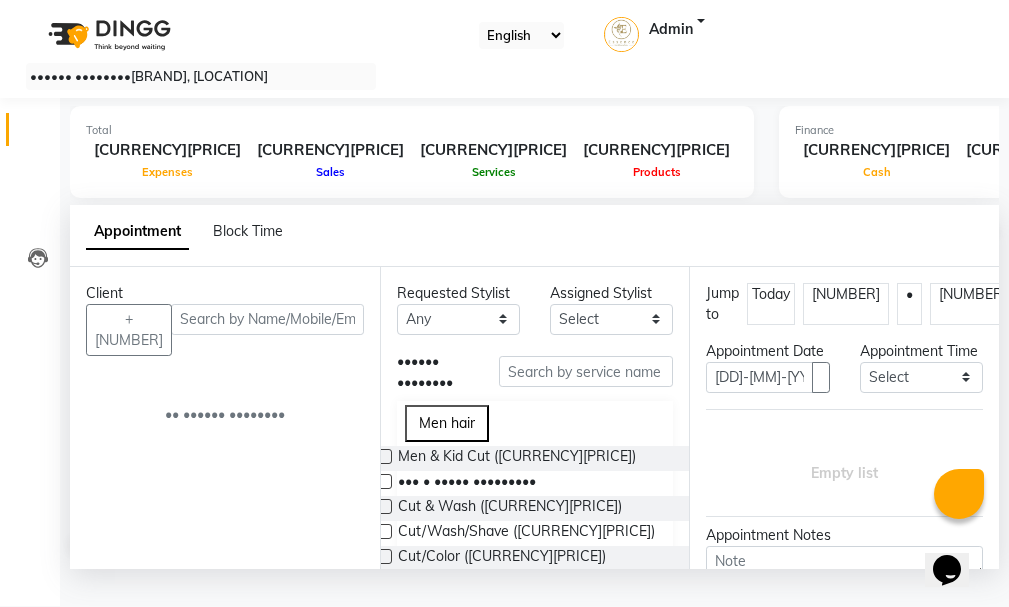 scroll, scrollTop: 1, scrollLeft: 0, axis: vertical 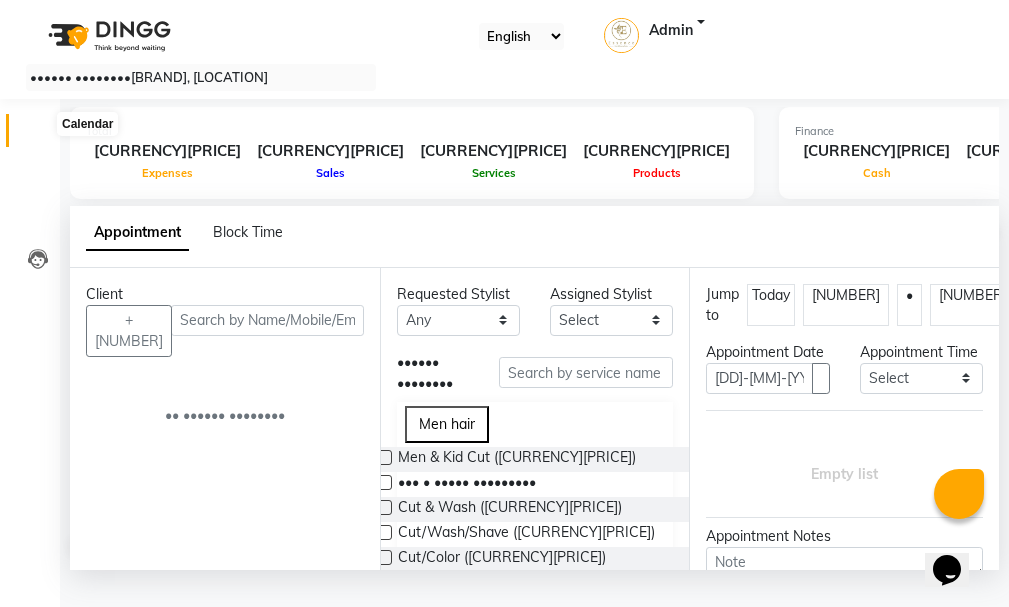 click at bounding box center [38, 135] 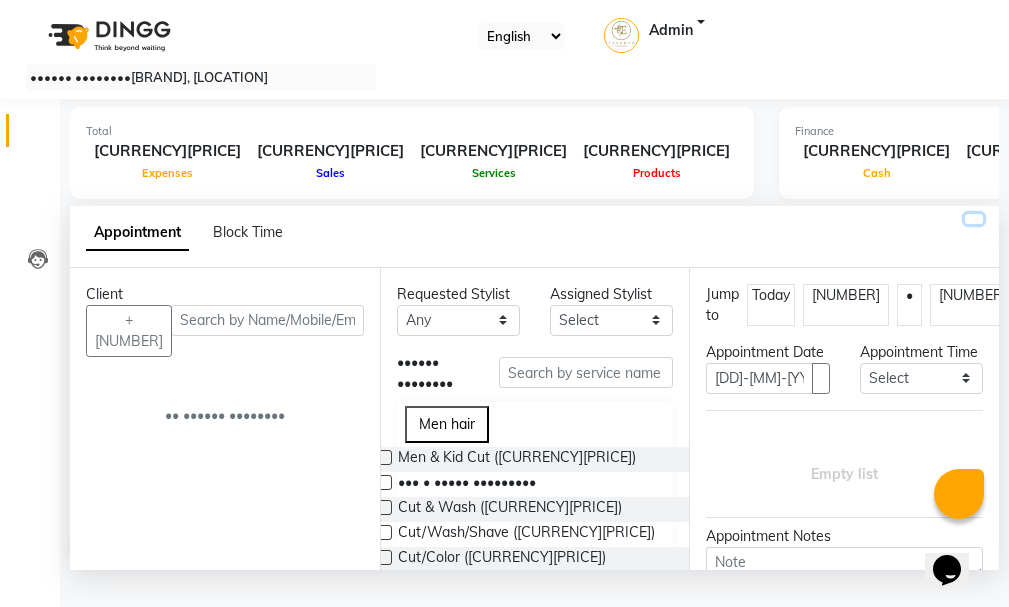 click at bounding box center [974, 219] 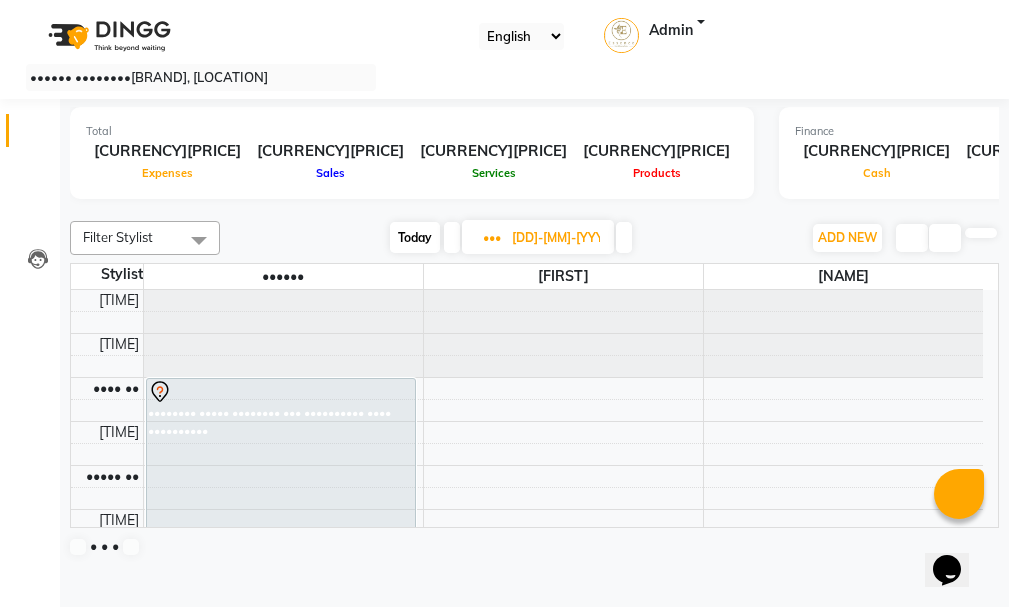 click on "Today" at bounding box center [415, 237] 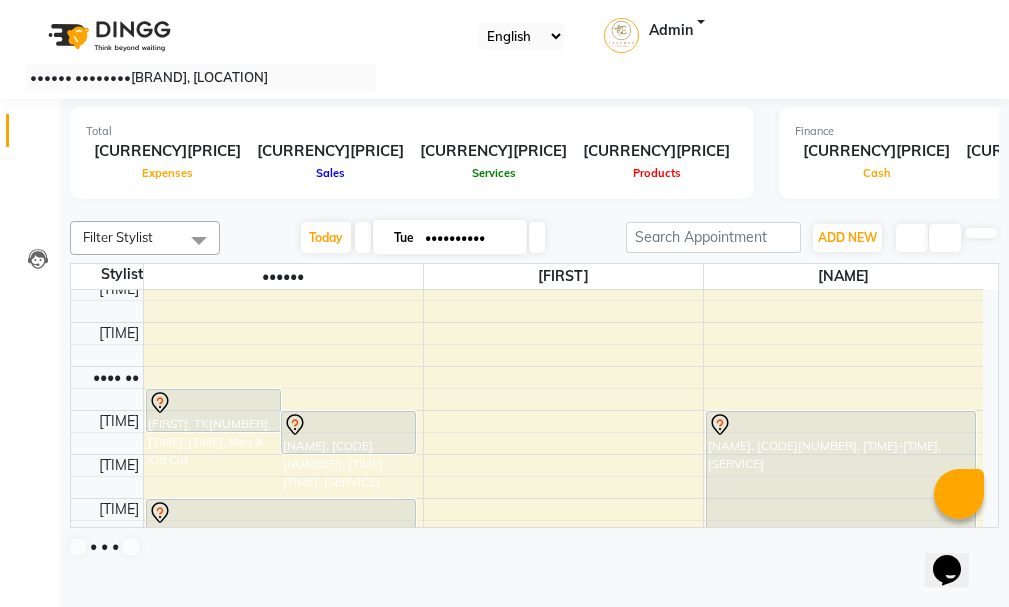 scroll, scrollTop: 629, scrollLeft: 0, axis: vertical 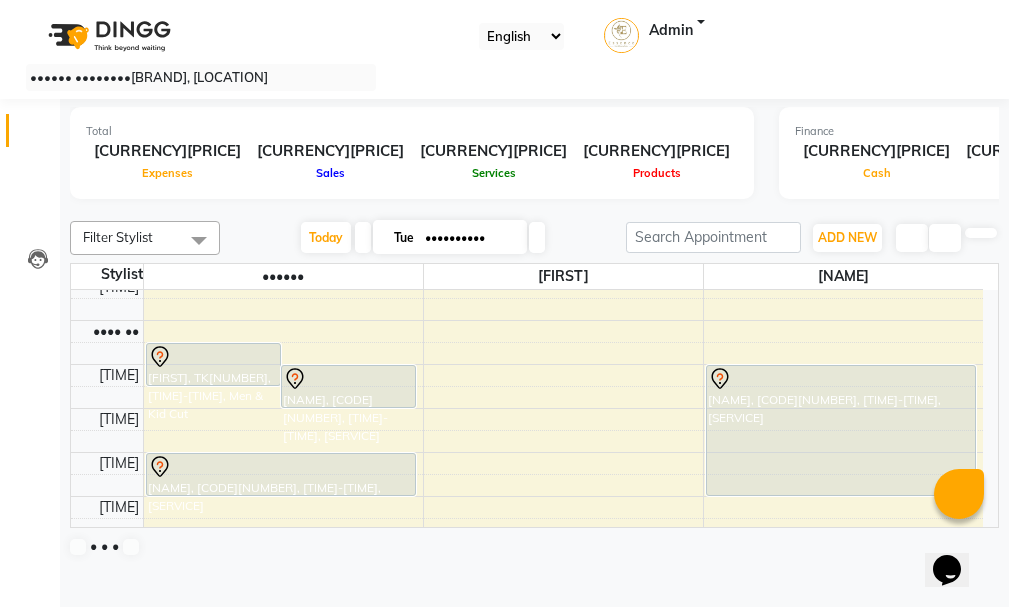 click at bounding box center (537, 237) 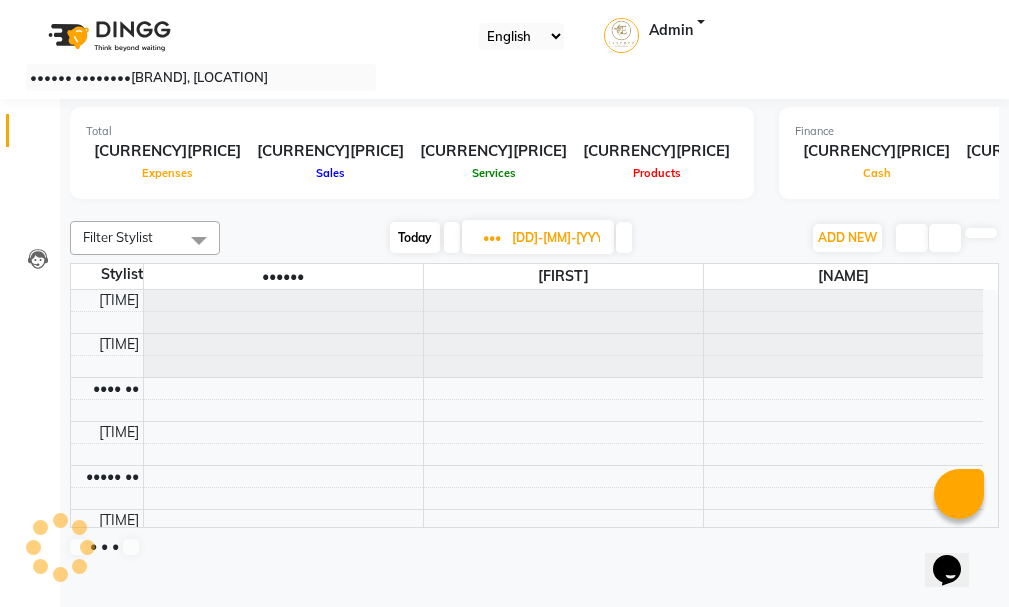 scroll, scrollTop: 529, scrollLeft: 0, axis: vertical 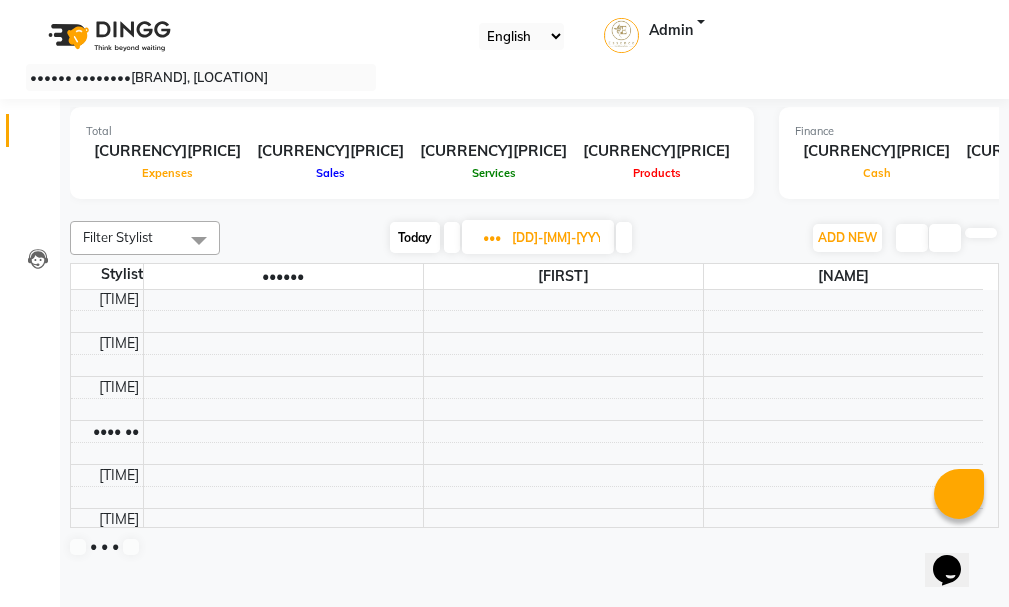 click at bounding box center (624, 237) 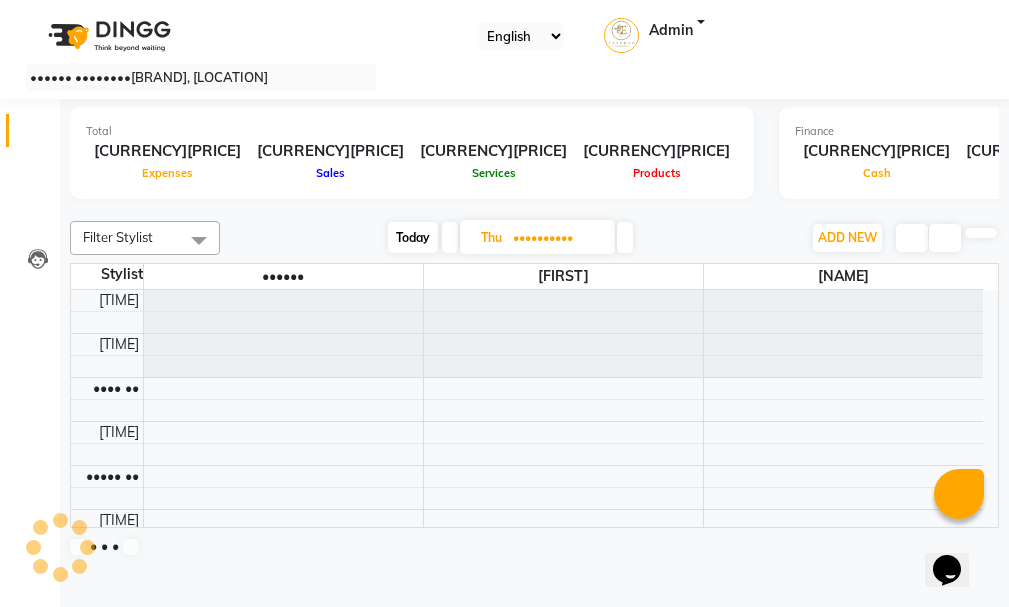 scroll, scrollTop: 529, scrollLeft: 0, axis: vertical 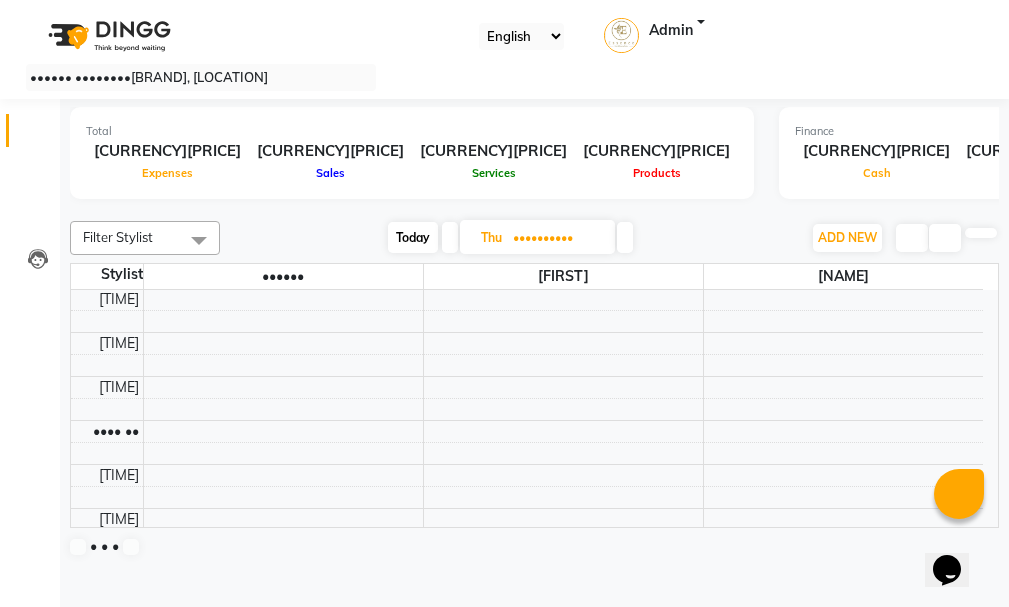 click on "8:00 AM 8:30 AM 9:00 AM 9:30 AM 10:00 AM 10:30 AM 11:00 AM 11:30 AM 12:00 PM 12:30 PM 1:00 PM 1:30 PM 2:00 PM 2:30 PM 3:00 PM 3:30 PM 4:00 PM 4:30 PM 5:00 PM 5:30 PM 6:00 PM 6:30 PM 7:00 PM 7:30 PM 8:00 PM 8:30 PM             [FIRST], [TIME]-[TIME], Highlights Full Head-Shoulder             [FIRST], [TIME]-[TIME], Men & Kid Cut             [FIRST], [TIME]-[TIME], Cut Only Dry Long" at bounding box center [527, 332] 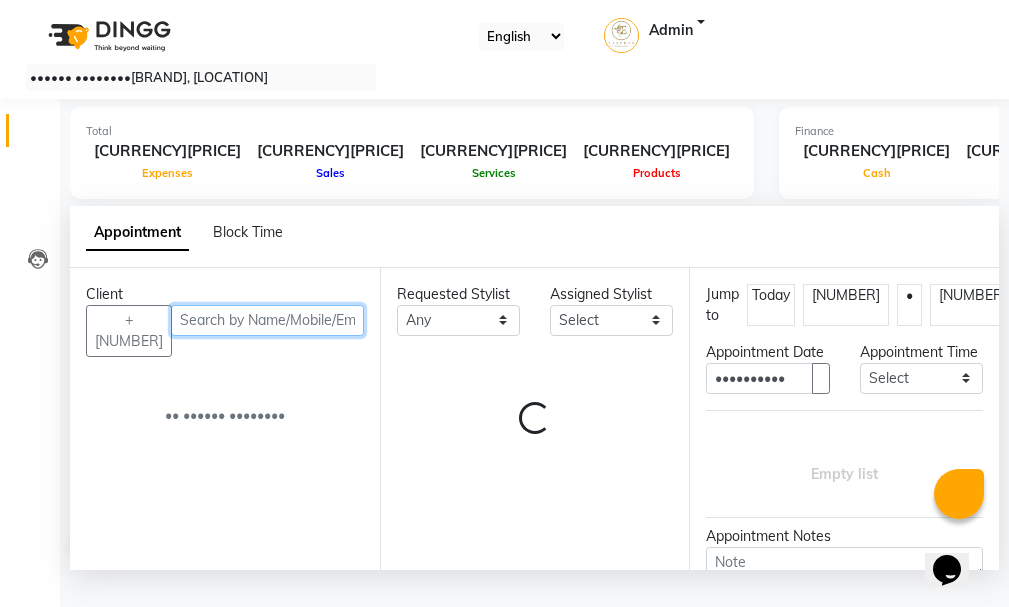 scroll, scrollTop: 1, scrollLeft: 0, axis: vertical 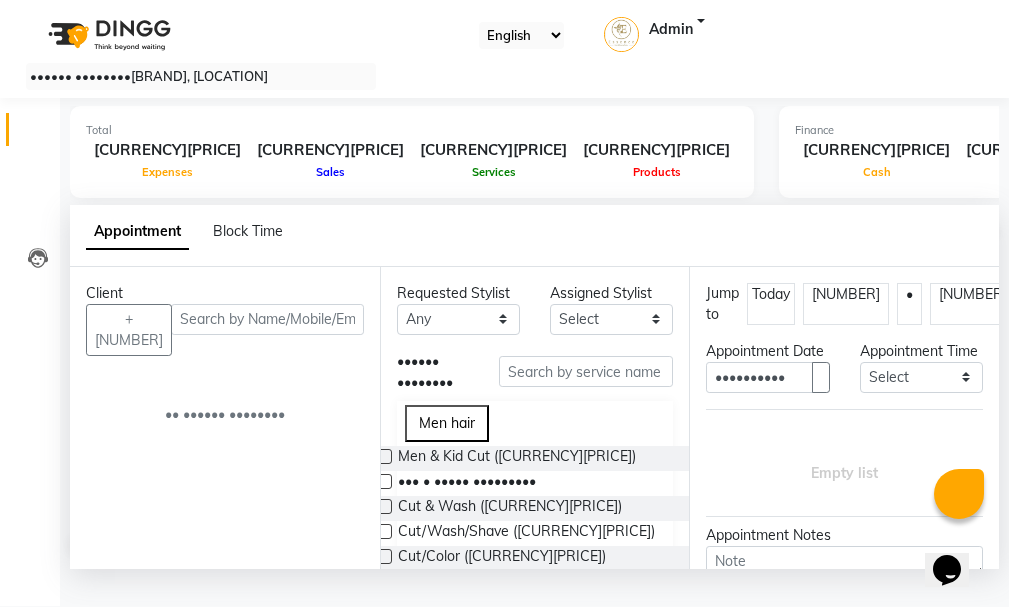 click at bounding box center (38, 134) 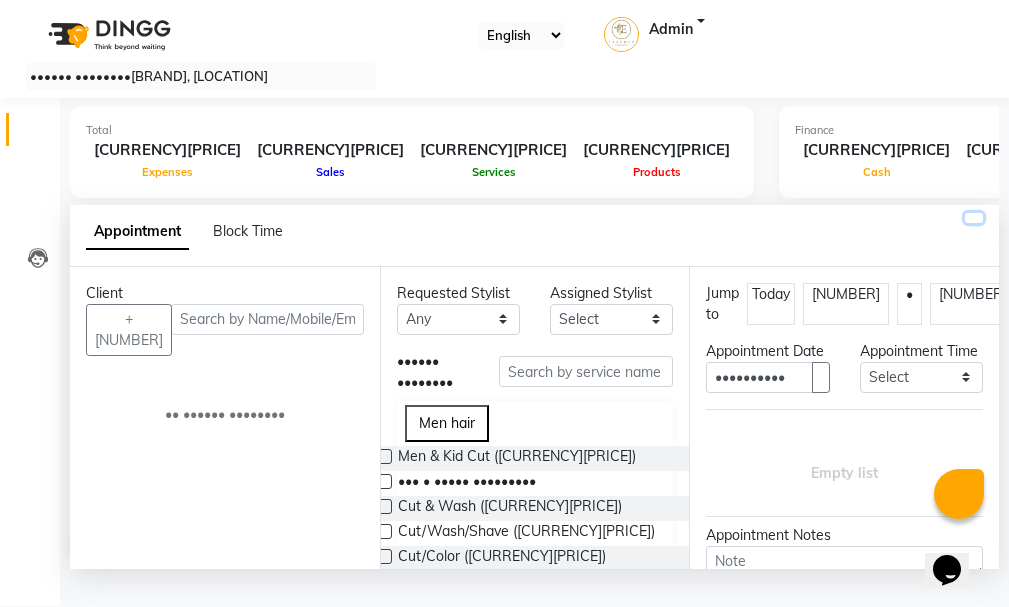 click at bounding box center [974, 218] 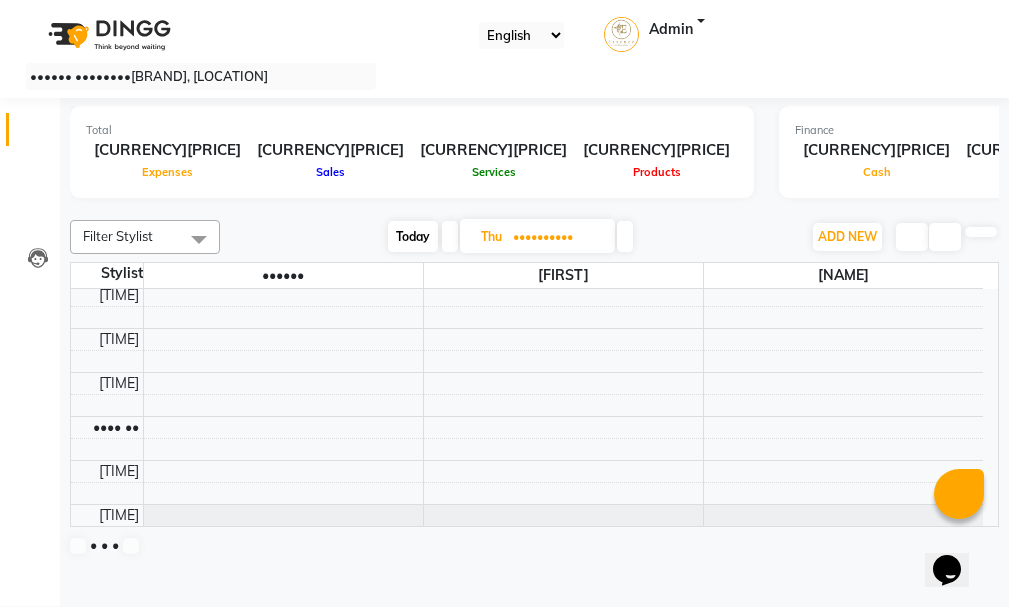 scroll, scrollTop: 806, scrollLeft: 0, axis: vertical 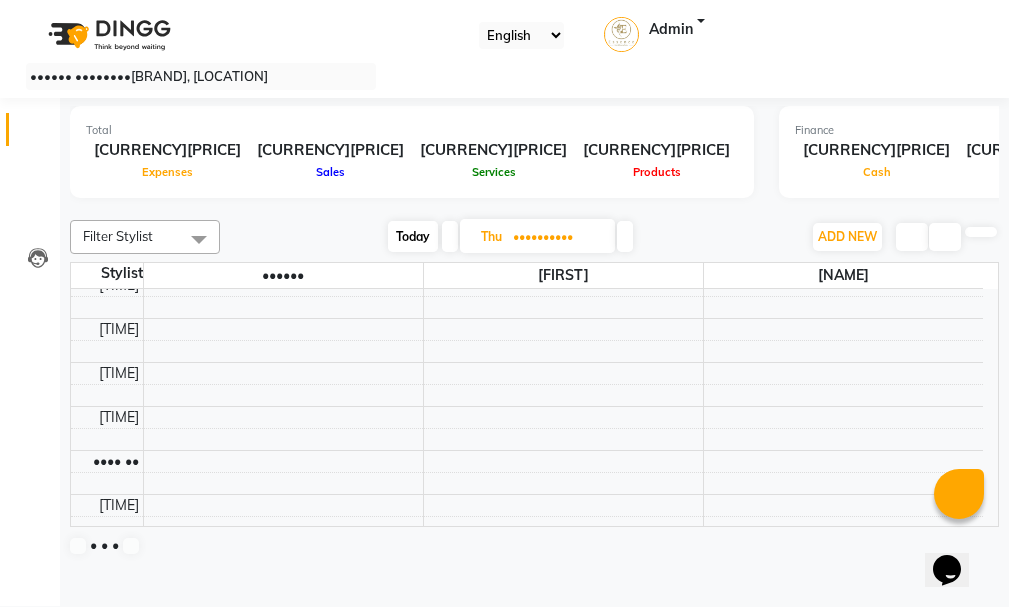 click on "Today" at bounding box center [413, 236] 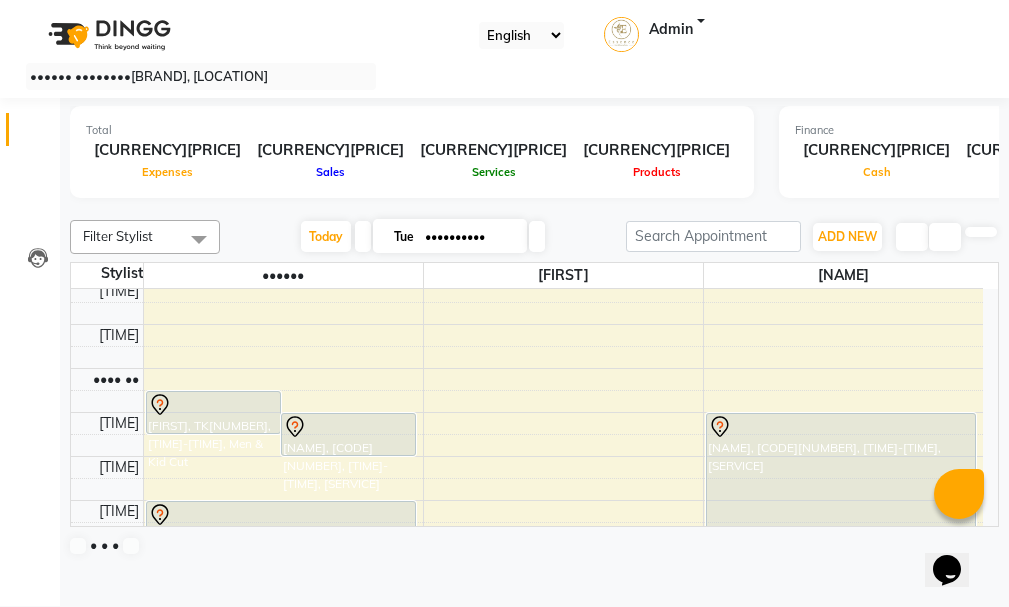scroll, scrollTop: 629, scrollLeft: 0, axis: vertical 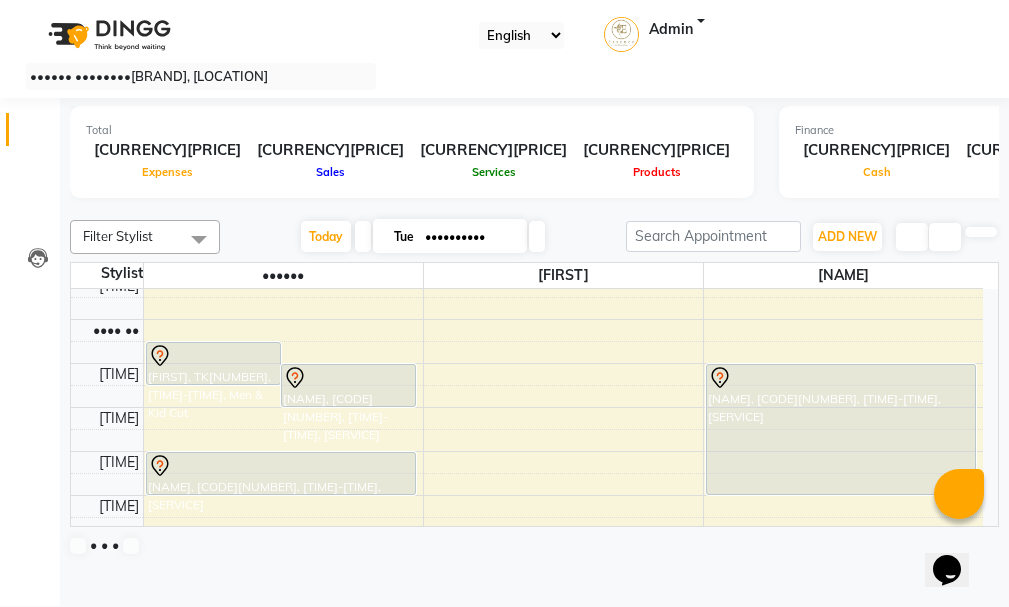 click on "[NAME], [CODE][NUMBER], [TIME]-[TIME], [SERVICE]" at bounding box center (213, 363) 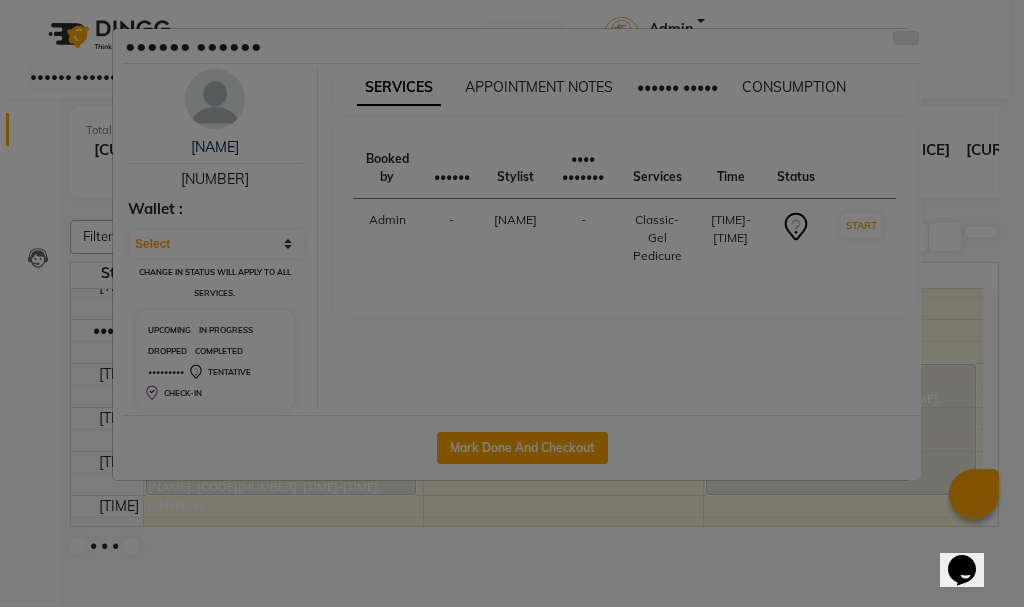 click at bounding box center (906, 38) 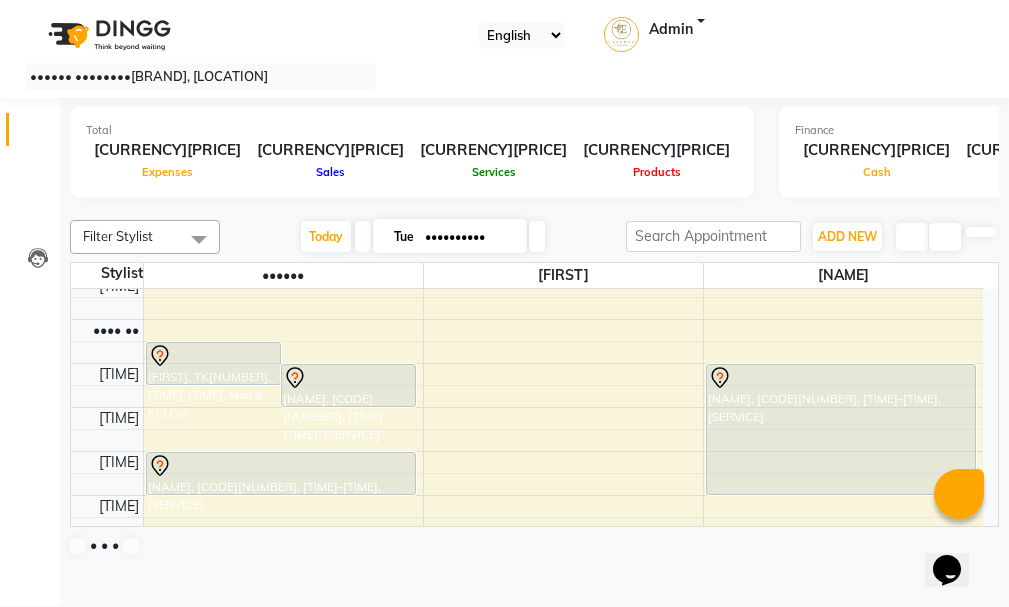 click on "[NAME], [CODE][NUMBER], [TIME]-[TIME], [SERVICE]" at bounding box center [213, 363] 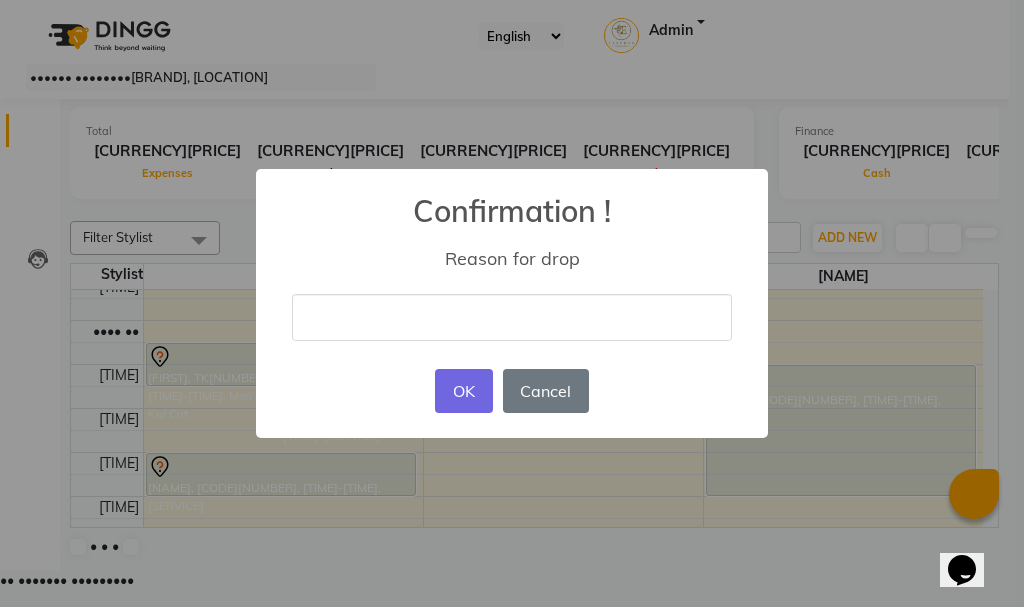 type on "change date" 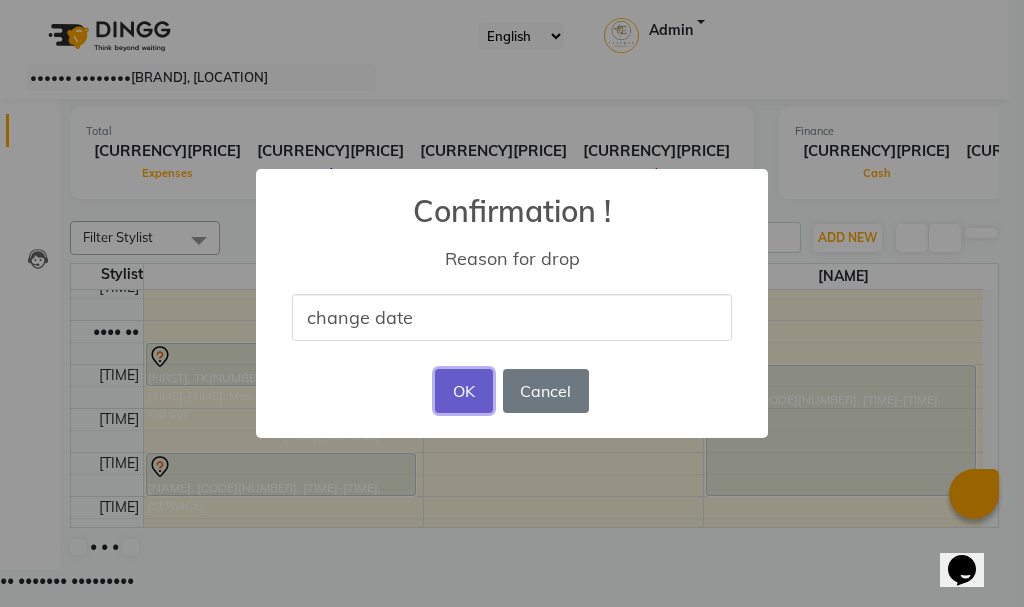 click on "OK" at bounding box center [463, 391] 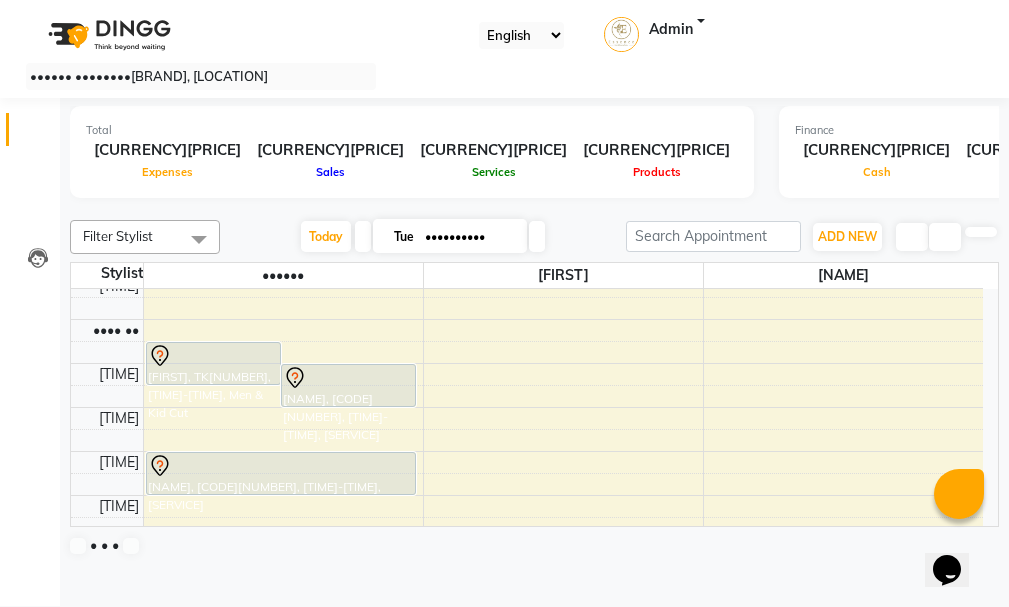 click at bounding box center (537, 236) 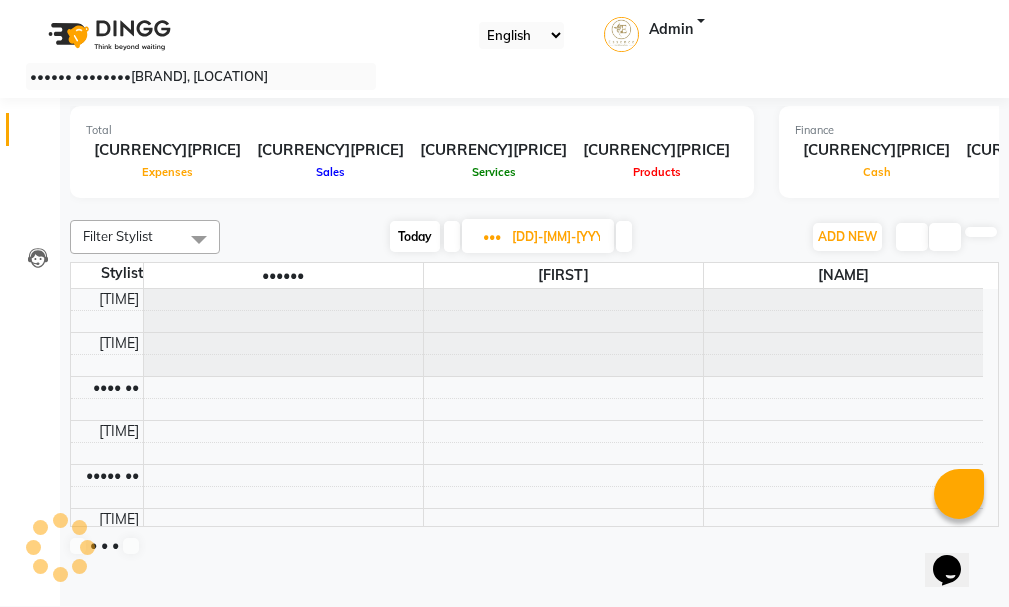 scroll, scrollTop: 529, scrollLeft: 0, axis: vertical 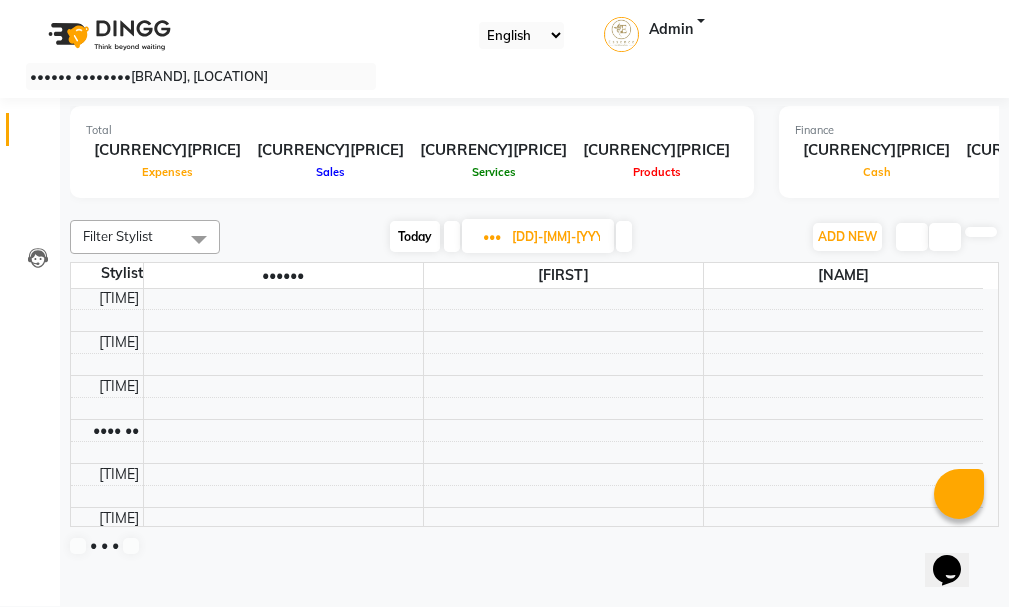 click at bounding box center [624, 236] 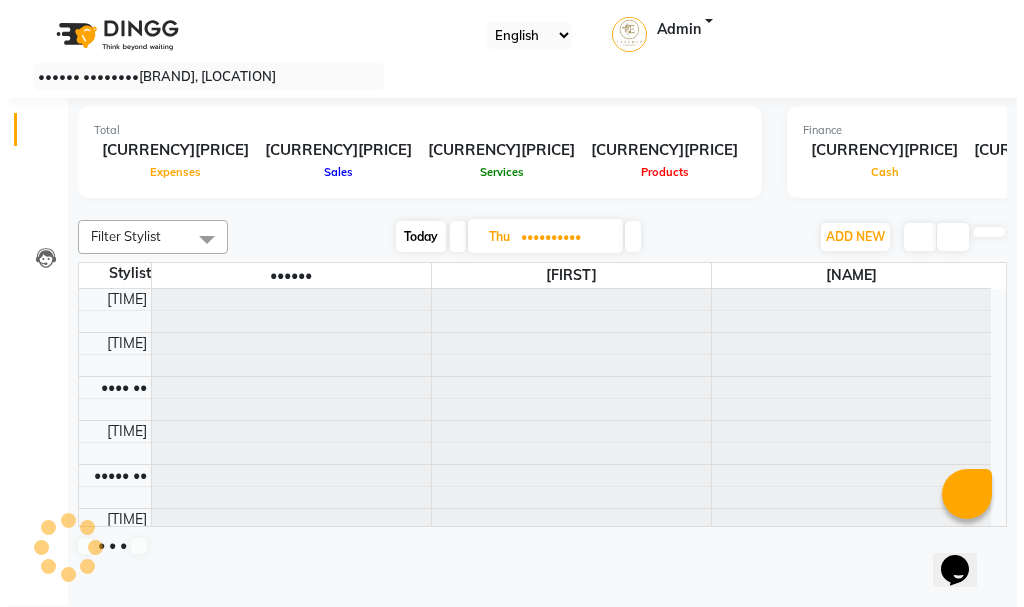 scroll, scrollTop: 529, scrollLeft: 0, axis: vertical 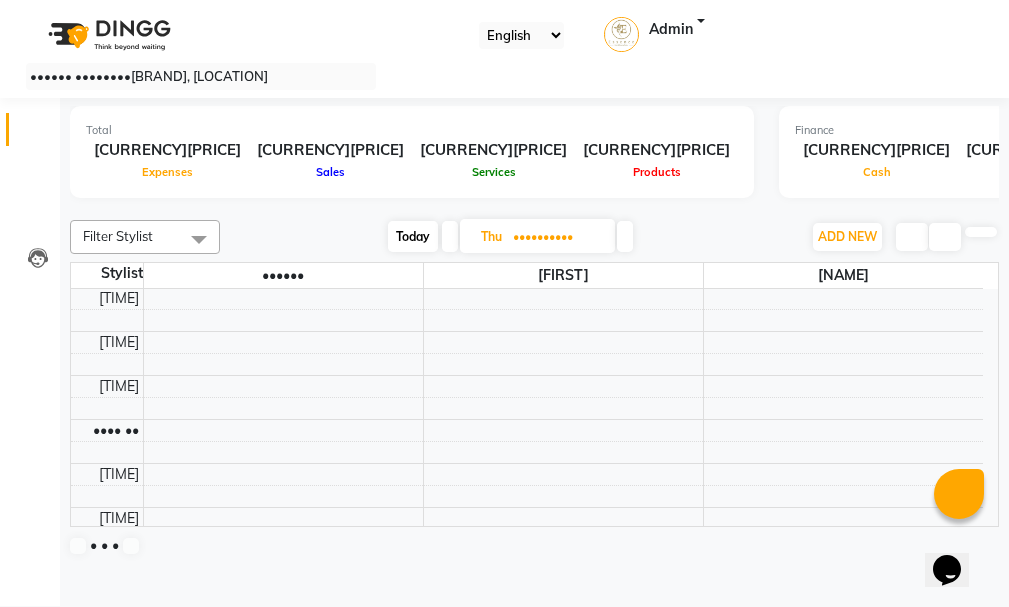 click on "8:00 AM 8:30 AM 9:00 AM 9:30 AM 10:00 AM 10:30 AM 11:00 AM 11:30 AM 12:00 PM 12:30 PM 1:00 PM 1:30 PM 2:00 PM 2:30 PM 3:00 PM 3:30 PM 4:00 PM 4:30 PM 5:00 PM 5:30 PM 6:00 PM 6:30 PM 7:00 PM 7:30 PM 8:00 PM 8:30 PM             [FIRST], [TIME]-[TIME], Highlights Full Head-Shoulder             [FIRST], [TIME]-[TIME], Men & Kid Cut             [FIRST], [TIME]-[TIME], Cut Only Dry Long" at bounding box center [527, 331] 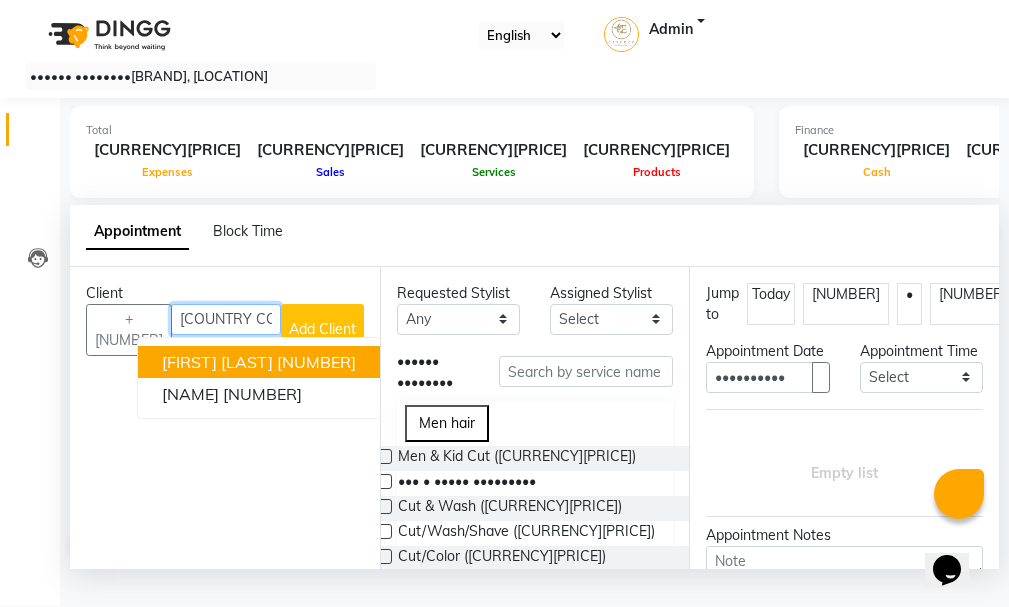 type on "[INITIAL]" 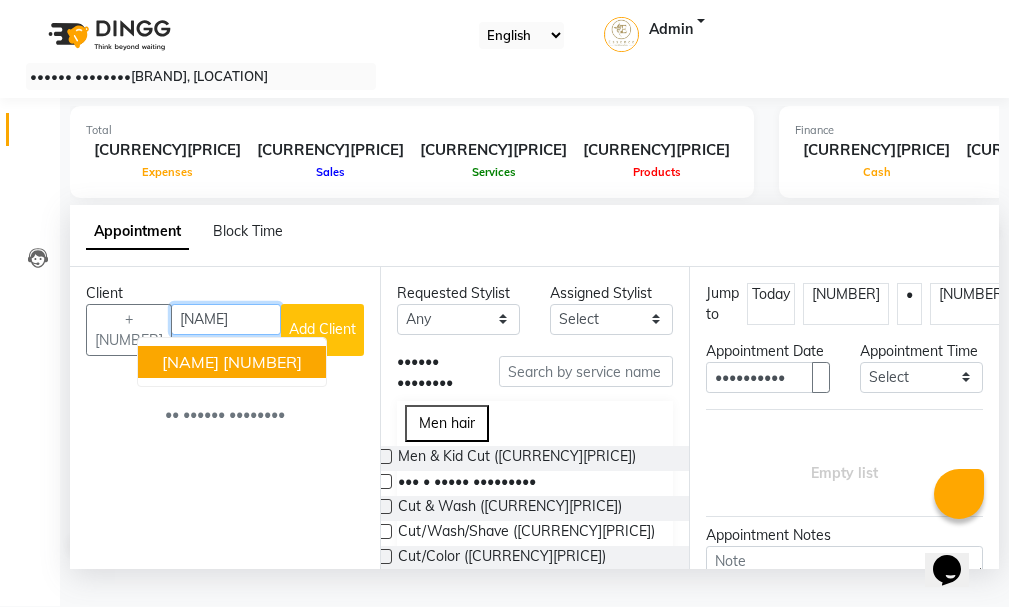 type on "[NAME]" 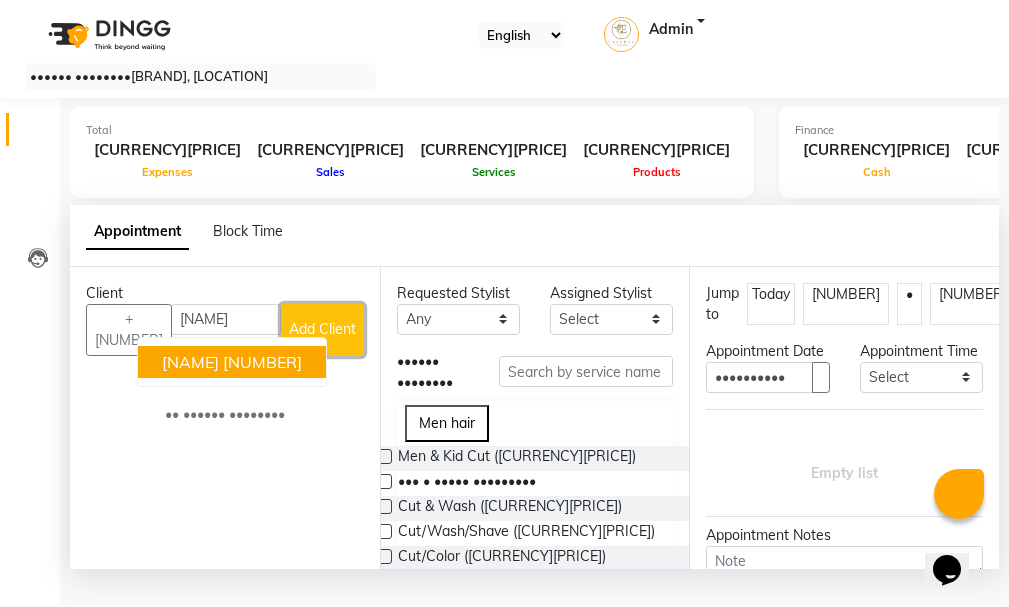 click on "Add Client" at bounding box center [322, 330] 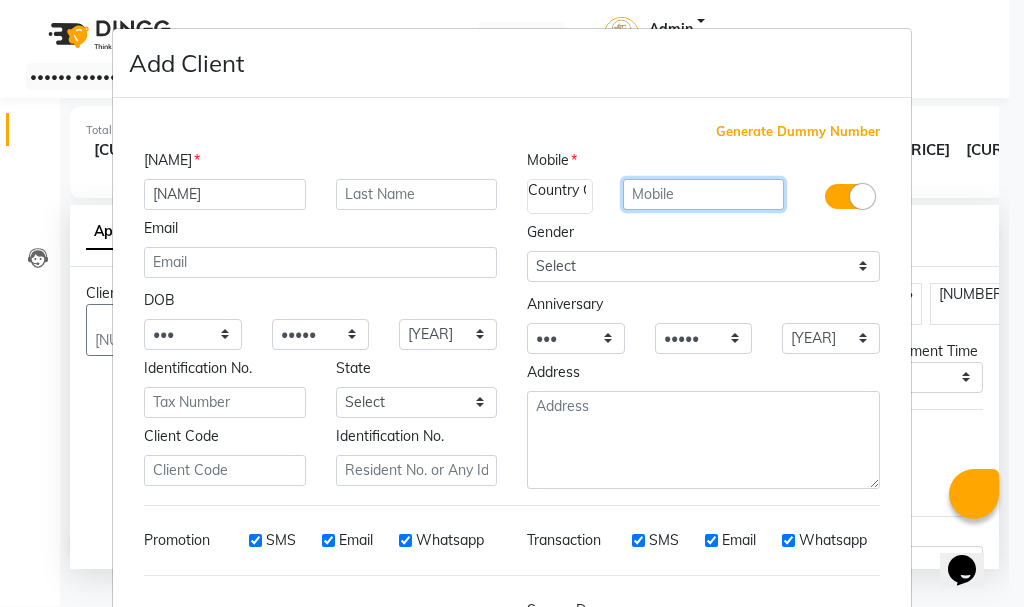click at bounding box center (704, 194) 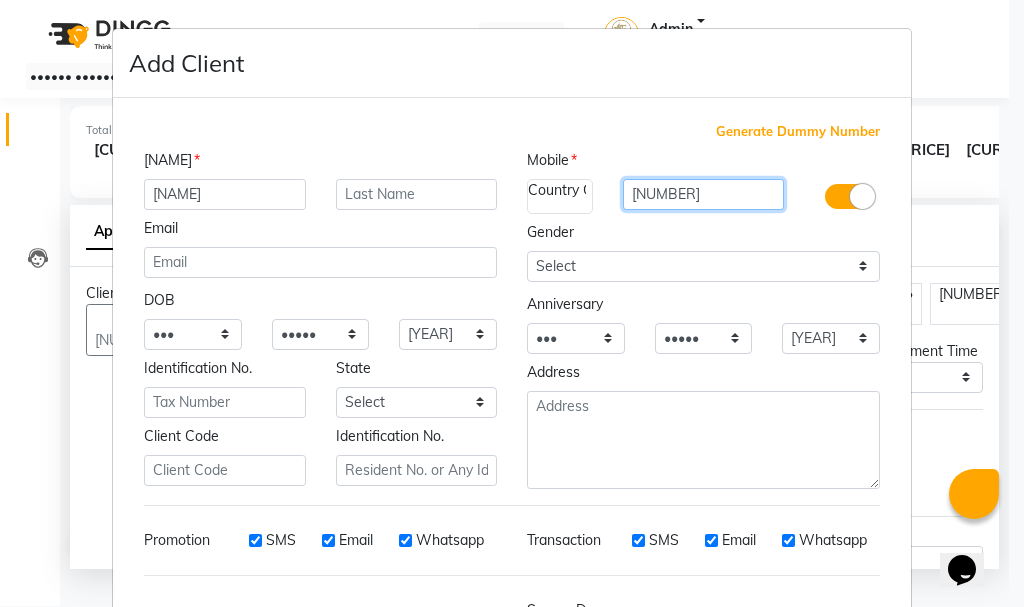 type on "[NUMBER]" 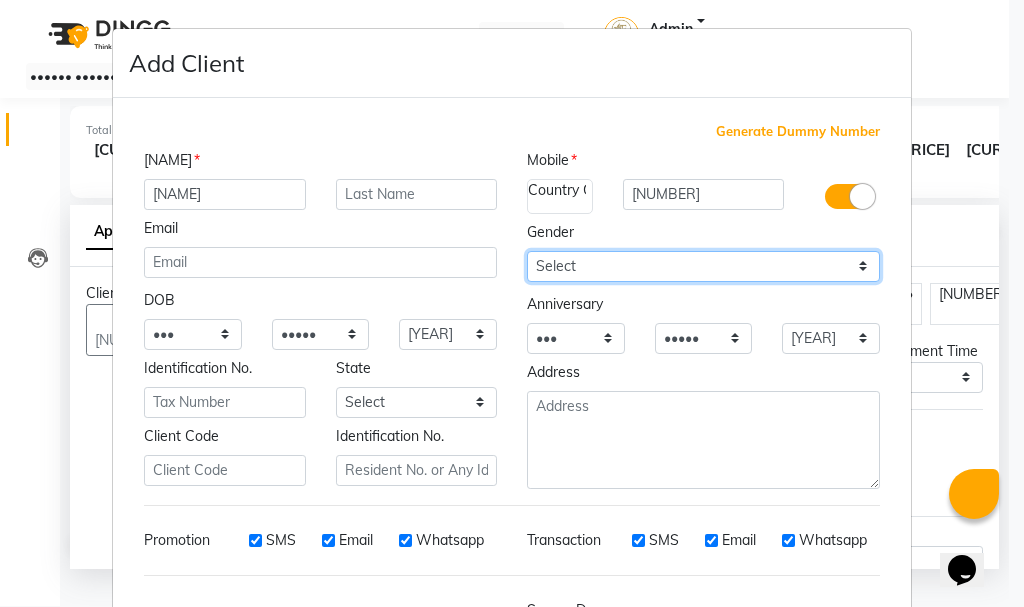 click on "Select Male Female Other Prefer Not To Say" at bounding box center (193, 334) 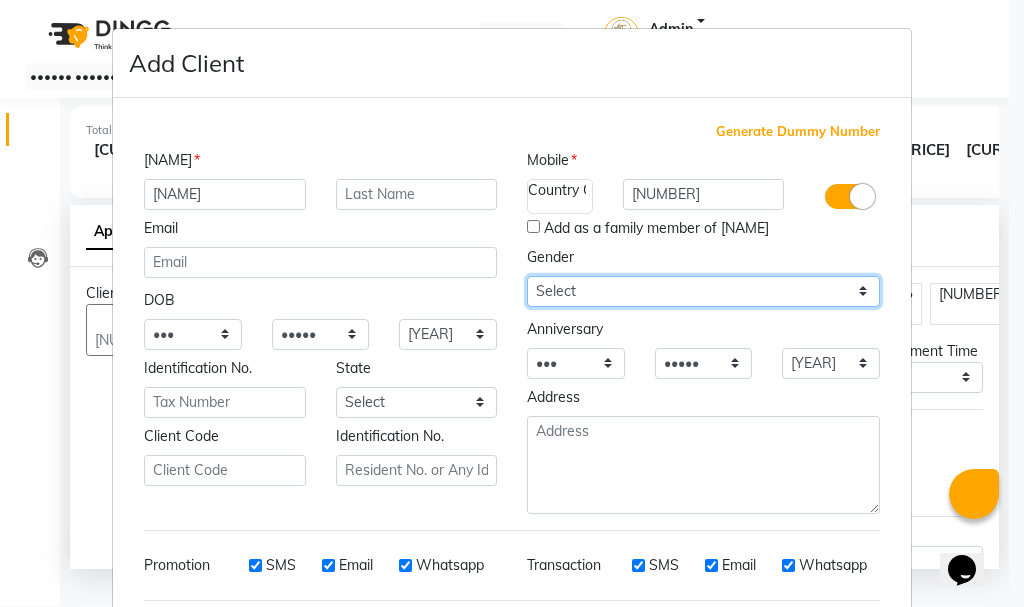 select on "female" 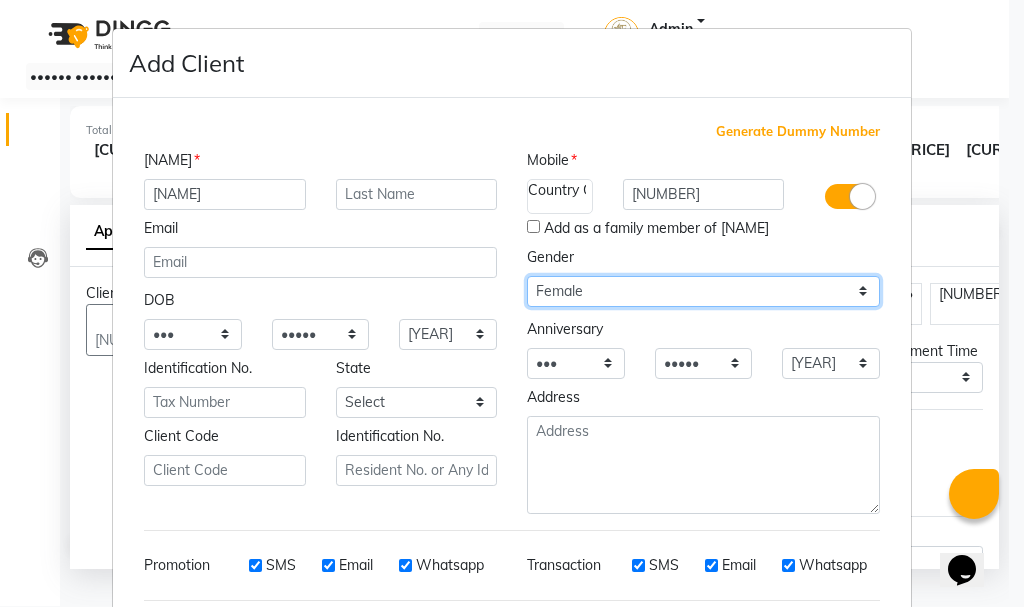 click on "Select Male Female Other Prefer Not To Say" at bounding box center [193, 334] 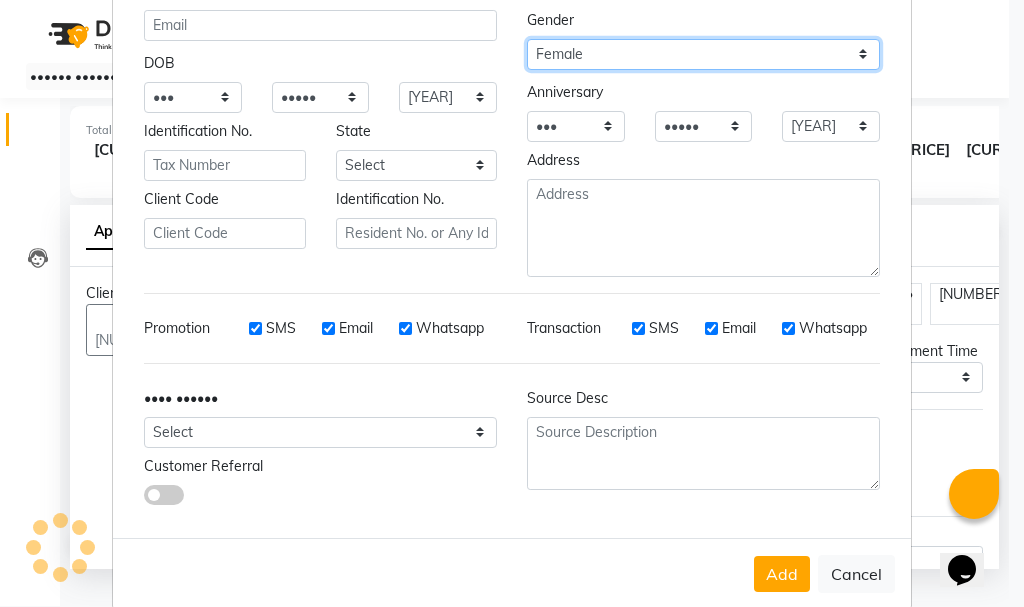 scroll, scrollTop: 264, scrollLeft: 0, axis: vertical 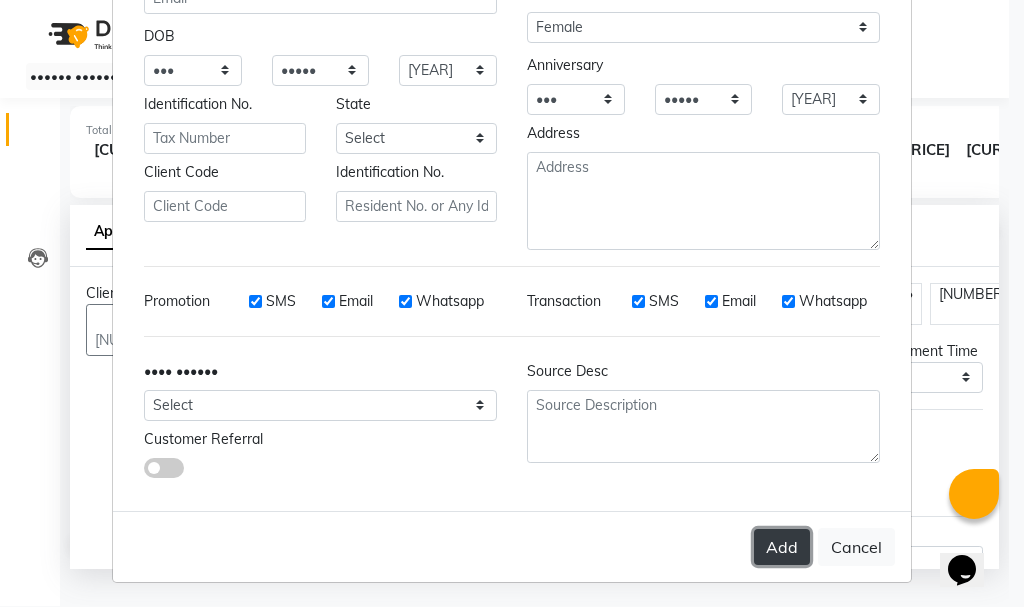 click on "Add" at bounding box center [782, 547] 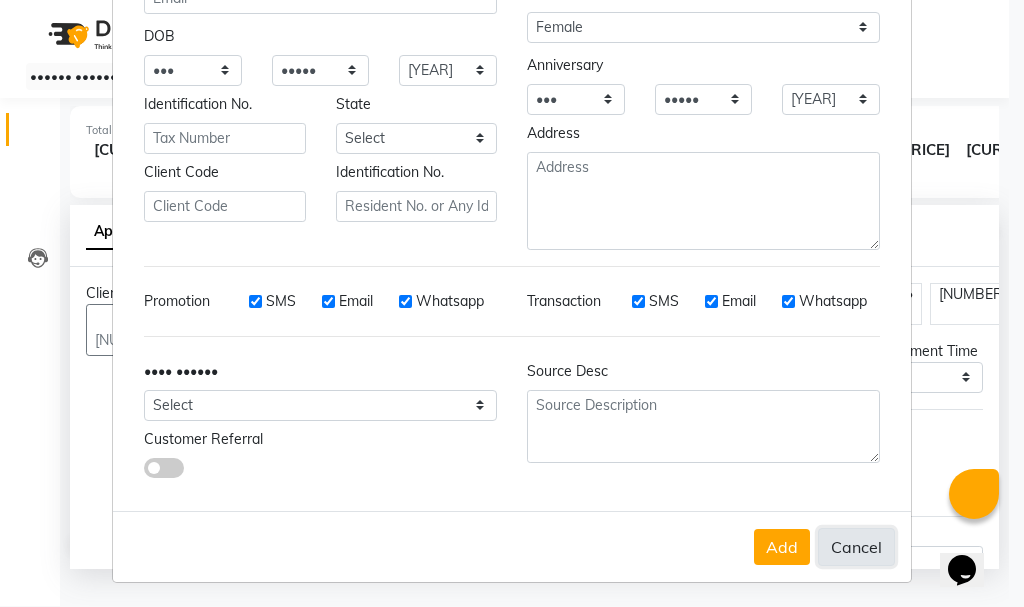 click on "Cancel" at bounding box center [856, 547] 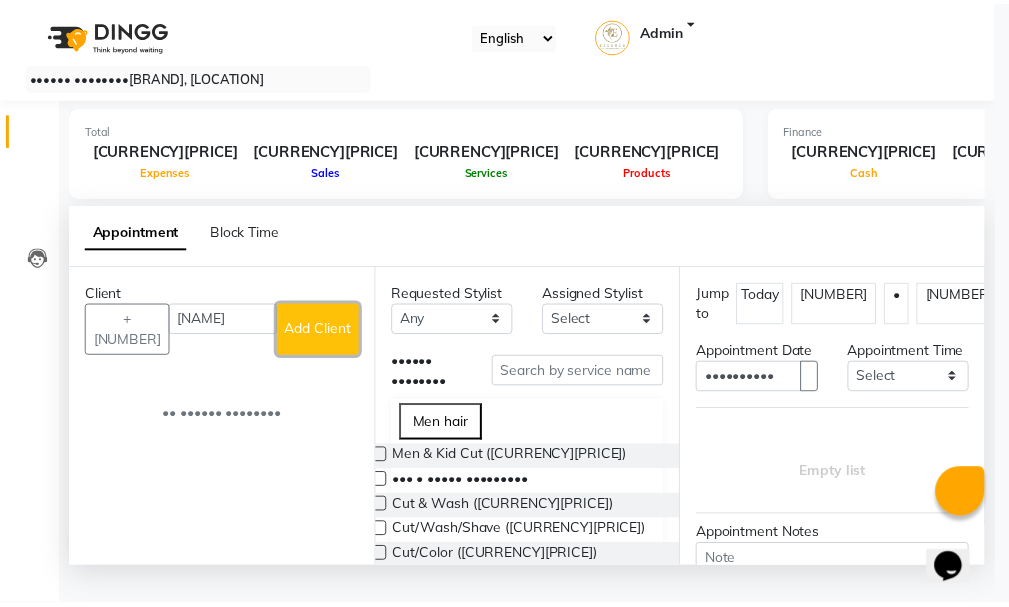 scroll, scrollTop: 263, scrollLeft: 0, axis: vertical 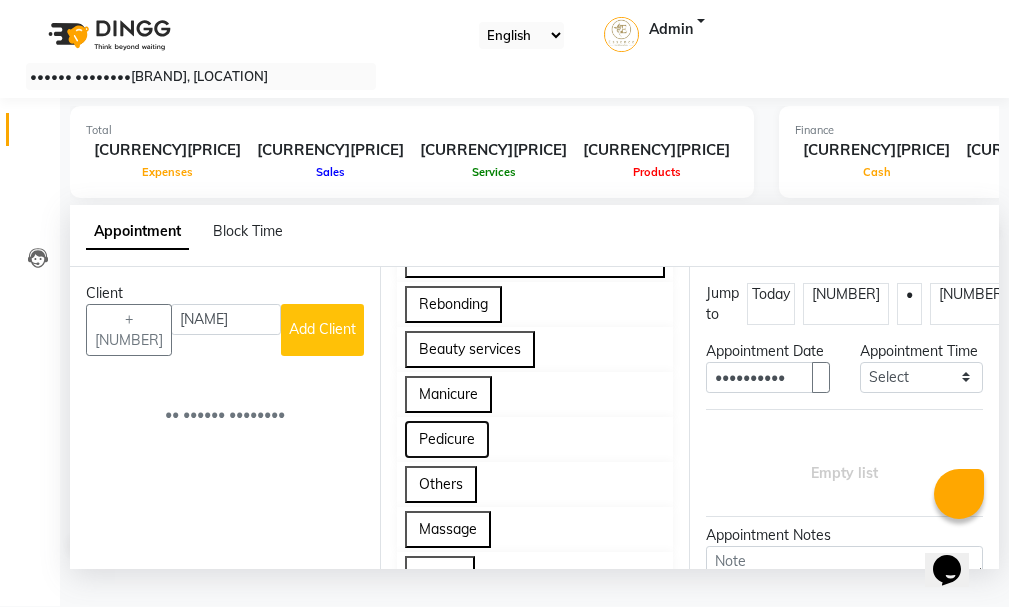 click on "Pedicure" at bounding box center (447, 439) 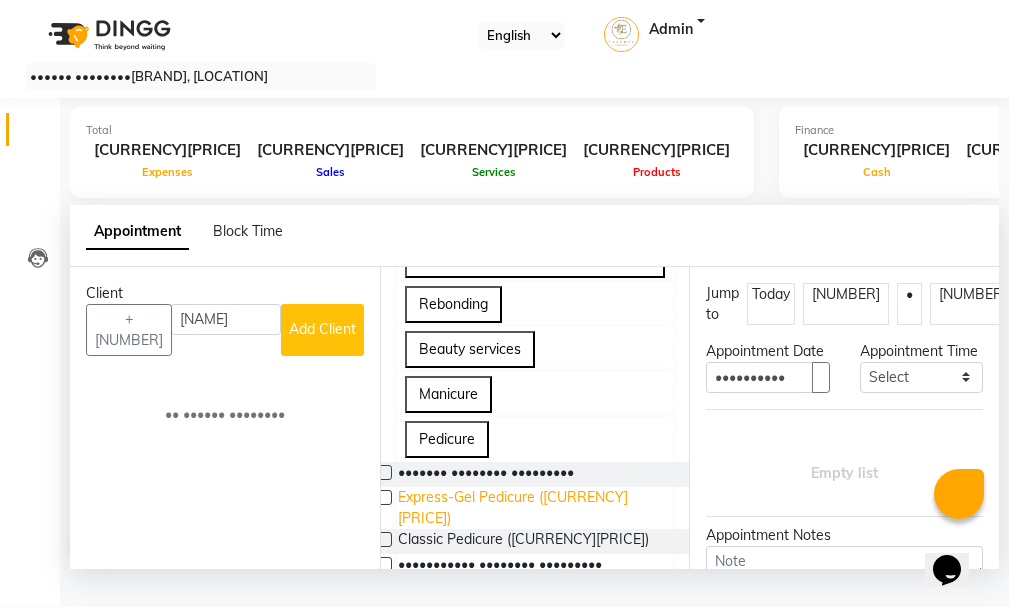 click on "Express-Gel Pedicure ([CURRENCY][PRICE])" at bounding box center (486, 474) 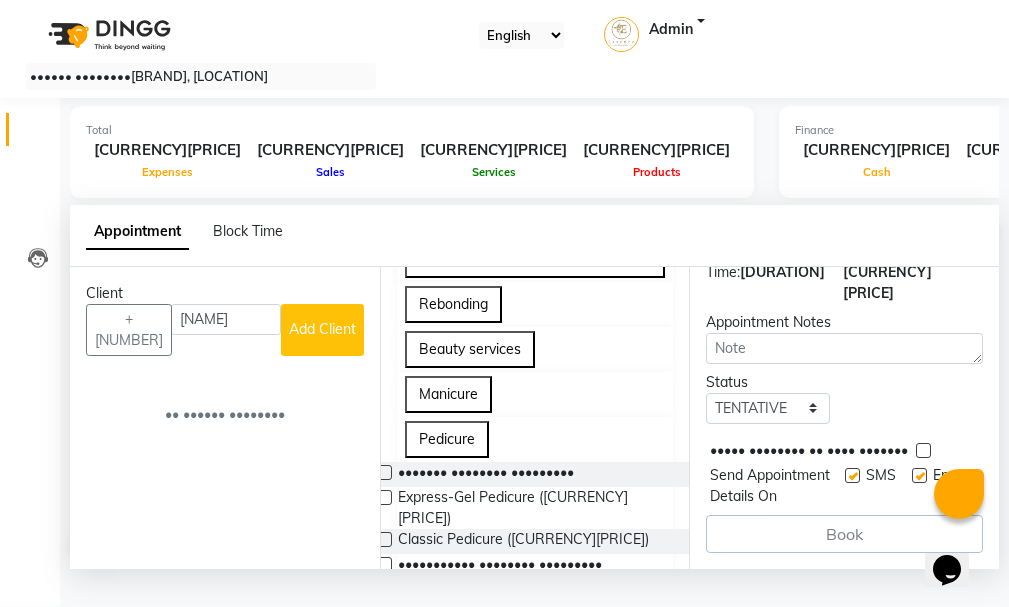 scroll, scrollTop: 324, scrollLeft: 0, axis: vertical 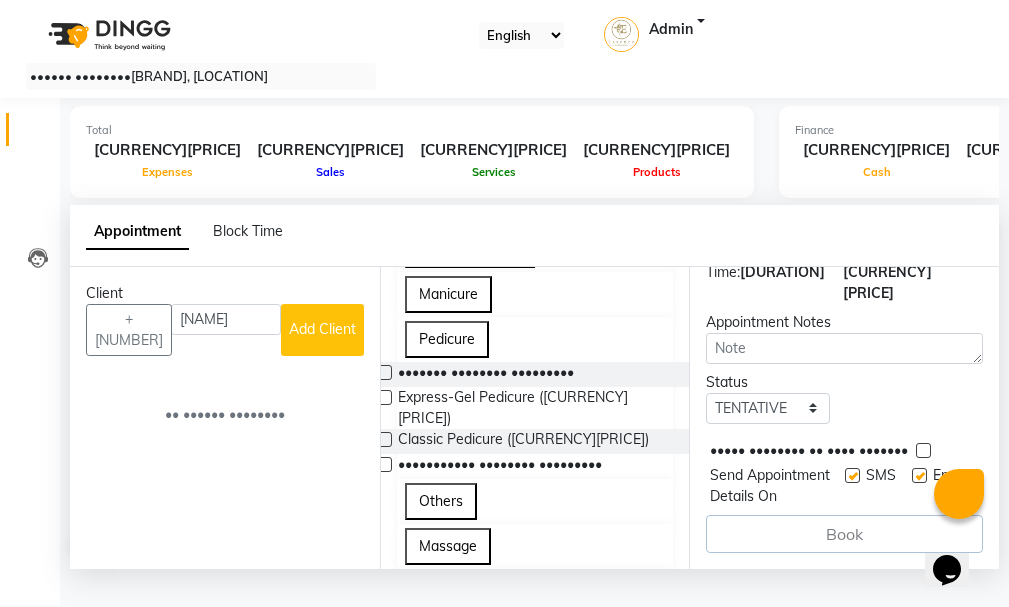 click at bounding box center [384, 439] 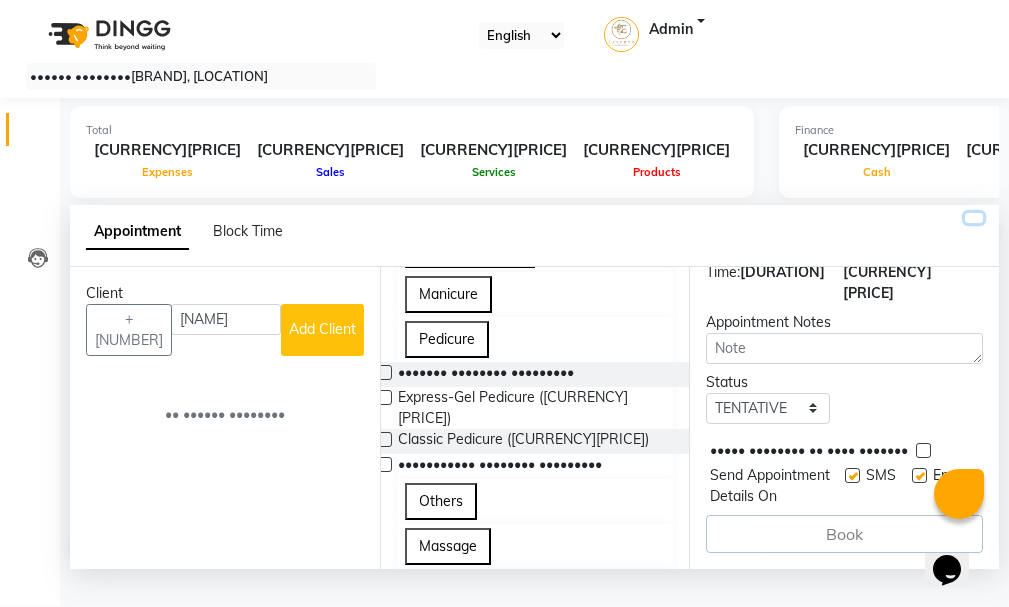 click at bounding box center [974, 218] 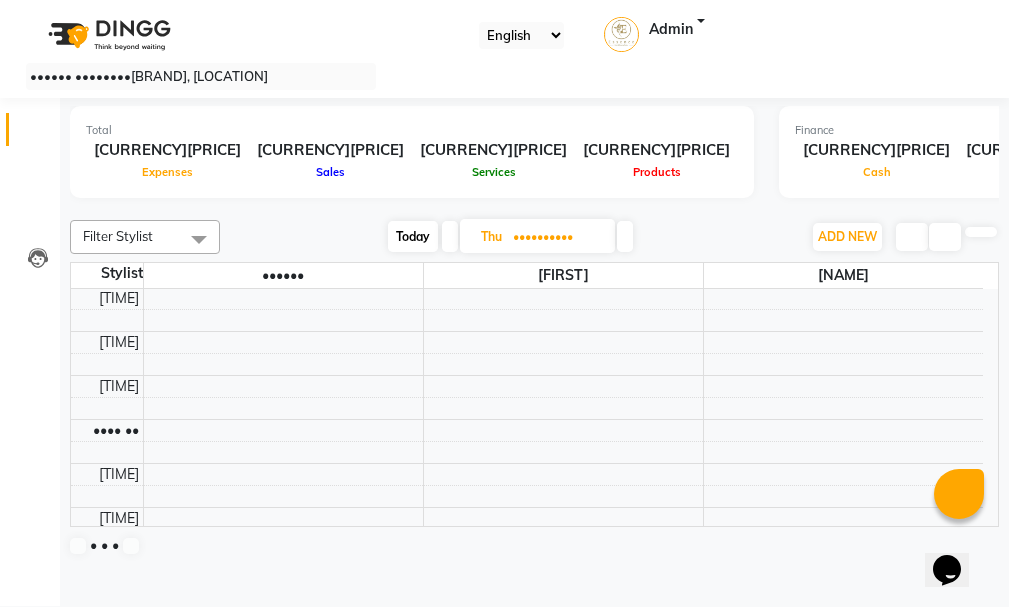click on "8:00 AM 8:30 AM 9:00 AM 9:30 AM 10:00 AM 10:30 AM 11:00 AM 11:30 AM 12:00 PM 12:30 PM 1:00 PM 1:30 PM 2:00 PM 2:30 PM 3:00 PM 3:30 PM 4:00 PM 4:30 PM 5:00 PM 5:30 PM 6:00 PM 6:30 PM 7:00 PM 7:30 PM 8:00 PM 8:30 PM             [FIRST], [TIME]-[TIME], Highlights Full Head-Shoulder             [FIRST], [TIME]-[TIME], Men & Kid Cut             [FIRST], [TIME]-[TIME], Cut Only Dry Long" at bounding box center (527, 331) 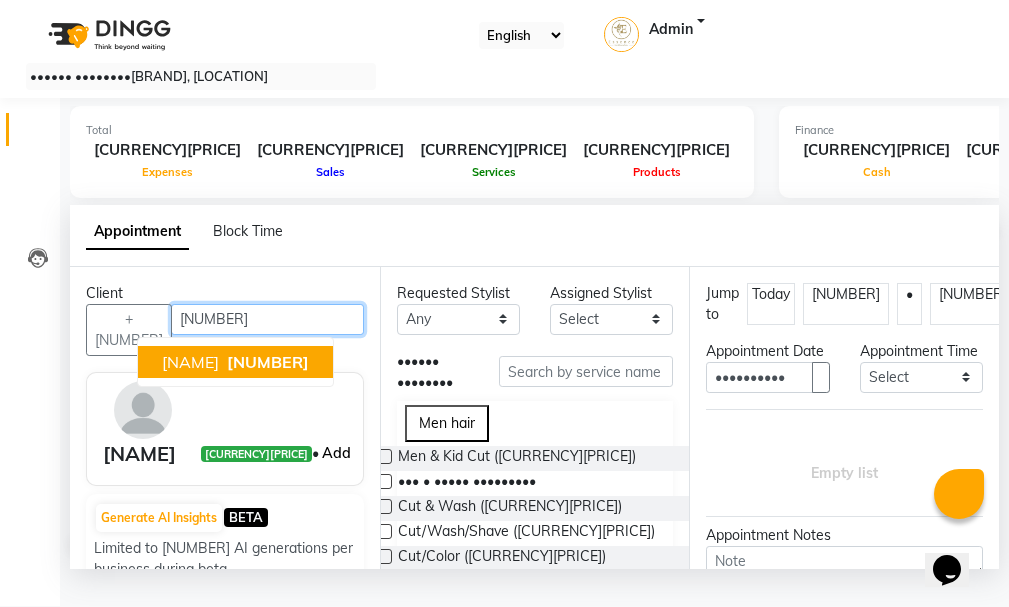 type on "[NUMBER]" 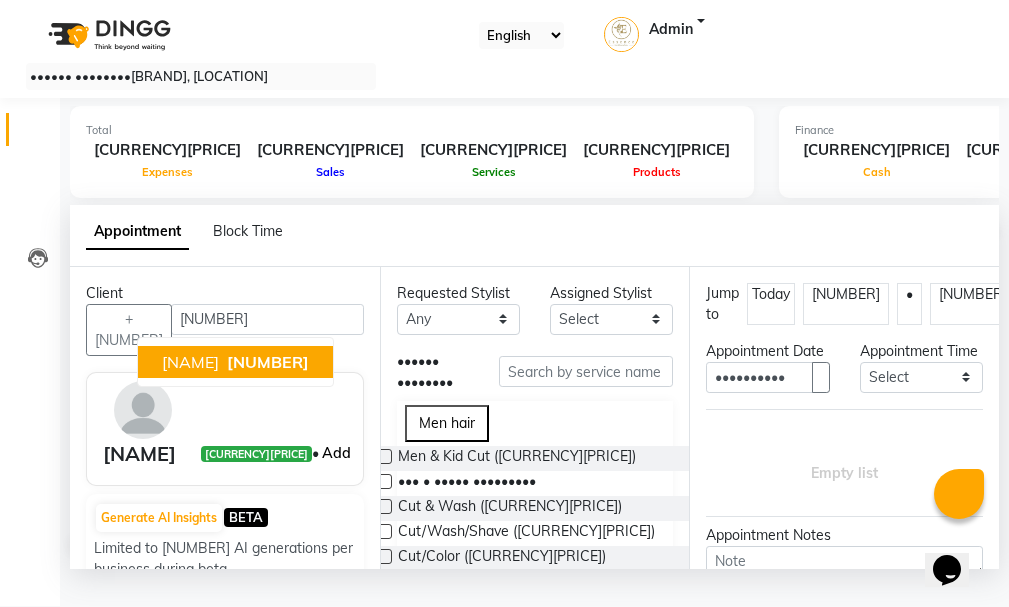 click on "Add" at bounding box center (336, 453) 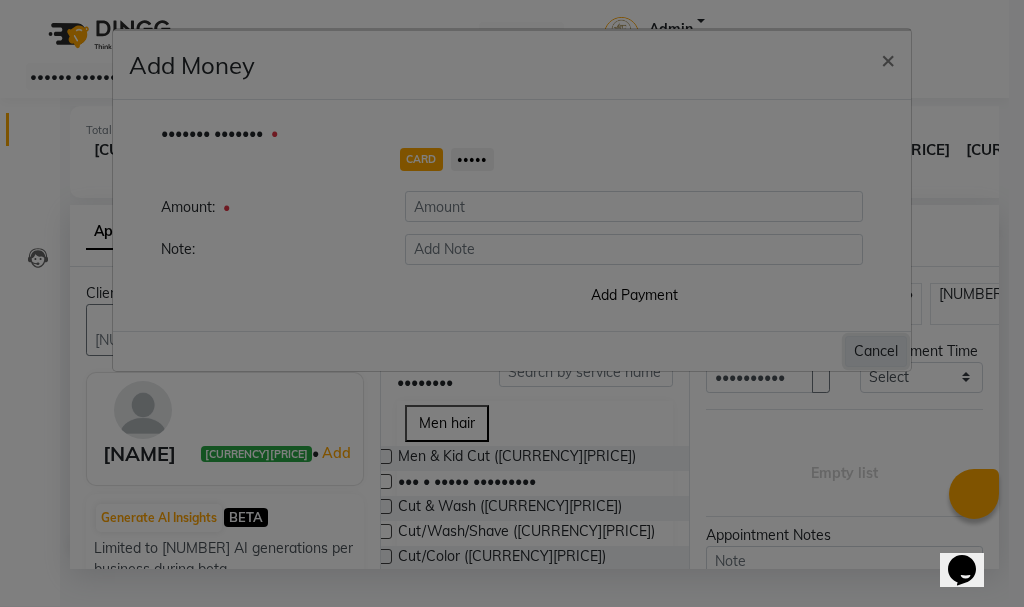 click on "Cancel" at bounding box center [876, 351] 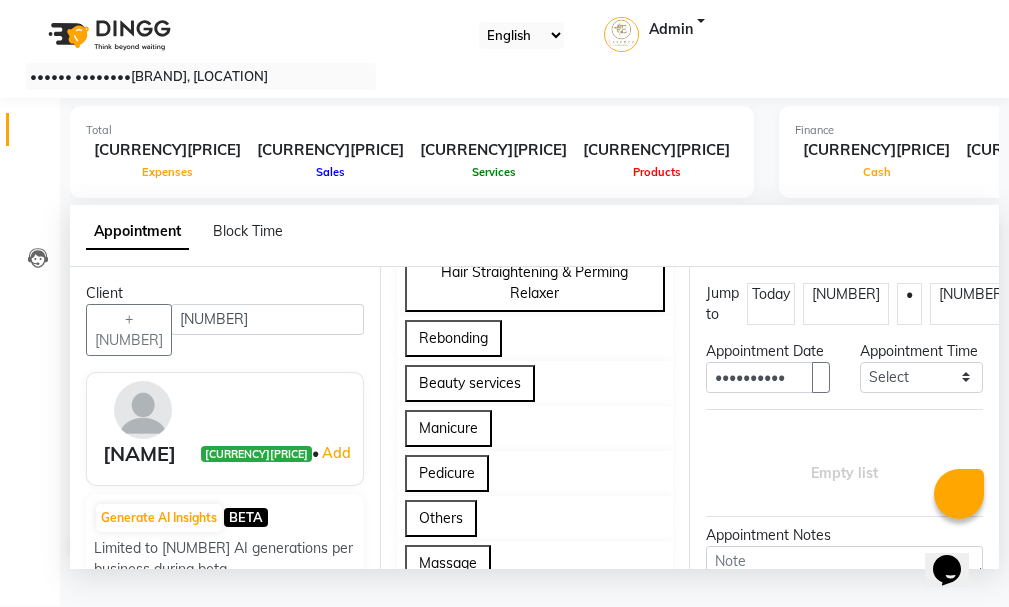 scroll, scrollTop: 900, scrollLeft: 0, axis: vertical 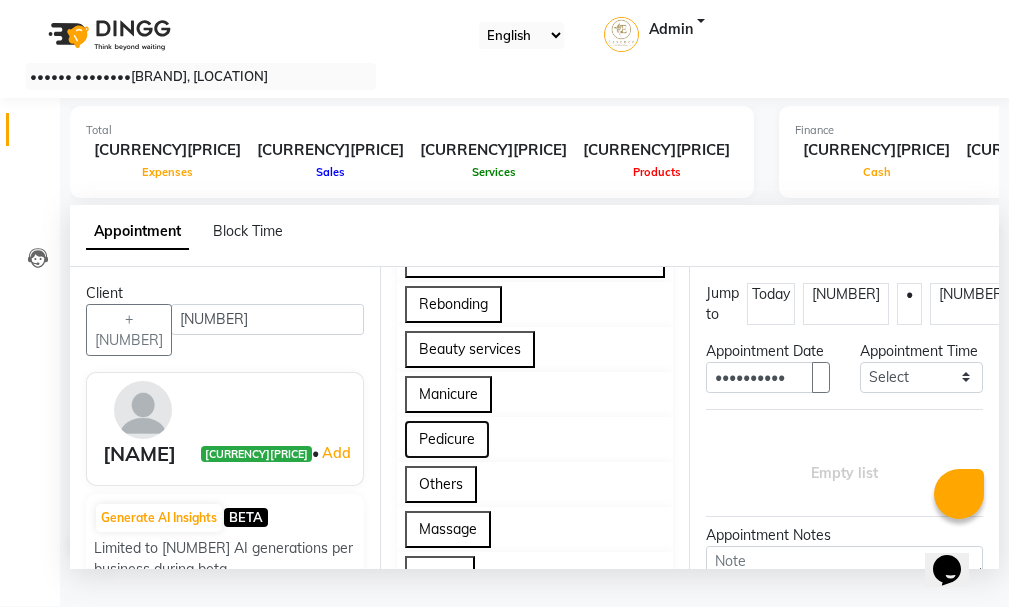 click on "Pedicure" at bounding box center (447, 439) 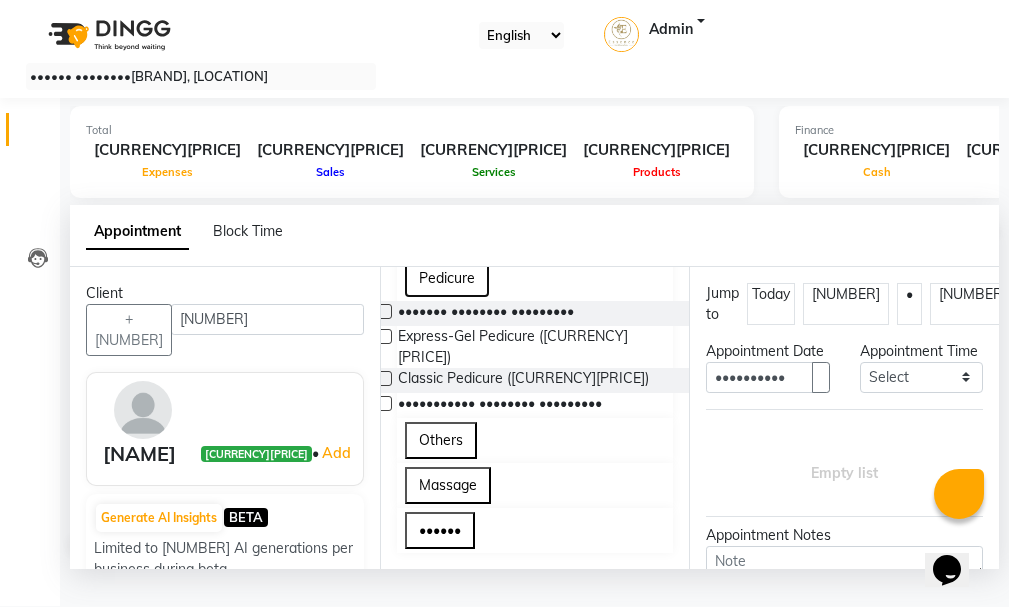 scroll, scrollTop: 1100, scrollLeft: 0, axis: vertical 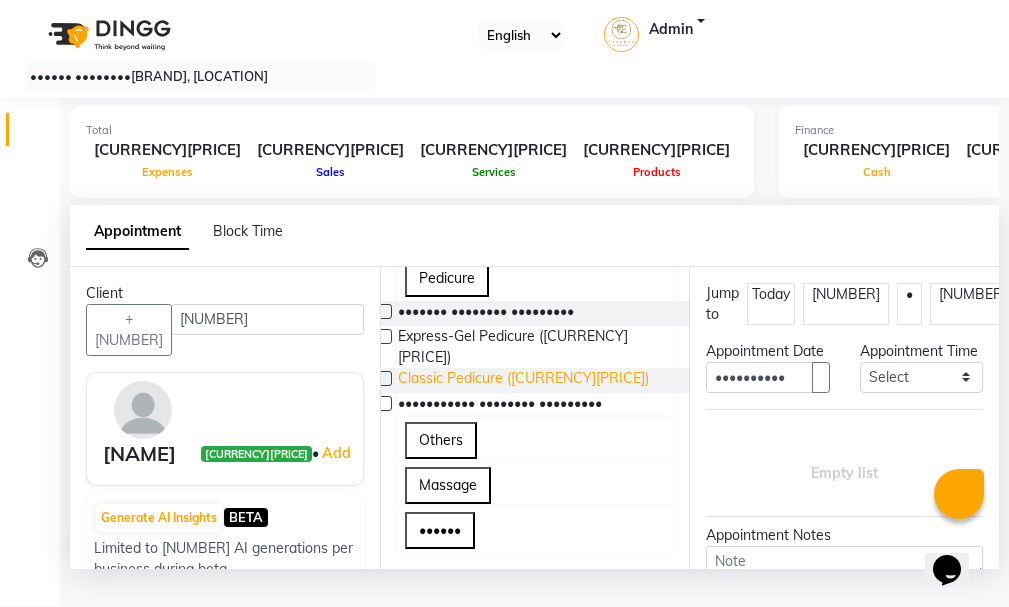click on "Classic Pedicure ([CURRENCY][PRICE])" at bounding box center [486, 313] 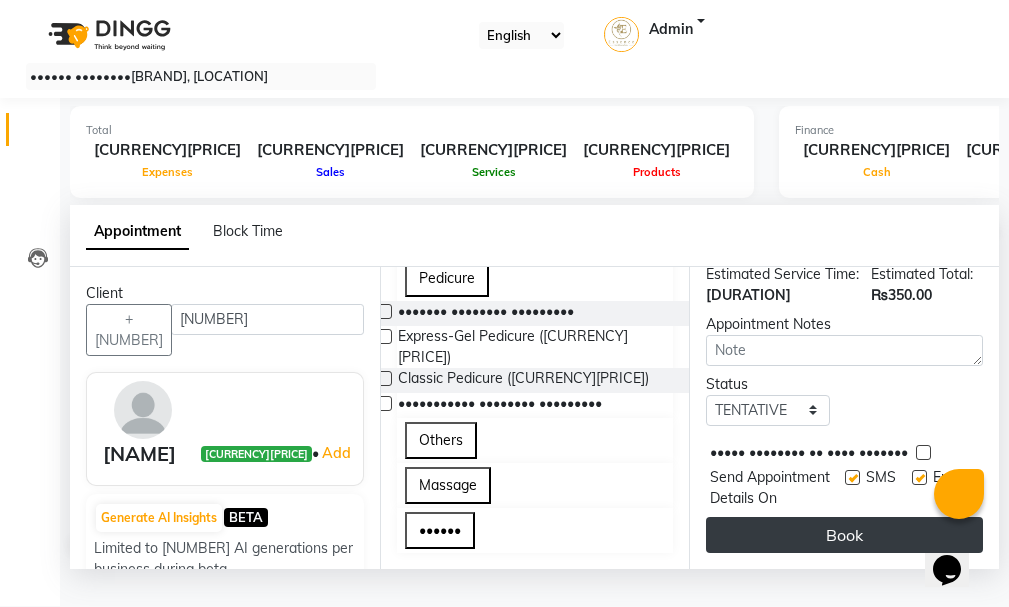 scroll, scrollTop: 322, scrollLeft: 0, axis: vertical 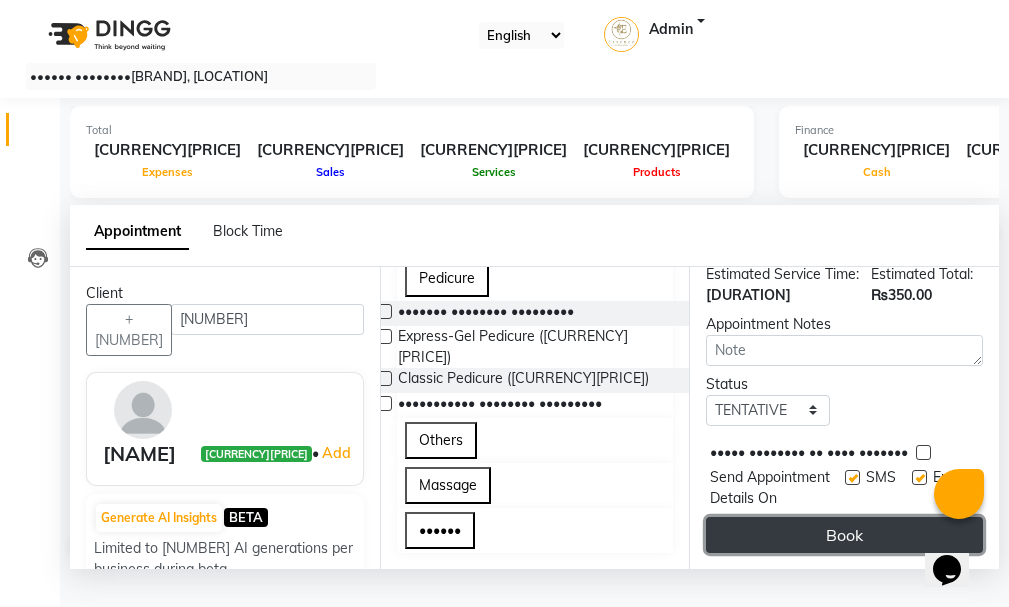 click on "Book" at bounding box center (844, 535) 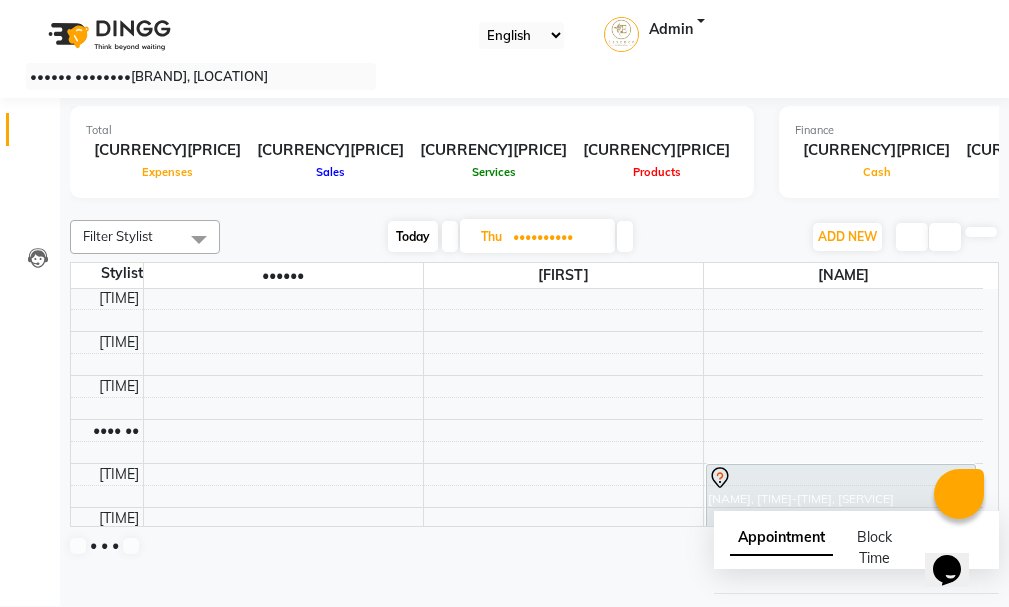 scroll, scrollTop: 0, scrollLeft: 0, axis: both 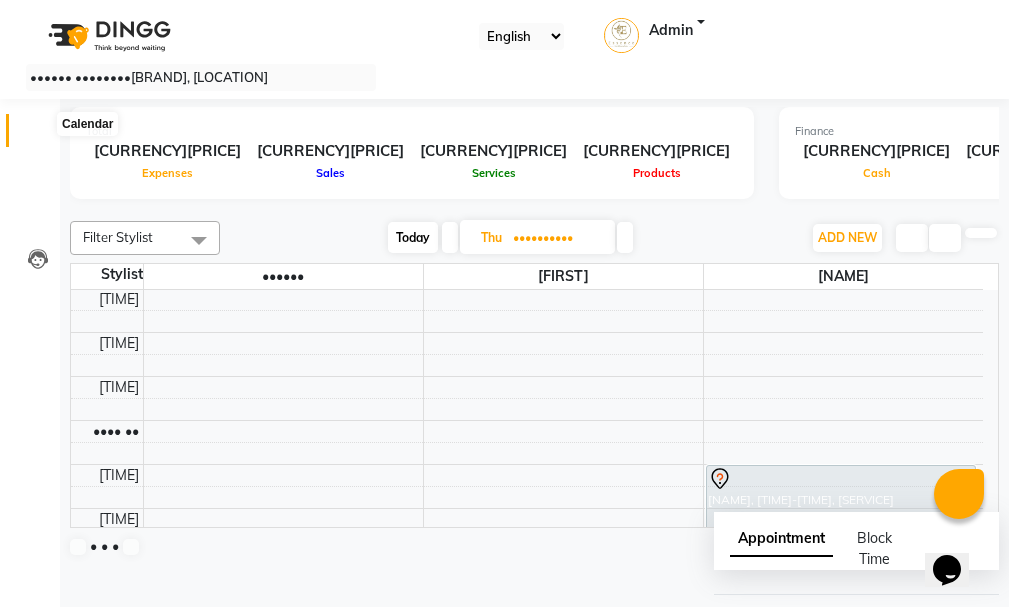 click at bounding box center (38, 135) 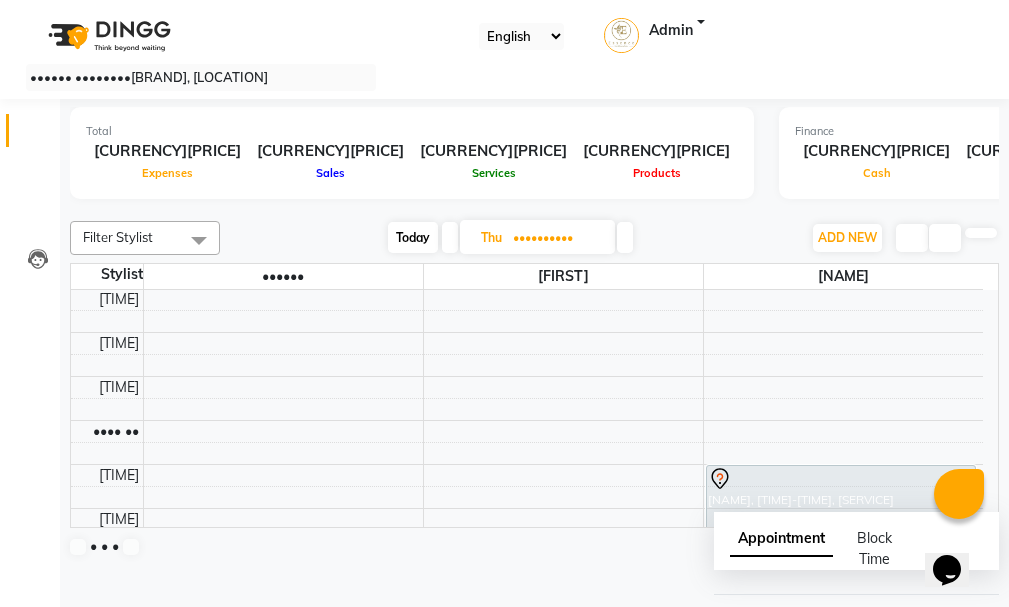 click on "Today" at bounding box center [413, 237] 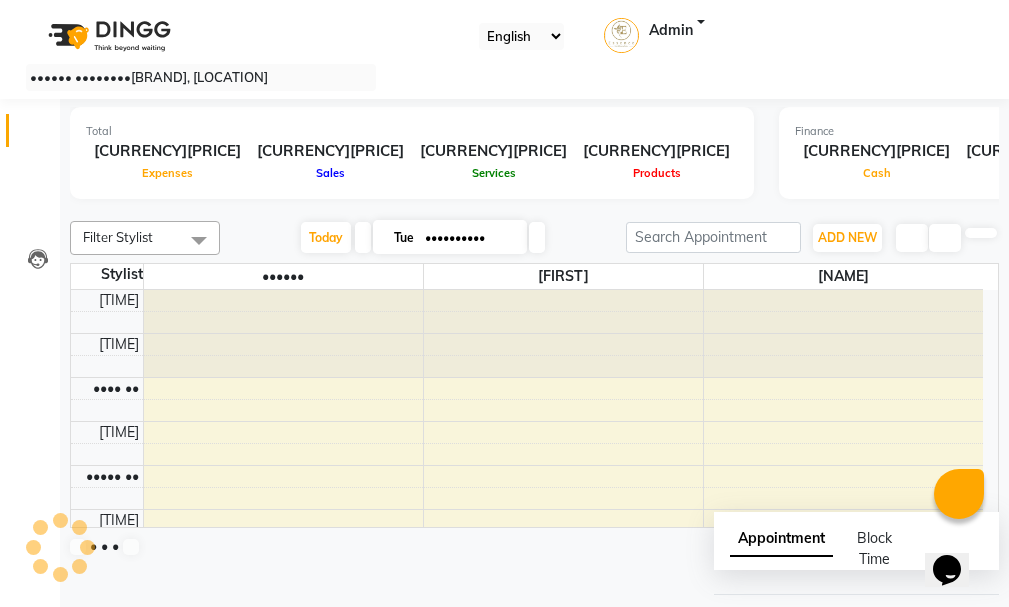 scroll, scrollTop: 529, scrollLeft: 0, axis: vertical 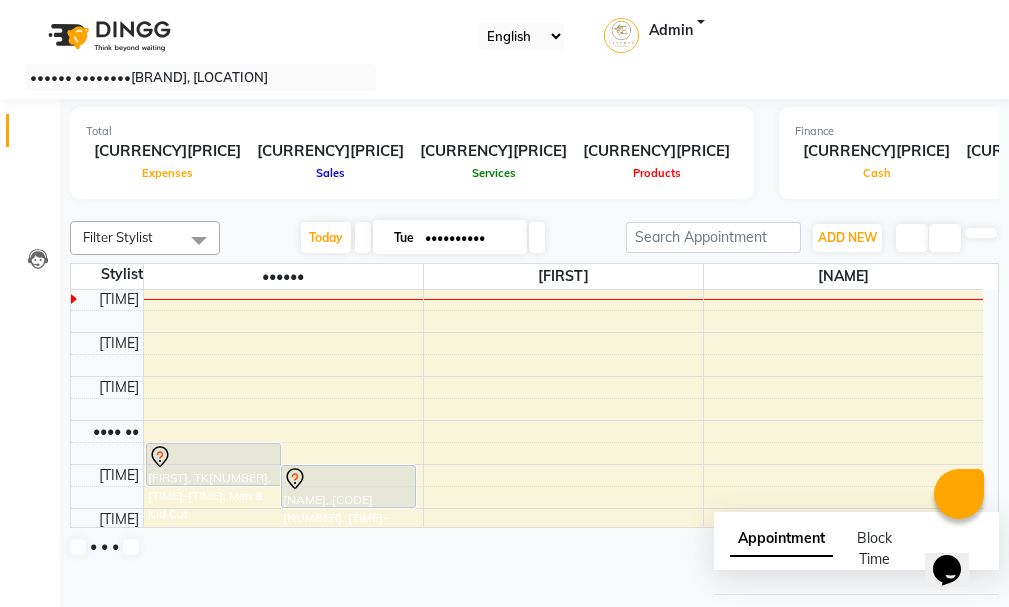 click at bounding box center (537, 237) 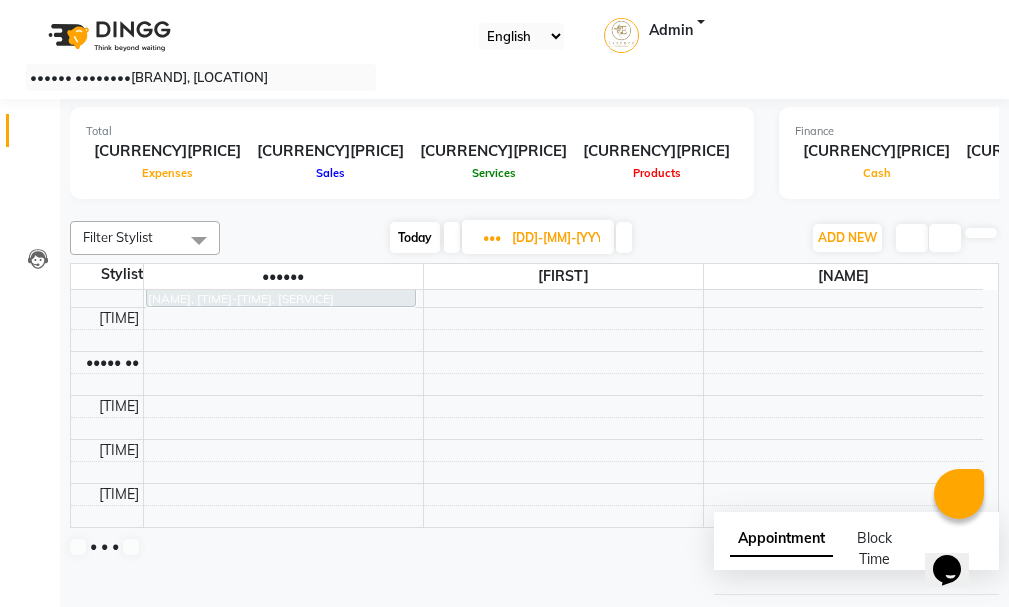 scroll, scrollTop: 100, scrollLeft: 0, axis: vertical 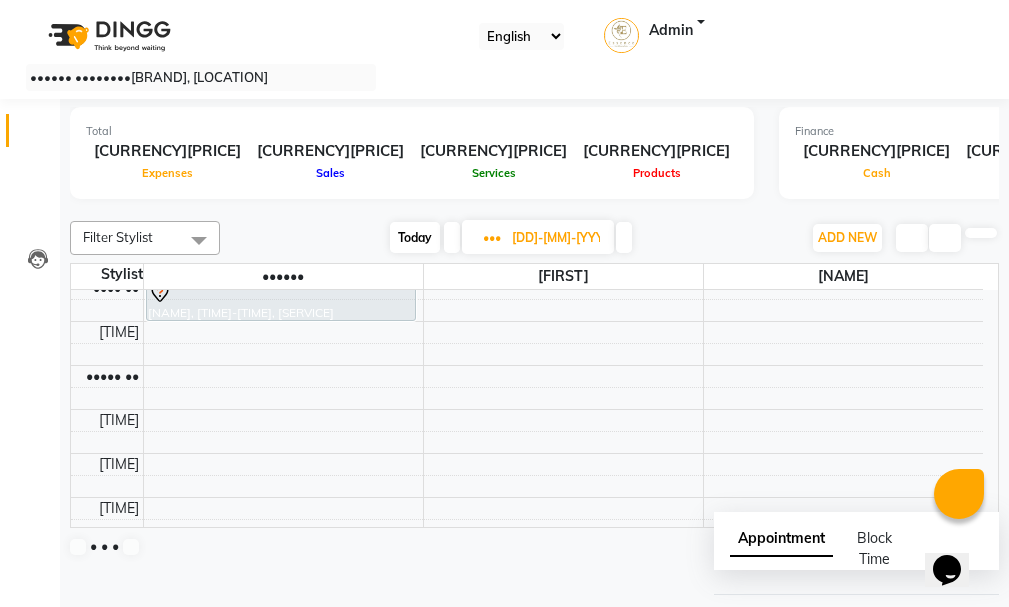 click on "•••• •• •••• •• •••• •• •••• •• ••••• •• ••••• •• ••••• •• ••••• •• ••••• •• ••••• •• •••• •• •••• •• •••• •• •••• •• •••• •• •••• •• •••• •• •••• •• •••• •• •••• •• •••• •• •••• •• •••• •• •••• •• •••• •• •••• ••             •••••••• ••••• •••••••• ••• •••••••••••••" at bounding box center (527, 761) 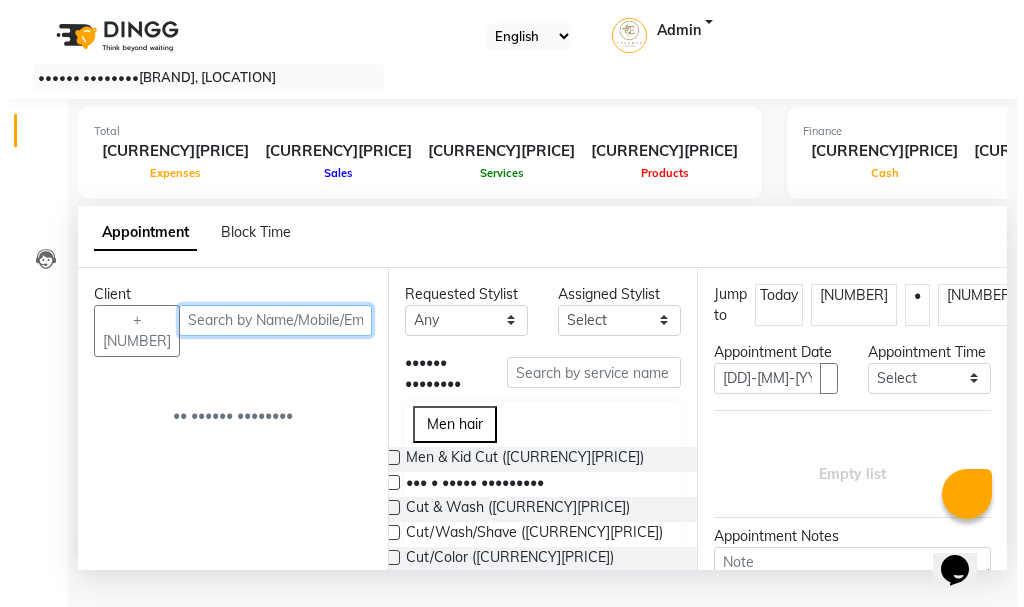scroll, scrollTop: 1, scrollLeft: 0, axis: vertical 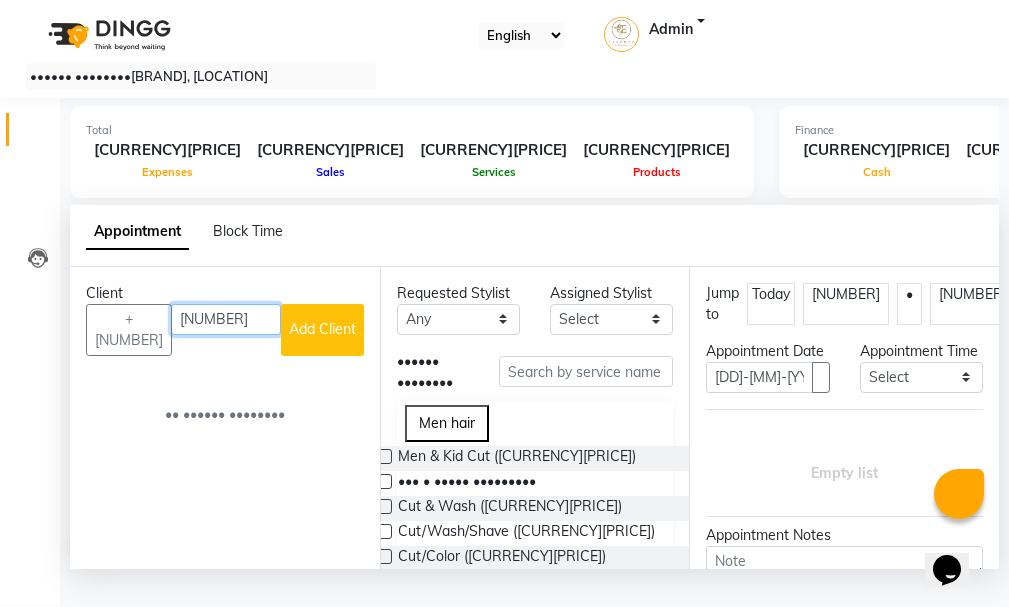 type on "[NUMBER]" 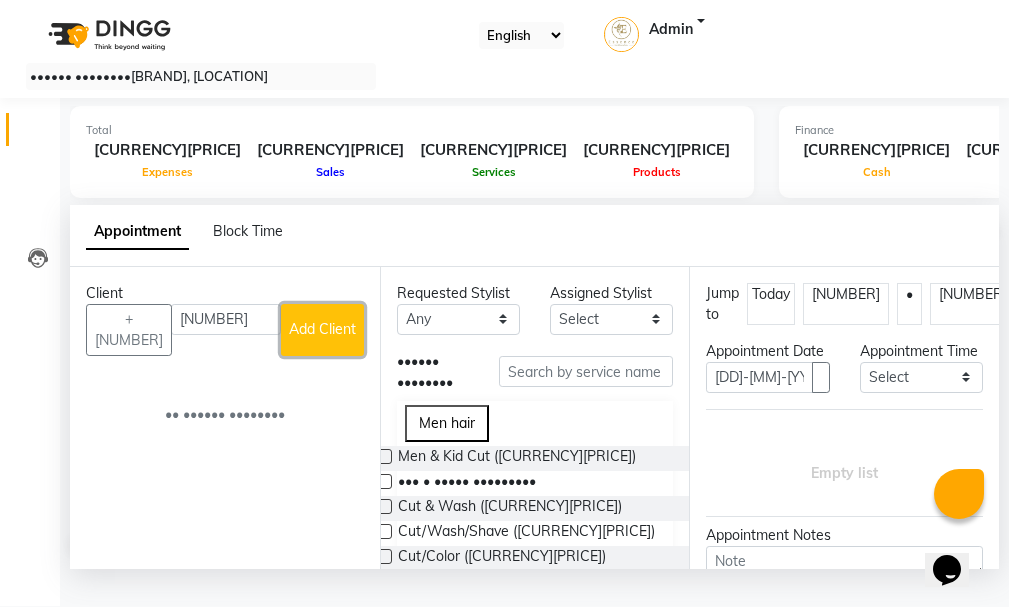 click on "Add Client" at bounding box center (322, 329) 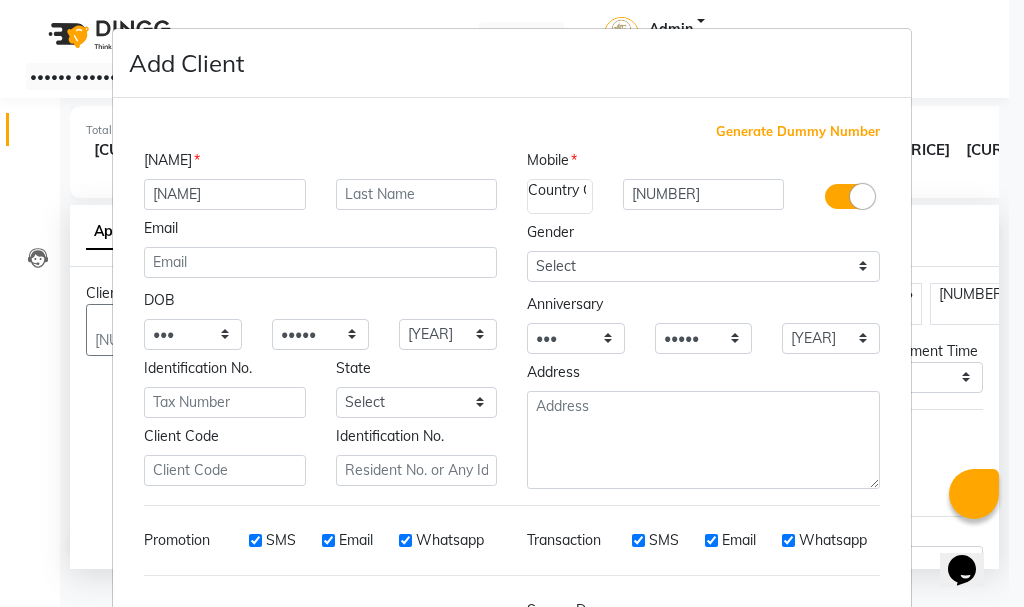 type on "[NAME]" 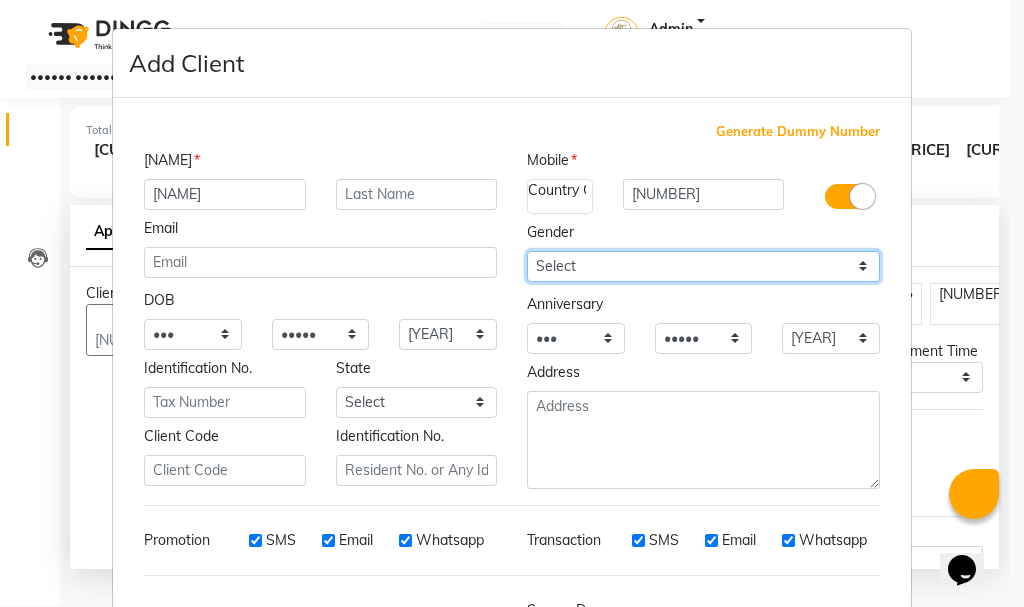 click on "Select Male Female Other Prefer Not To Say" at bounding box center (193, 334) 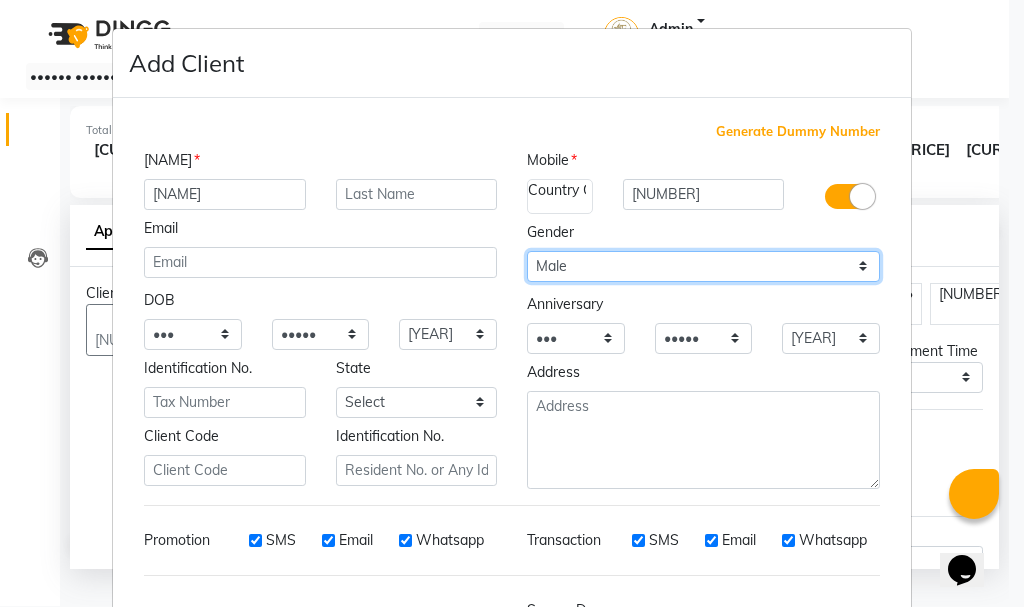 click on "Select Male Female Other Prefer Not To Say" at bounding box center [193, 334] 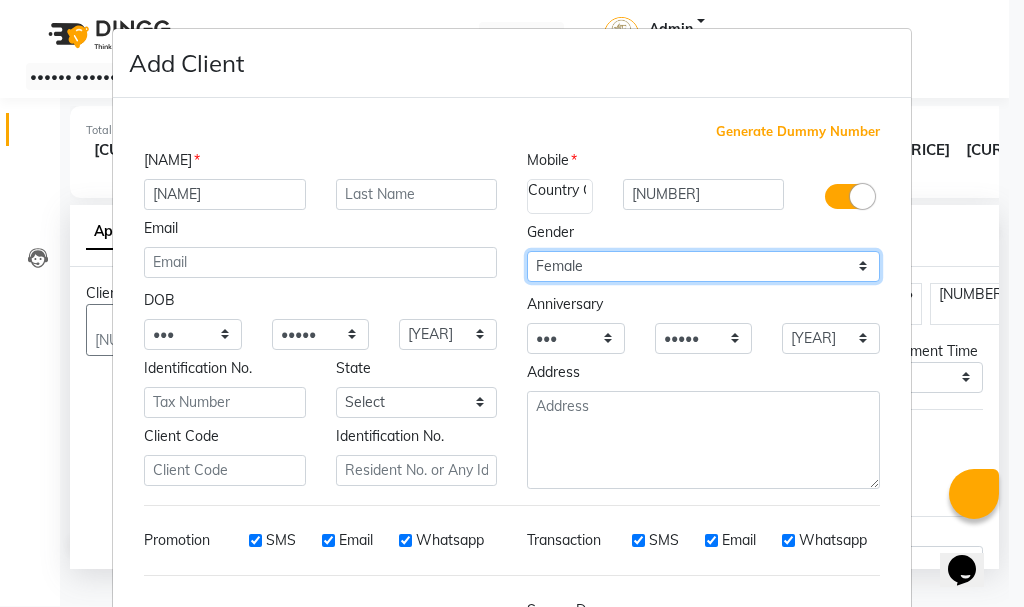 click on "Select Male Female Other Prefer Not To Say" at bounding box center (703, 266) 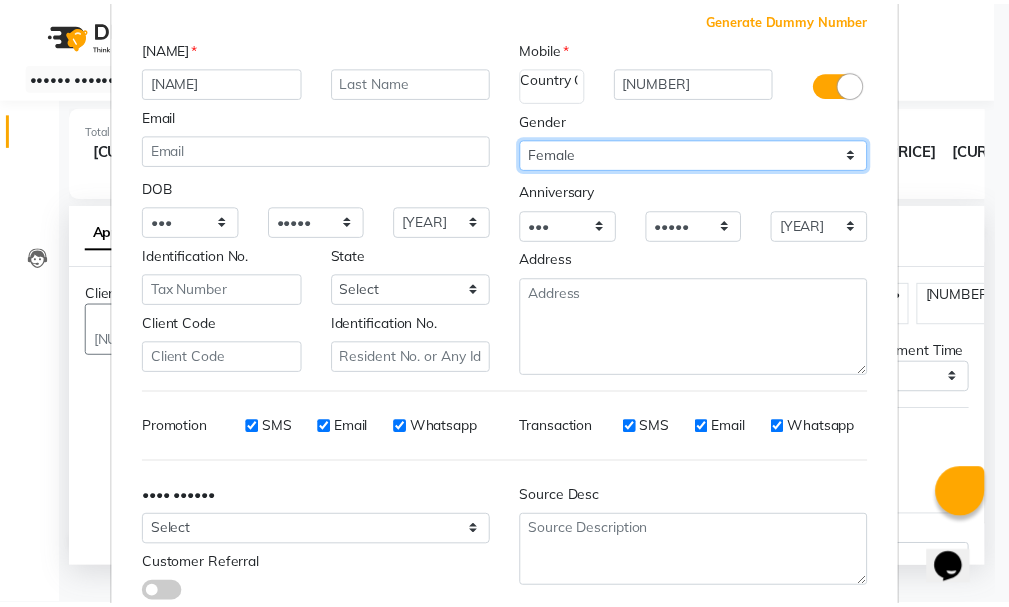 scroll, scrollTop: 242, scrollLeft: 0, axis: vertical 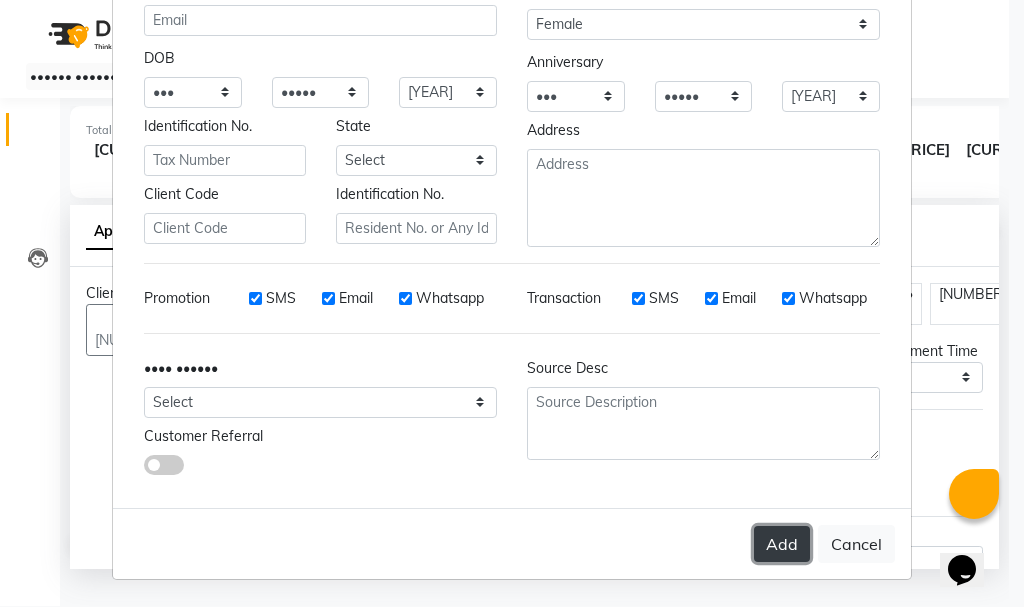click on "Add" at bounding box center [782, 544] 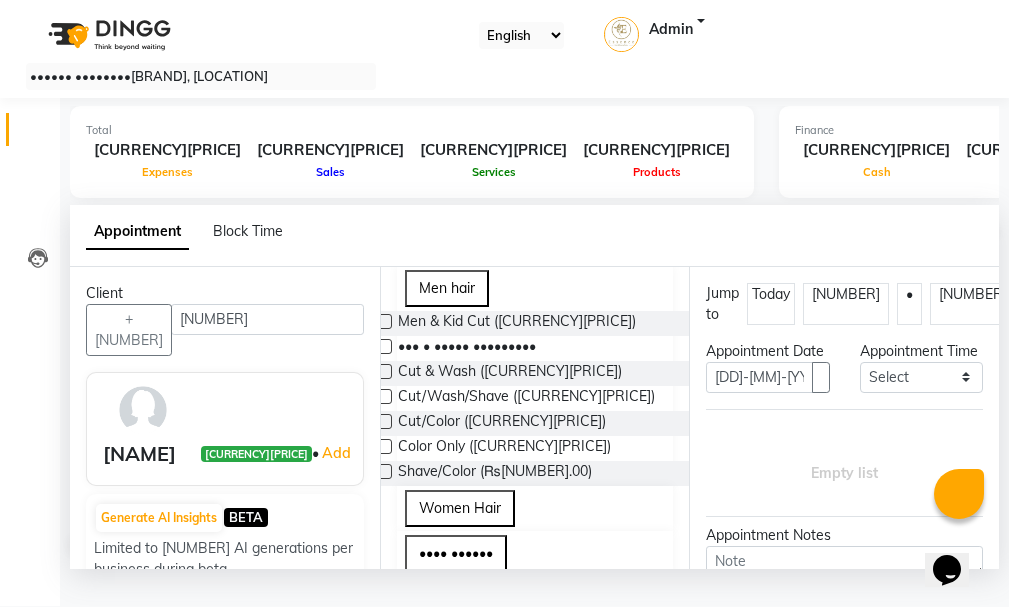 scroll, scrollTop: 400, scrollLeft: 0, axis: vertical 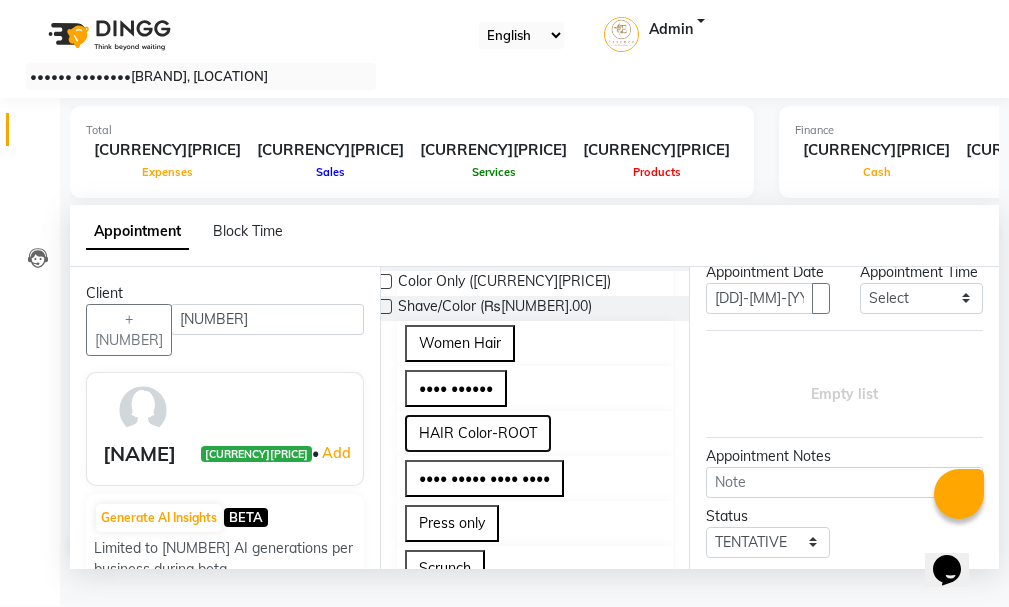 click on "HAIR Color-ROOT" at bounding box center [478, 433] 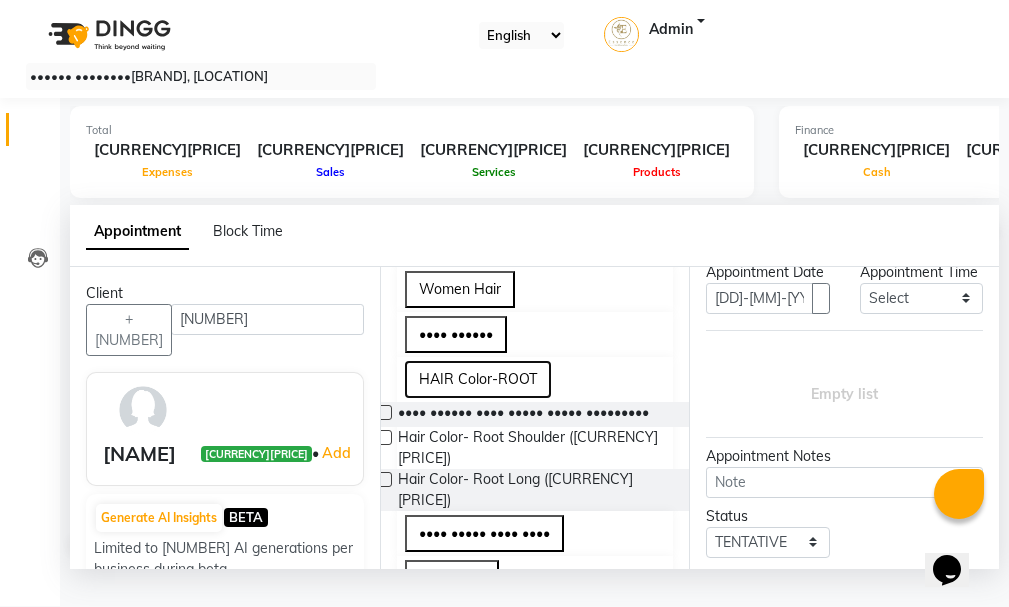scroll, scrollTop: 400, scrollLeft: 0, axis: vertical 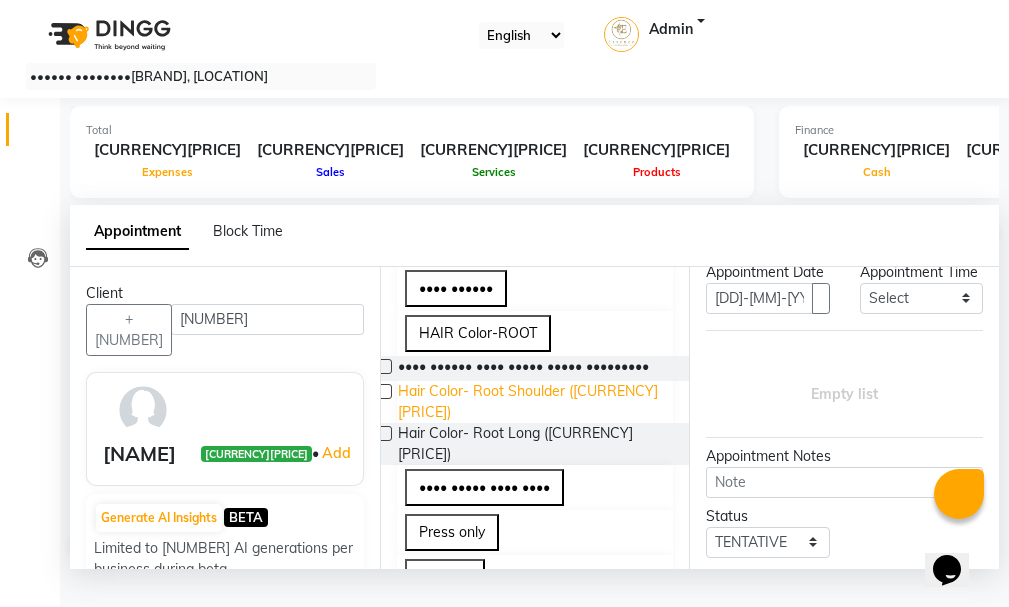 click on "Hair Color- Root Shoulder ([CURRENCY][PRICE])" at bounding box center (523, 368) 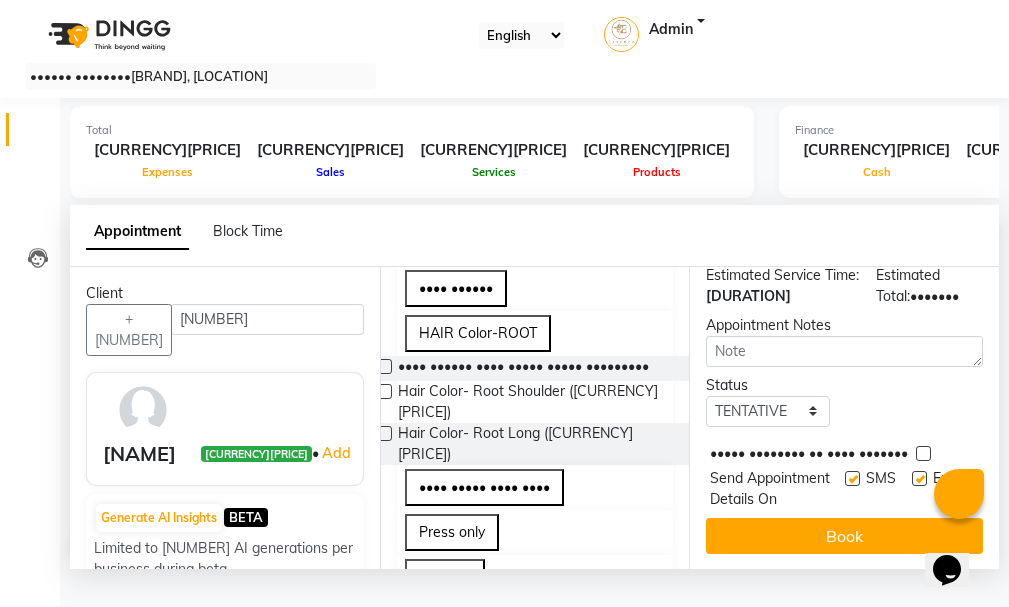 scroll, scrollTop: 343, scrollLeft: 0, axis: vertical 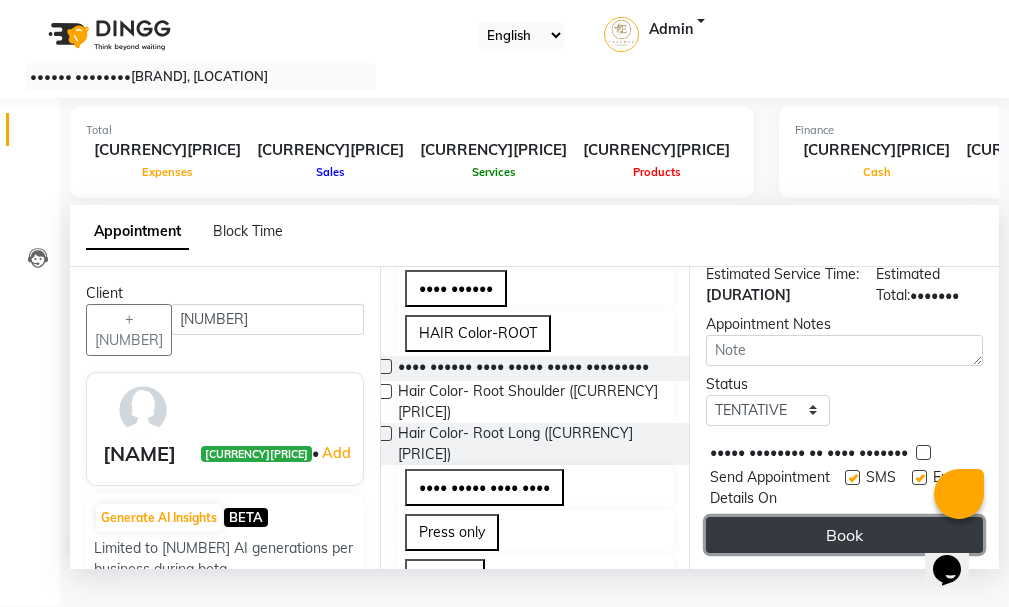 click on "Book" at bounding box center (844, 535) 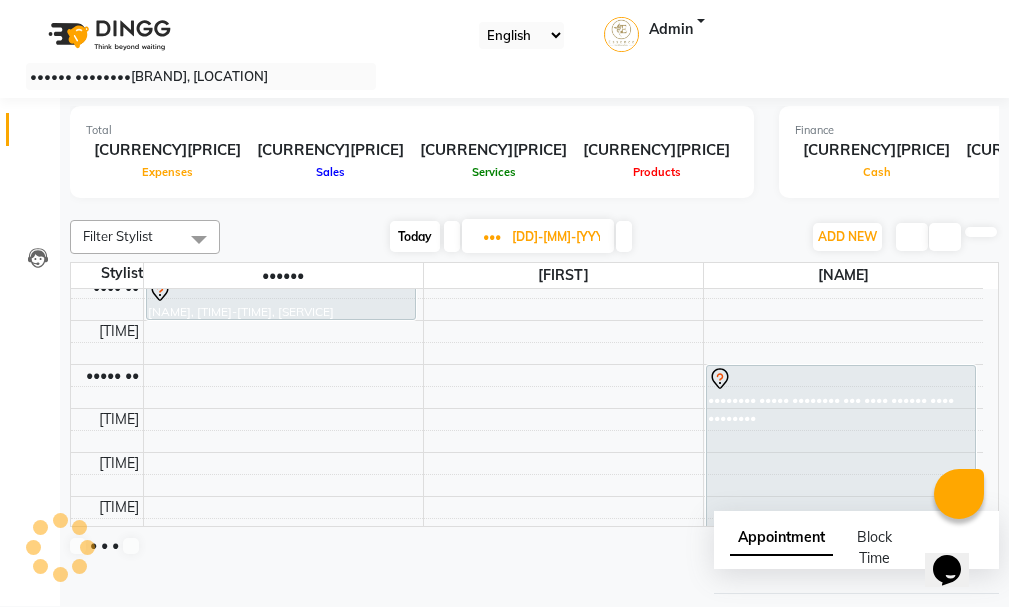 scroll, scrollTop: 0, scrollLeft: 0, axis: both 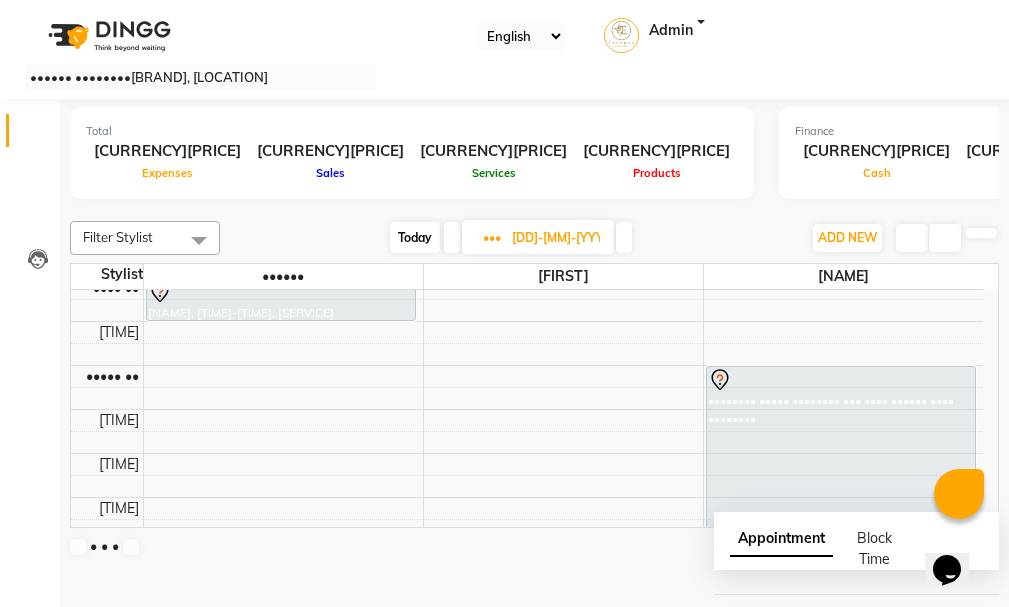 click on "8:00 AM 8:30 AM 9:00 AM 9:30 AM 10:00 AM 10:30 AM 11:00 AM 11:30 AM 12:00 PM 12:30 PM 1:00 PM 1:30 PM 2:00 PM 2:30 PM 3:00 PM 3:30 PM 4:00 PM 4:30 PM 5:00 PM 5:30 PM 6:00 PM 6:30 PM 7:00 PM 7:30 PM 8:00 PM 8:30 PM             [FIRST], [TIME]-[TIME], Cut/Dry/Short             [FIRST], [TIME]-[TIME], Hair Color- Root Shoulder" at bounding box center [527, 761] 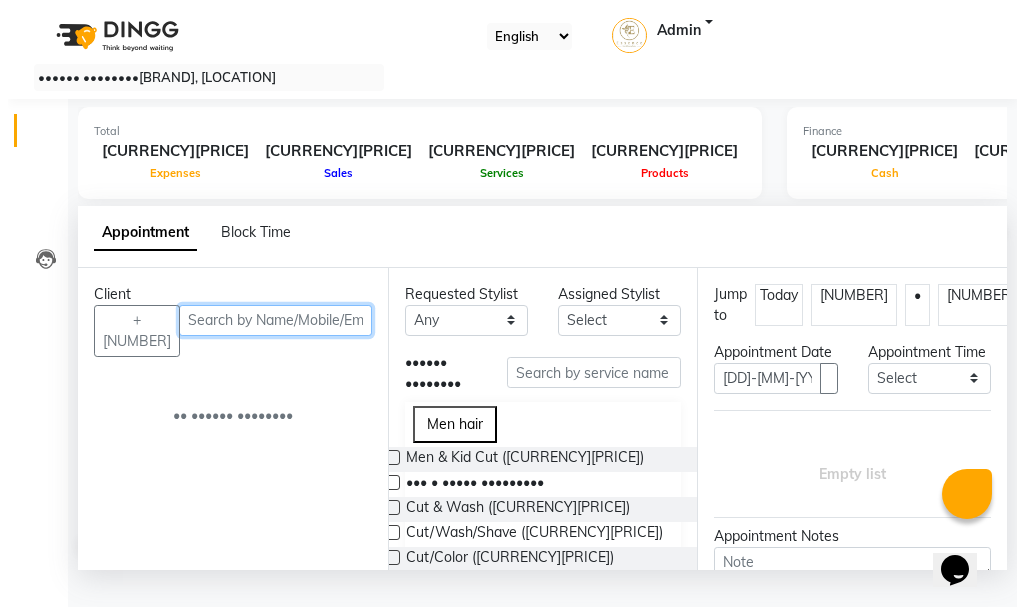 scroll, scrollTop: 1, scrollLeft: 0, axis: vertical 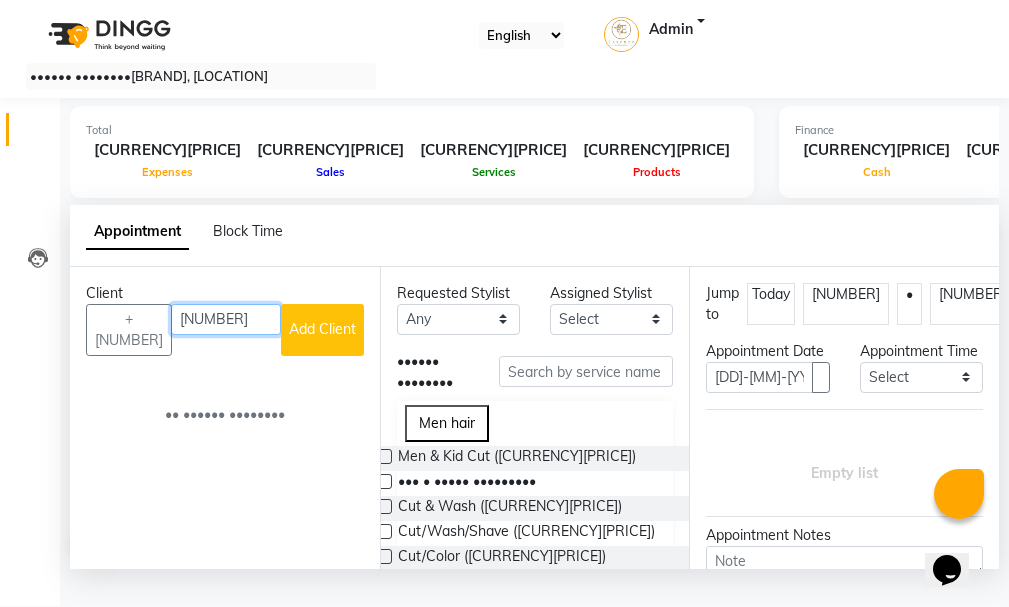 type on "[NUMBER]" 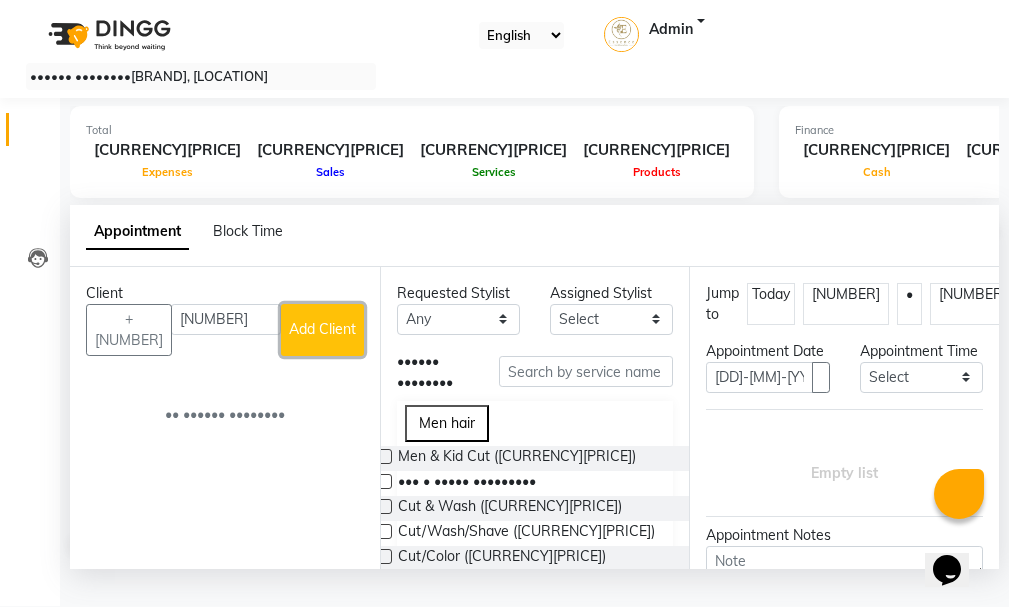 click on "Add Client" at bounding box center (322, 329) 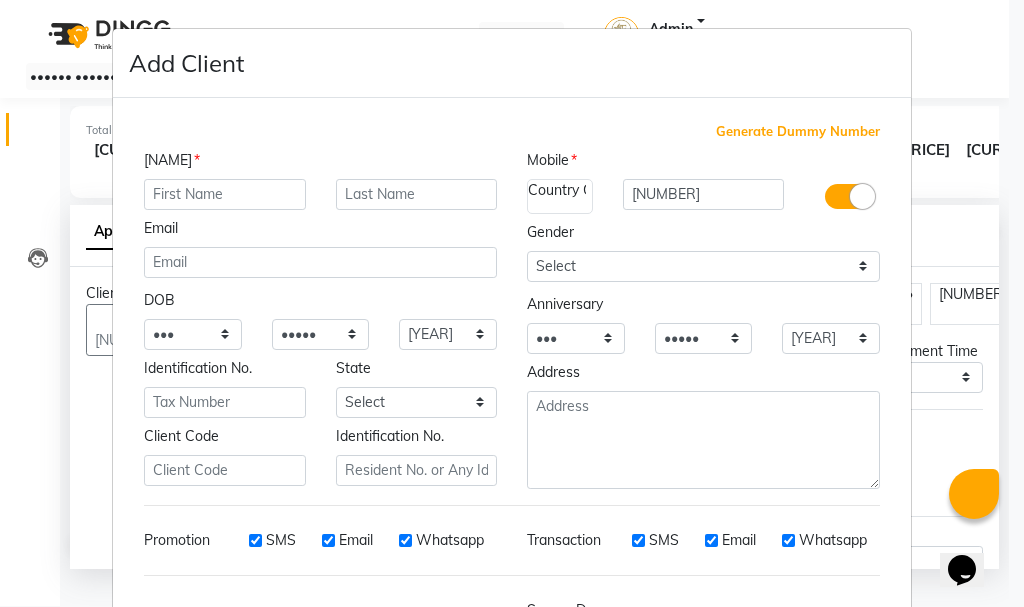 click at bounding box center [225, 194] 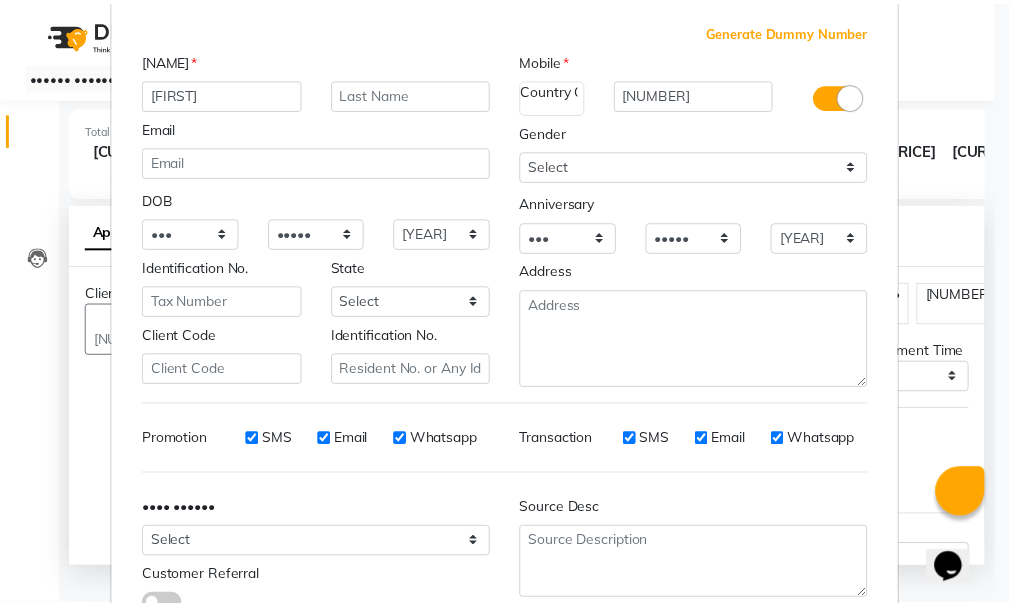 scroll, scrollTop: 200, scrollLeft: 0, axis: vertical 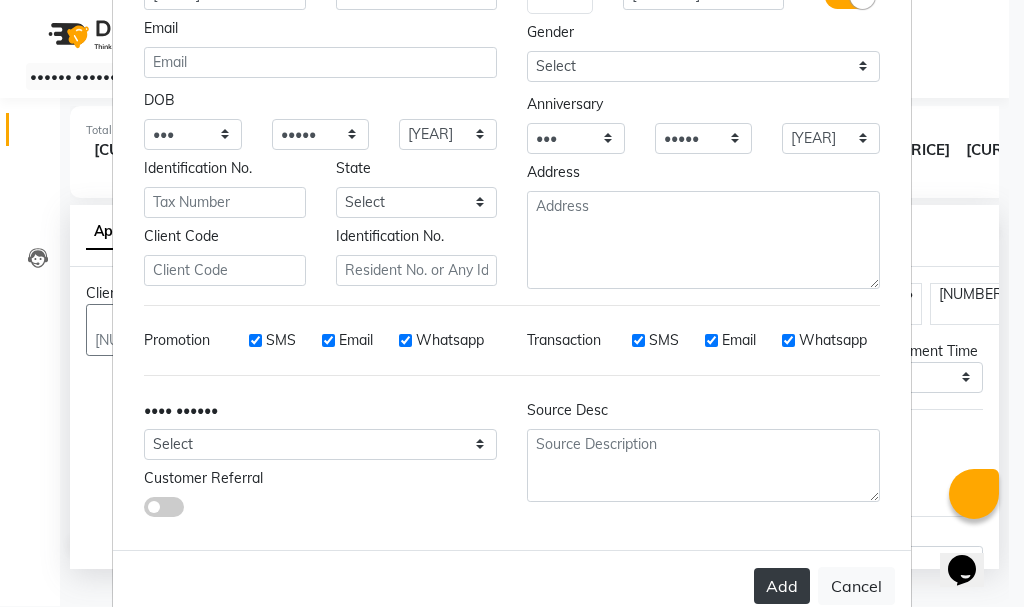 type on "[FIRST]" 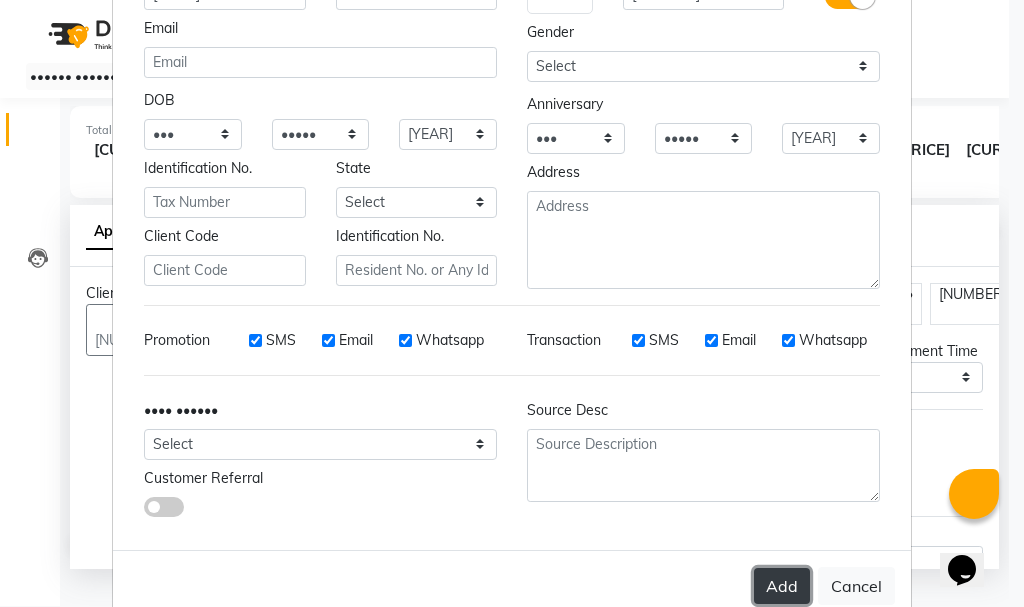 click on "Add" at bounding box center [782, 586] 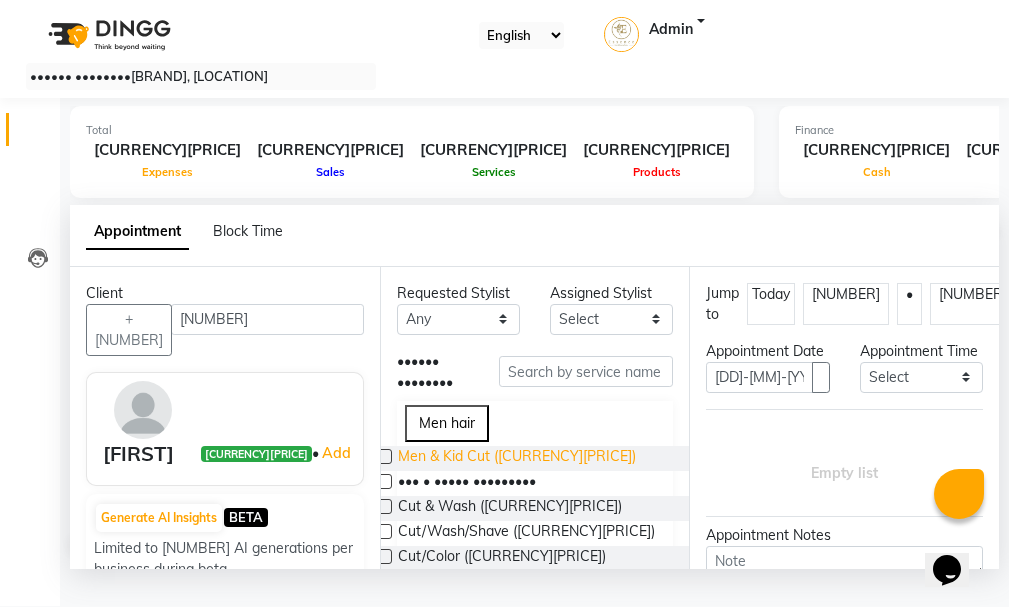 click on "Men & Kid Cut ([CURRENCY][PRICE])" at bounding box center (517, 458) 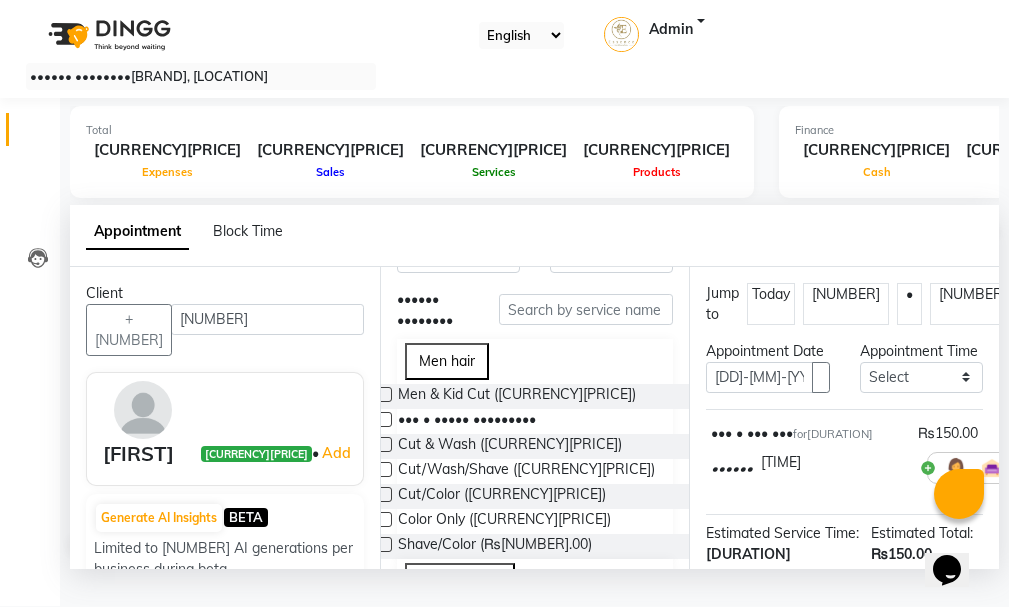 scroll, scrollTop: 300, scrollLeft: 0, axis: vertical 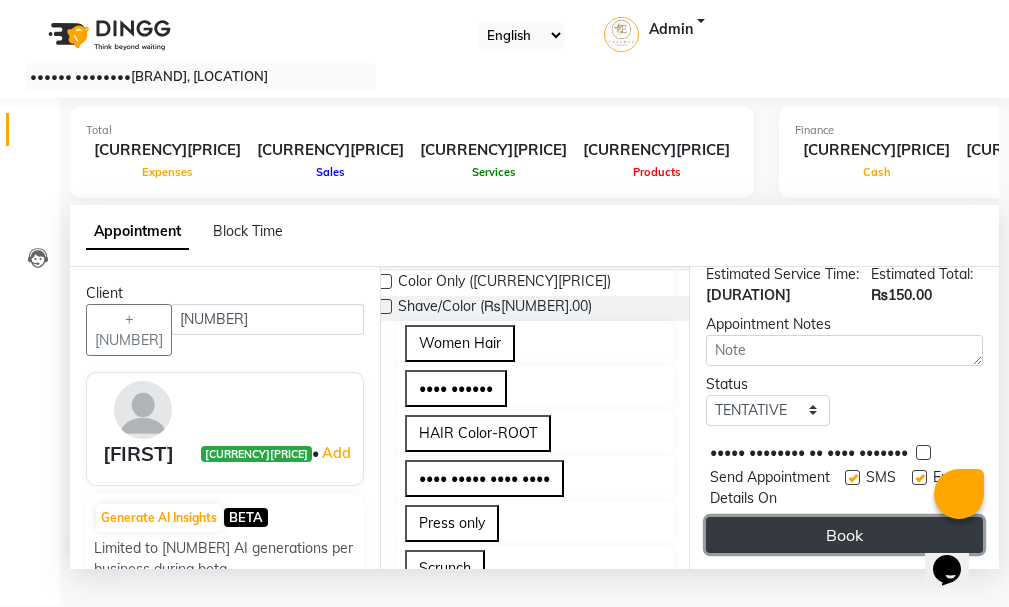click on "Book" at bounding box center (844, 535) 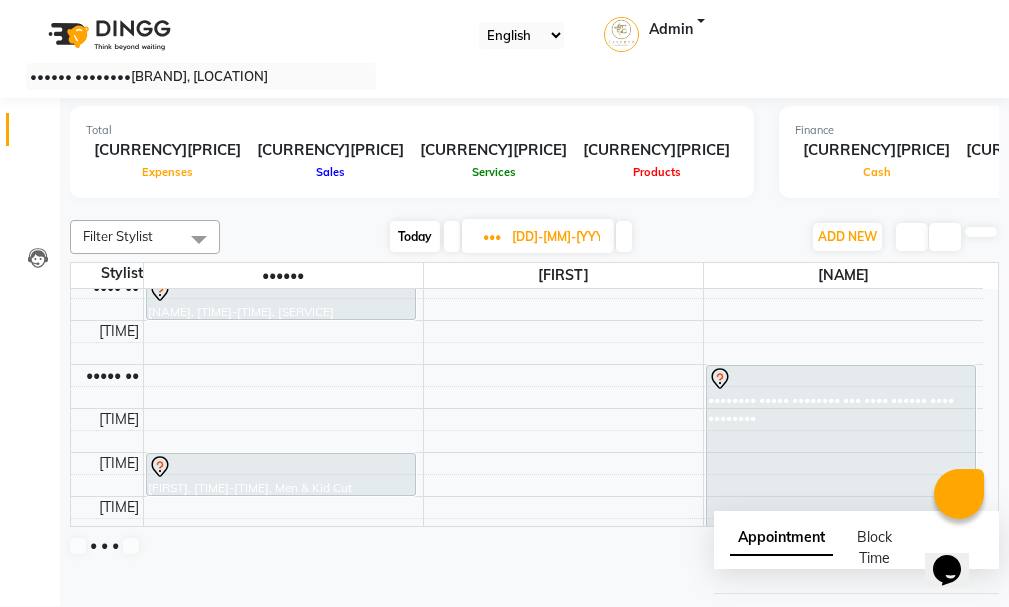 scroll, scrollTop: 0, scrollLeft: 0, axis: both 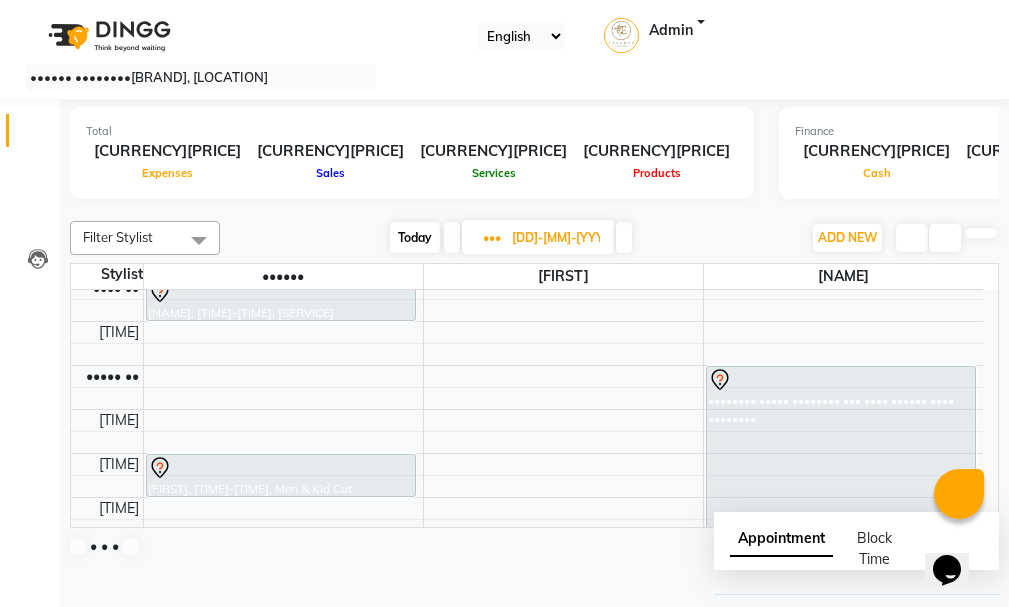 click at bounding box center (624, 237) 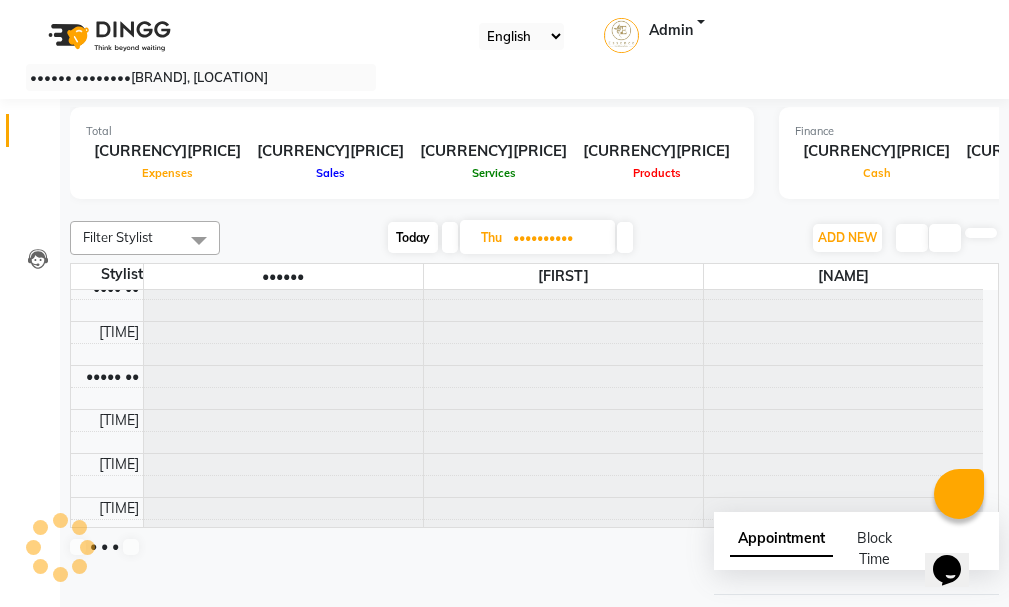 scroll, scrollTop: 0, scrollLeft: 0, axis: both 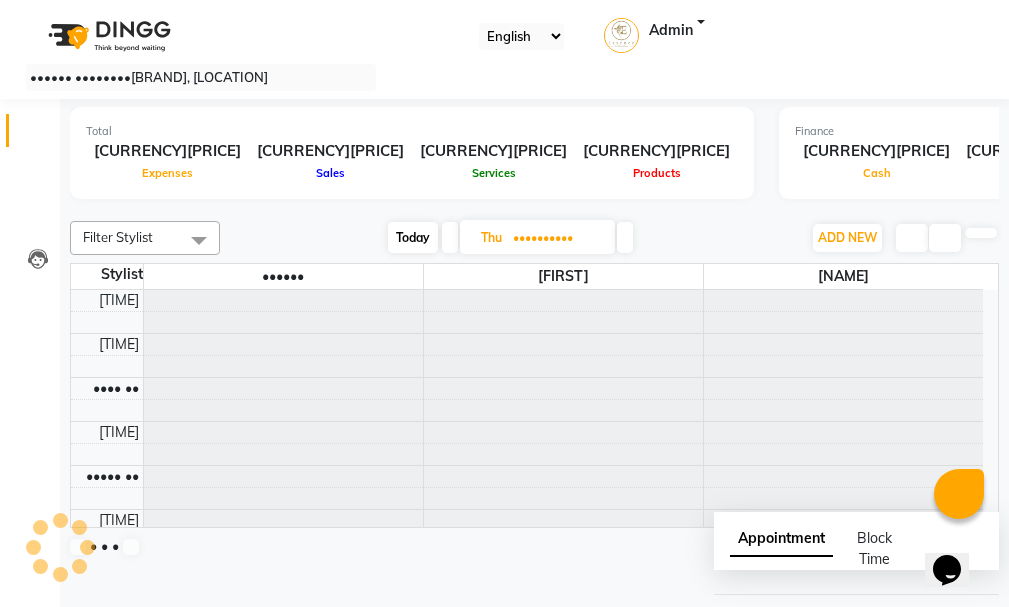 click at bounding box center [625, 237] 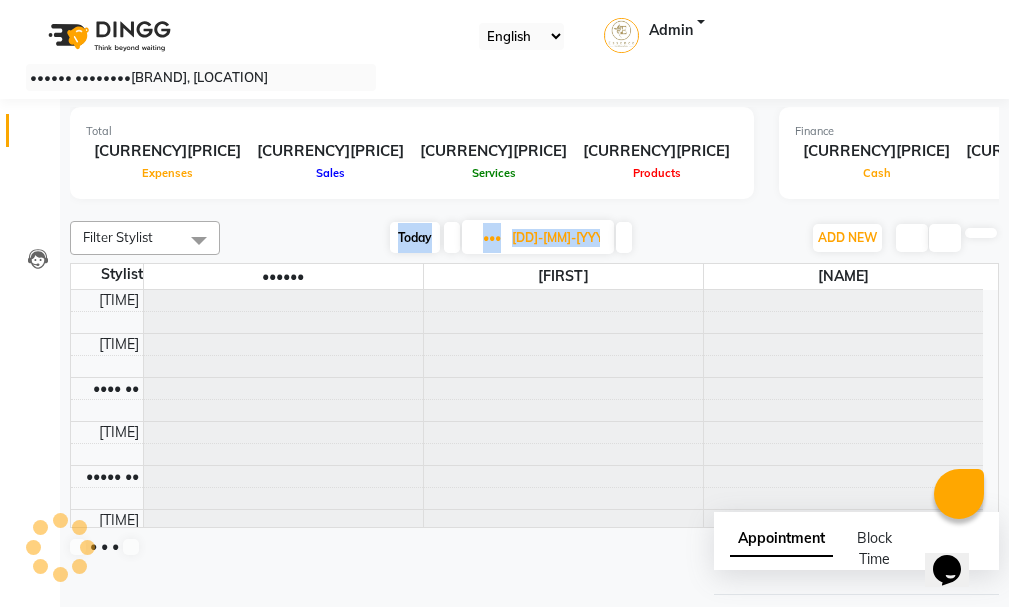 click at bounding box center (624, 237) 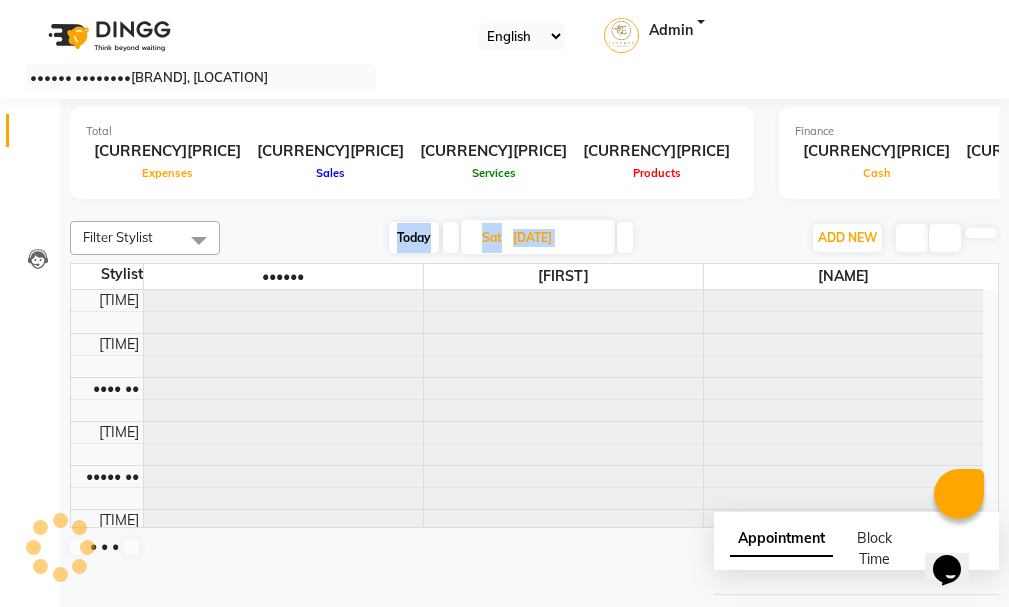 click at bounding box center (625, 237) 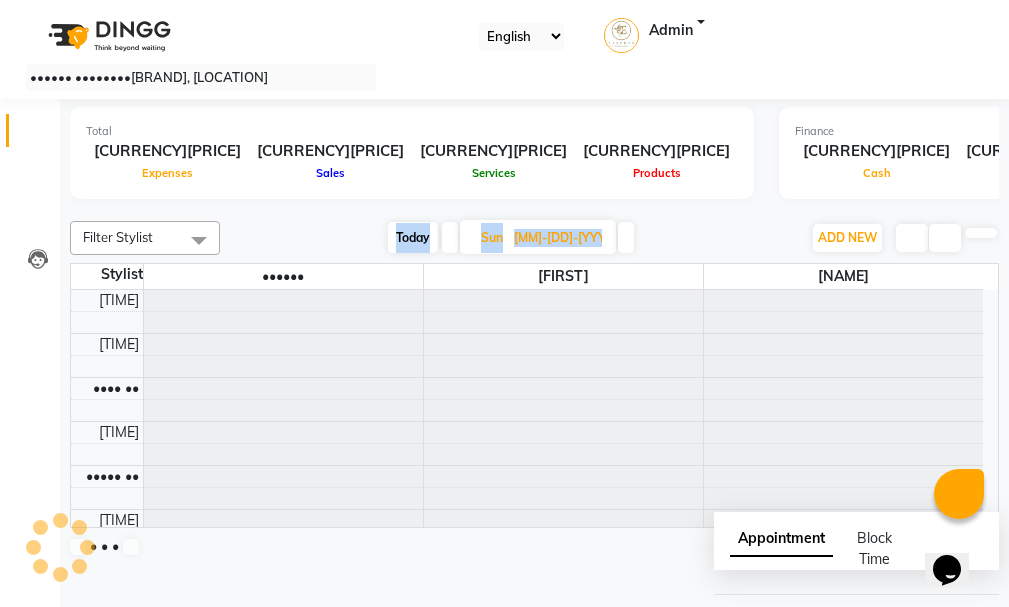 click at bounding box center [626, 237] 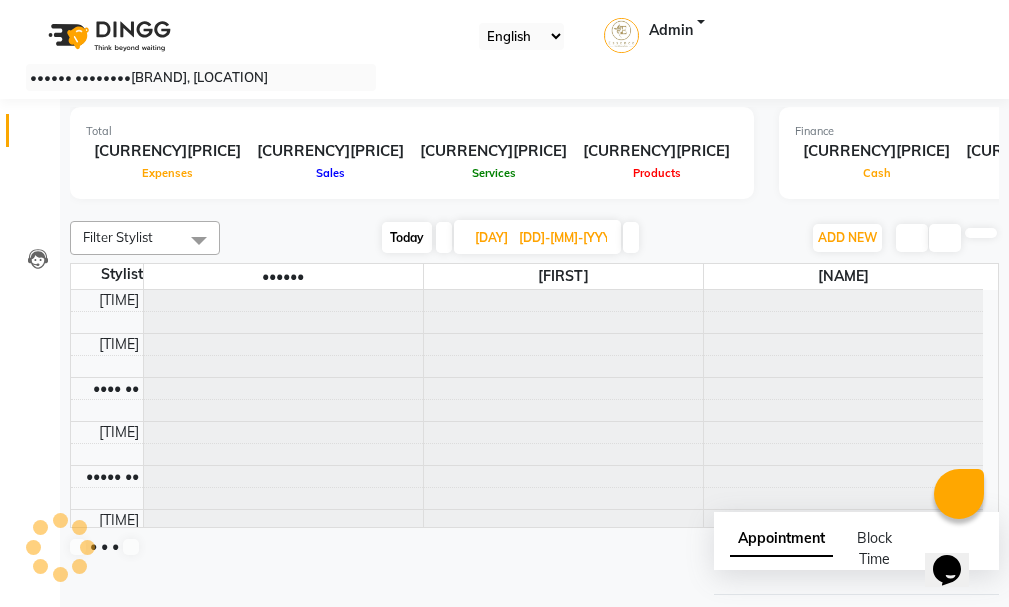 click at bounding box center [631, 237] 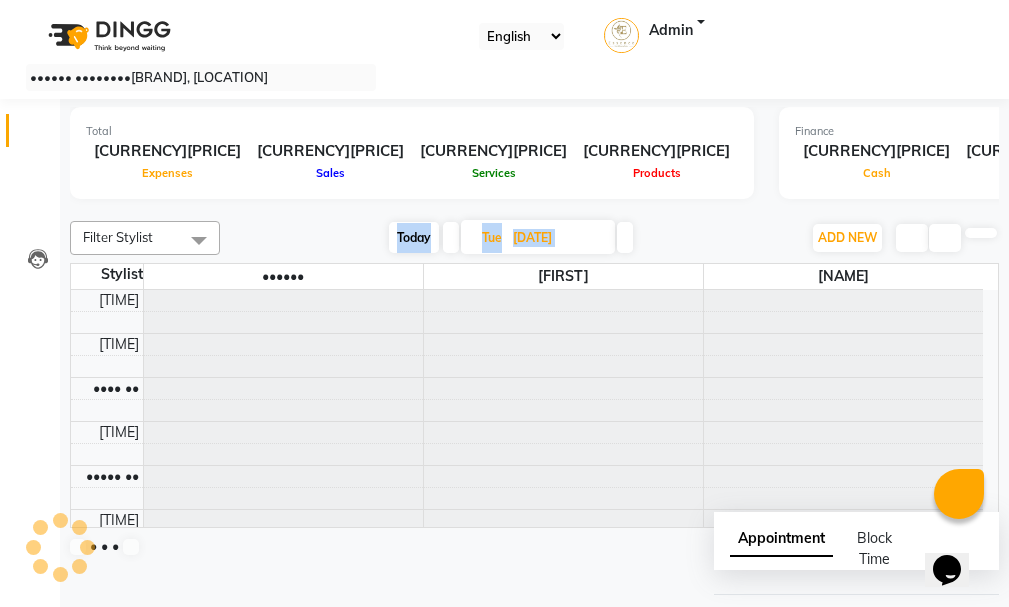 scroll, scrollTop: 0, scrollLeft: 0, axis: both 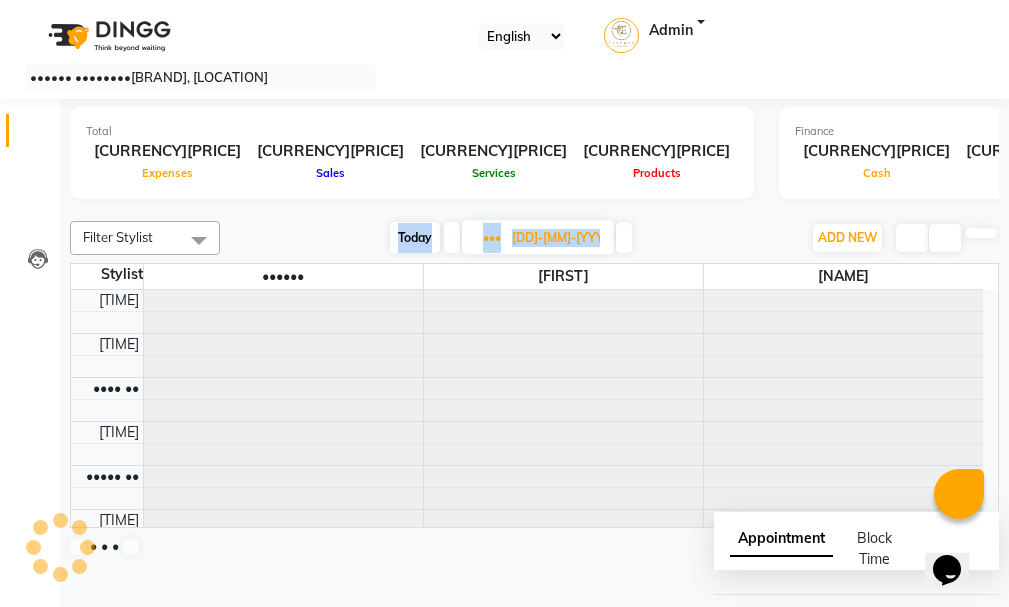 click at bounding box center (624, 237) 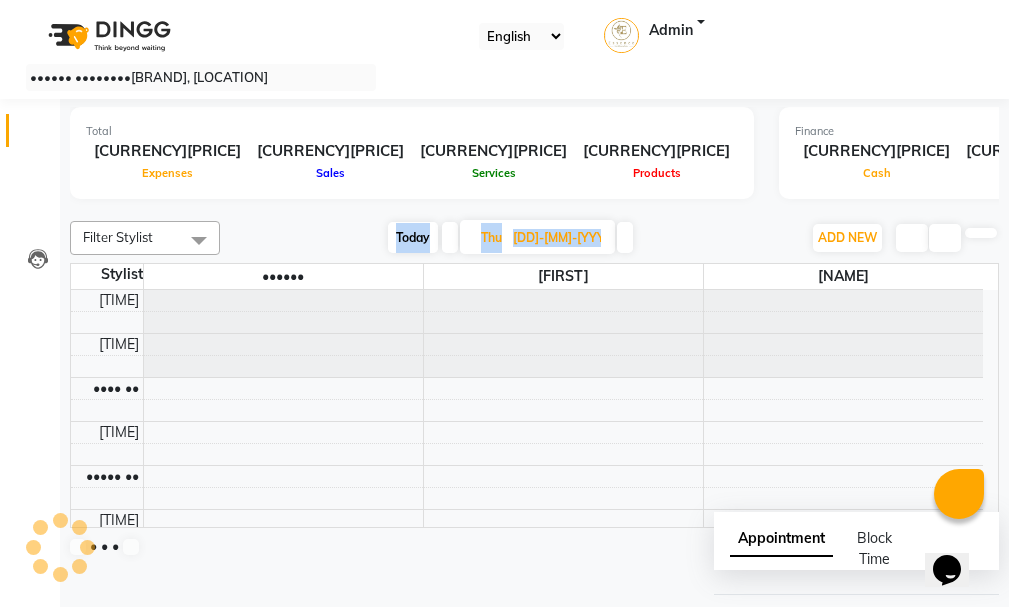 click at bounding box center [625, 237] 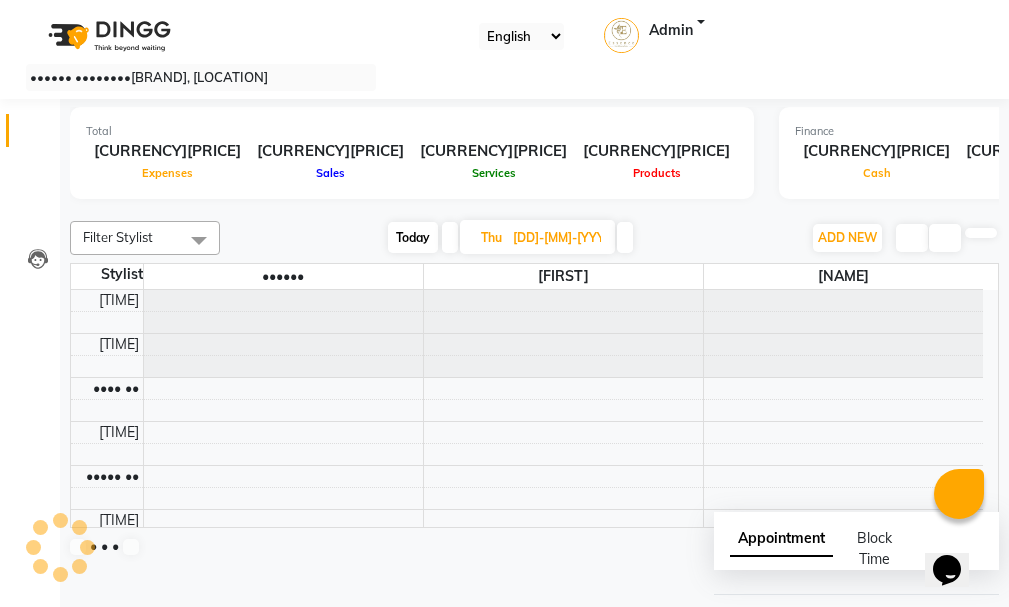 scroll, scrollTop: 0, scrollLeft: 0, axis: both 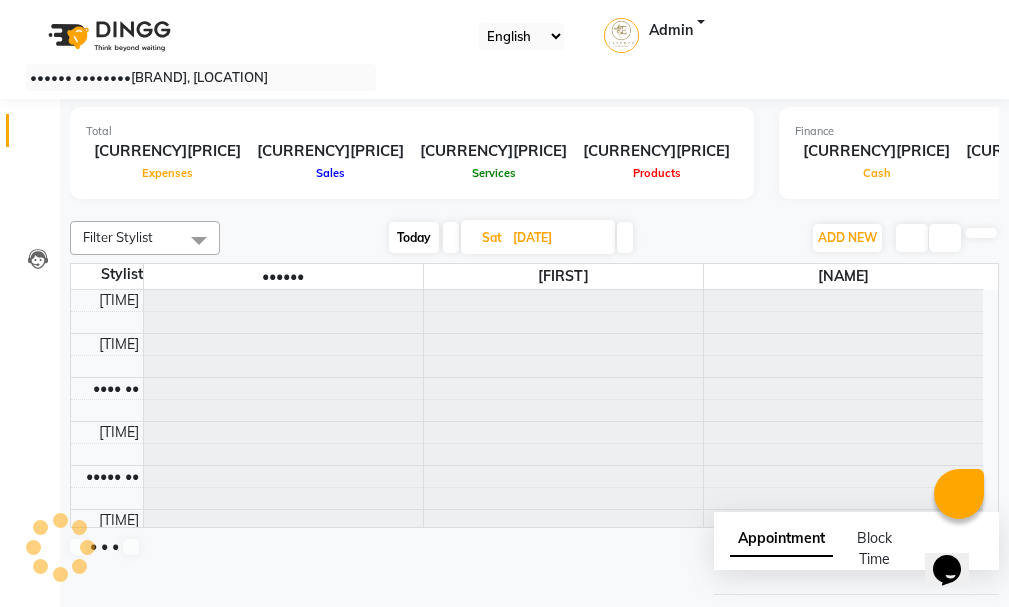 click at bounding box center (625, 237) 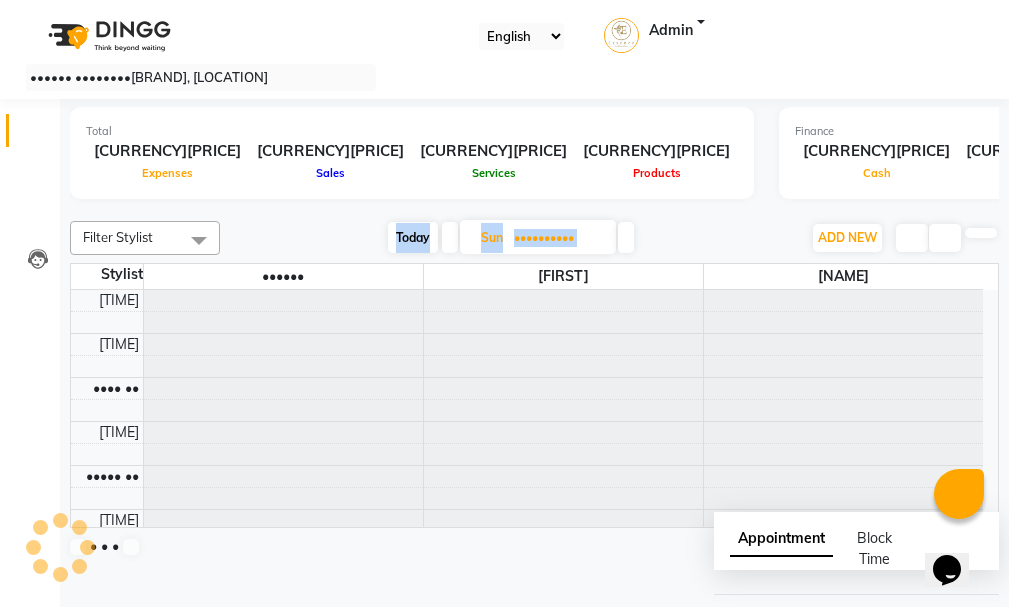 click at bounding box center [626, 237] 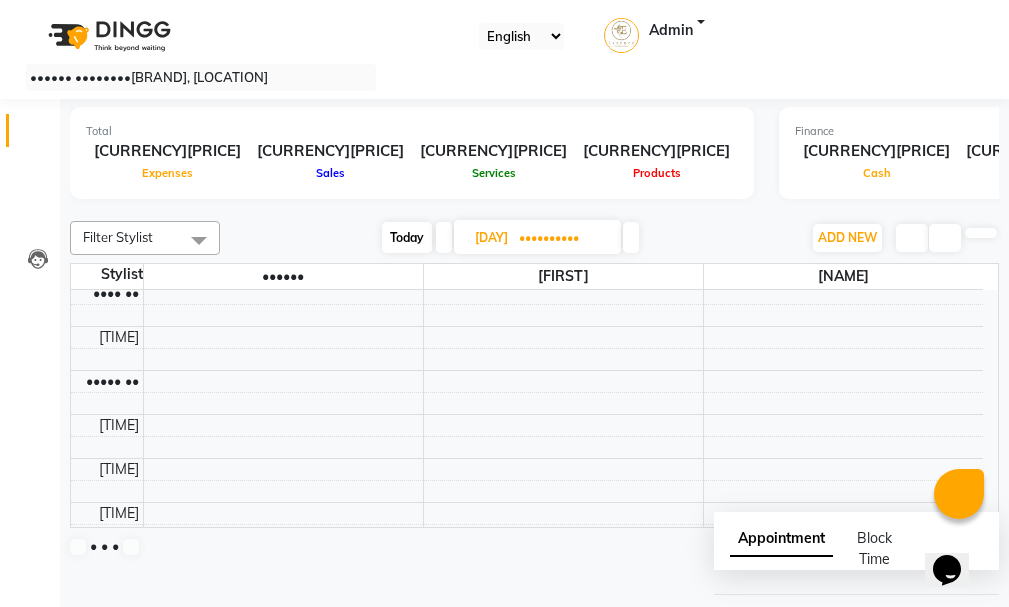 scroll, scrollTop: 29, scrollLeft: 0, axis: vertical 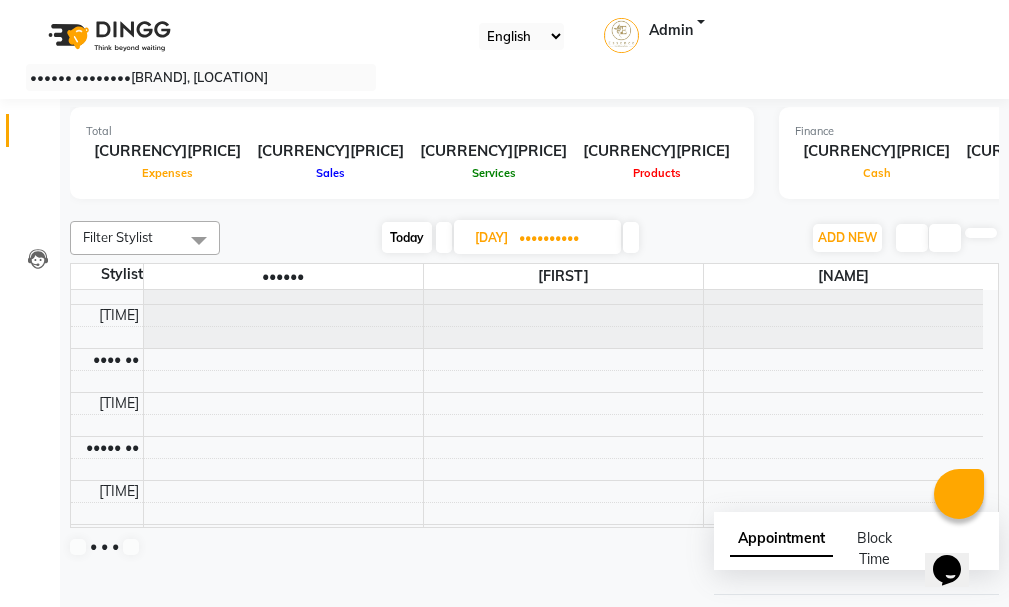 click on "8:00 AM 8:30 AM 9:00 AM 9:30 AM 10:00 AM 10:30 AM 11:00 AM 11:30 AM 12:00 PM 12:30 PM 1:00 PM 1:30 PM 2:00 PM 2:30 PM 3:00 PM 3:30 PM 4:00 PM 4:30 PM 5:00 PM 5:30 PM 6:00 PM 6:30 PM 7:00 PM 7:30 PM 8:00 PM 8:30 PM" at bounding box center (527, 832) 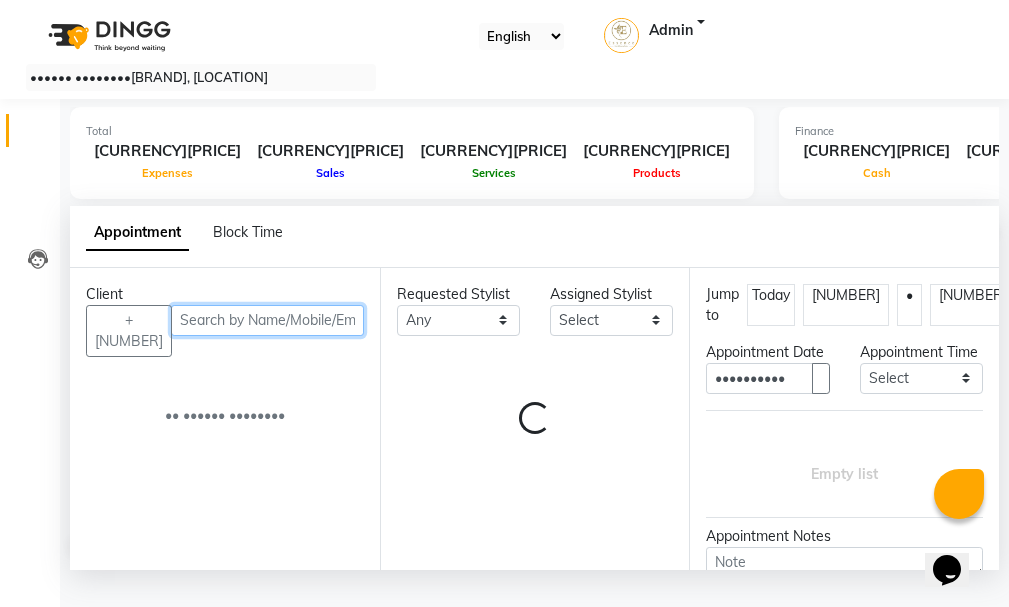 scroll, scrollTop: 1, scrollLeft: 0, axis: vertical 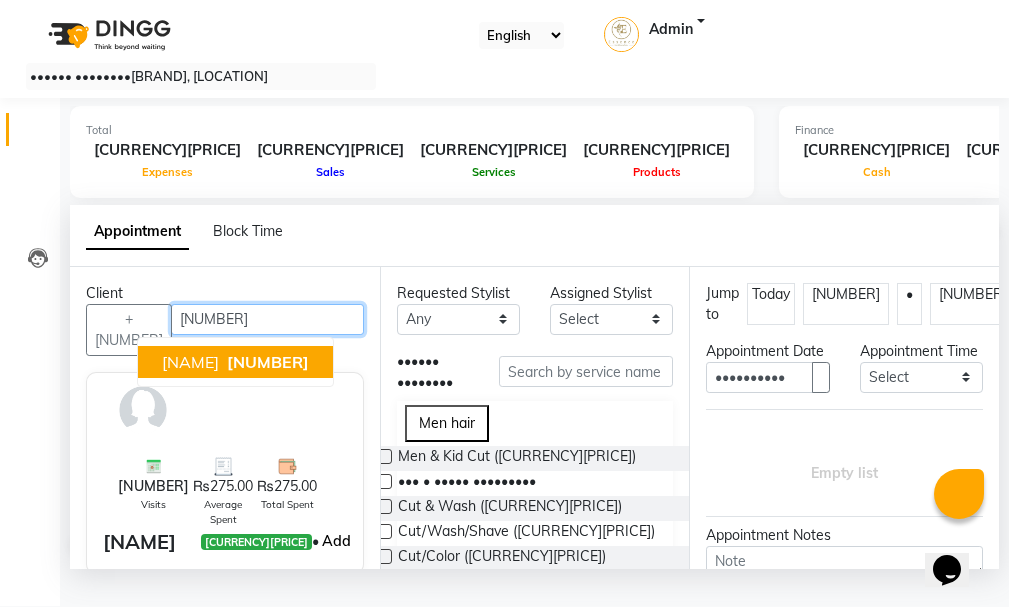 type on "[NUMBER]" 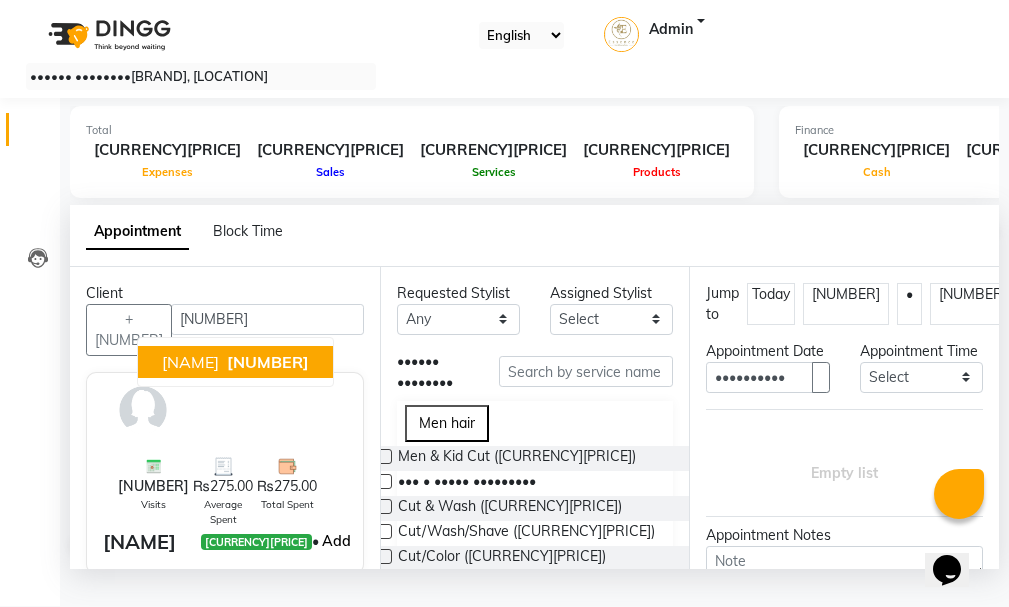 click on "Add" at bounding box center [336, 541] 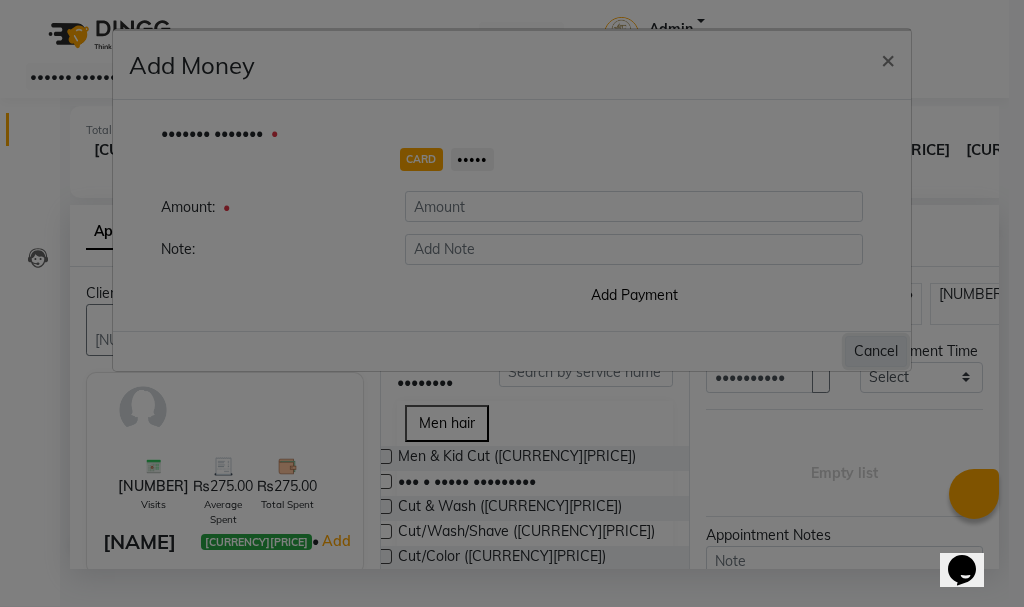 click on "Cancel" at bounding box center [876, 351] 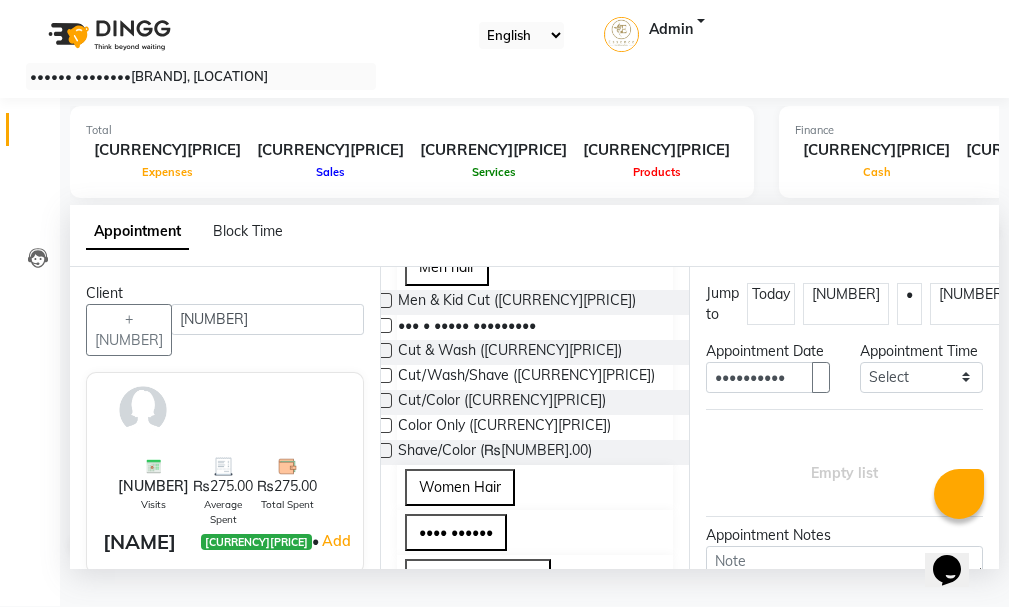 scroll, scrollTop: 200, scrollLeft: 0, axis: vertical 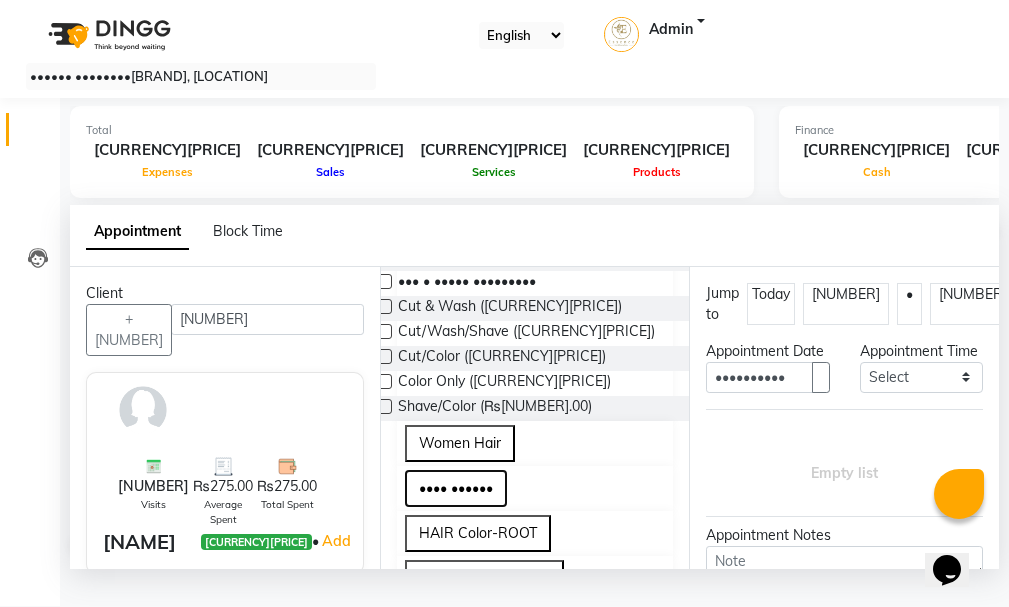 click on "•••• ••••••" at bounding box center [456, 488] 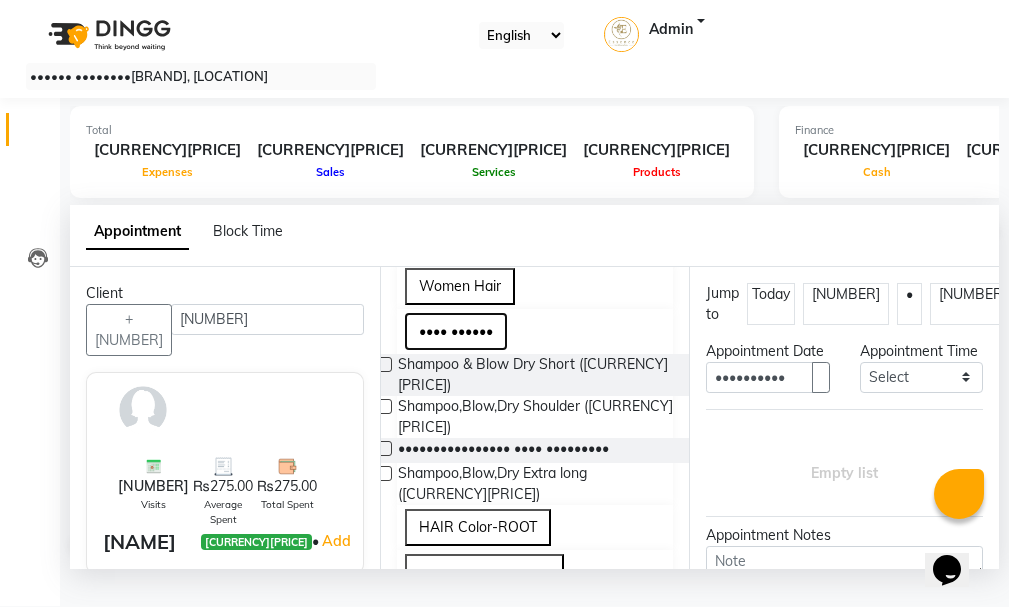 scroll, scrollTop: 400, scrollLeft: 0, axis: vertical 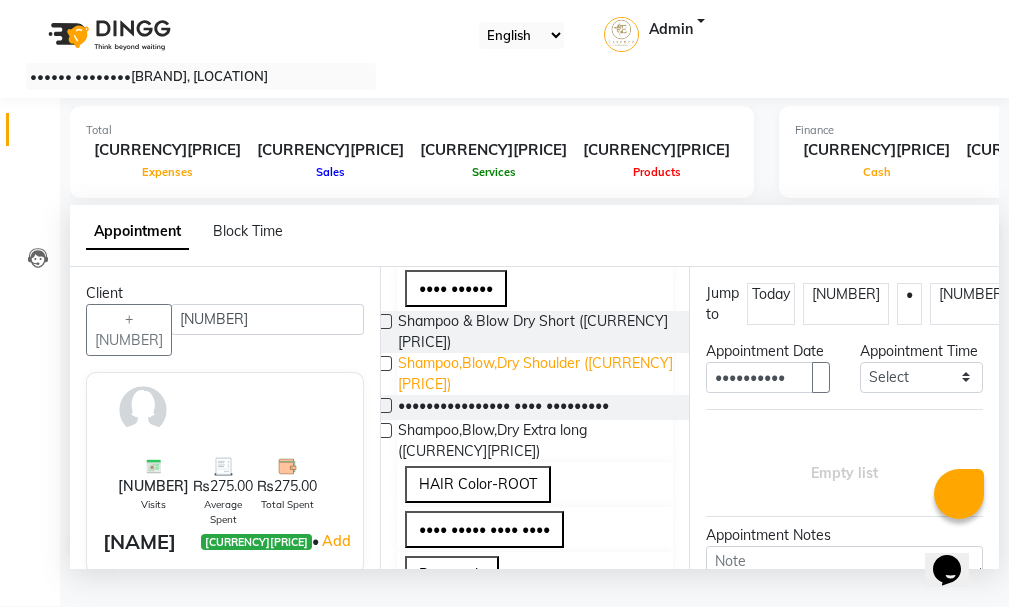 click on "Shampoo,Blow,Dry Shoulder ([CURRENCY][PRICE])" at bounding box center [538, 332] 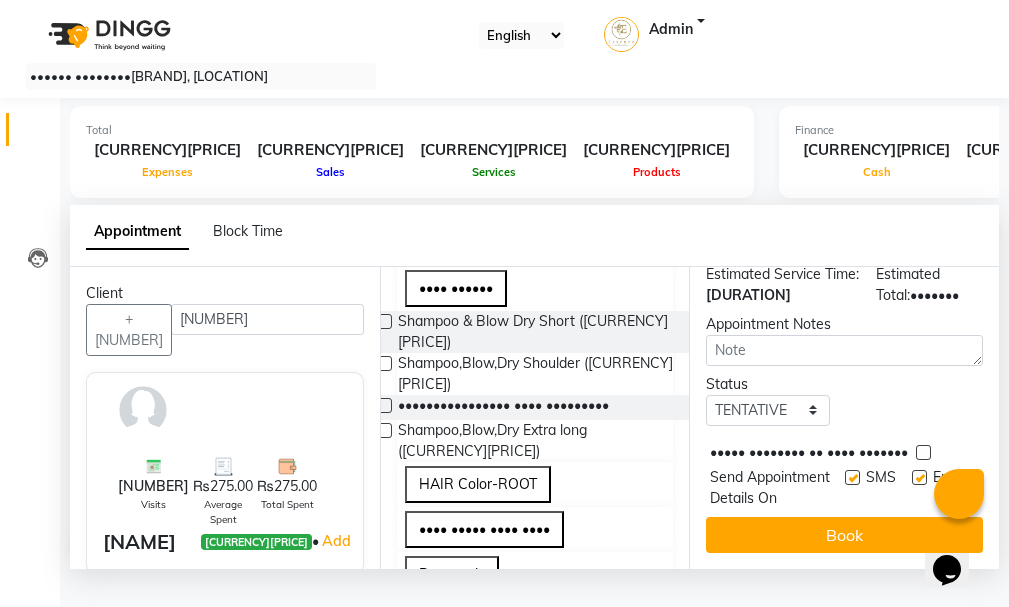 scroll, scrollTop: 340, scrollLeft: 0, axis: vertical 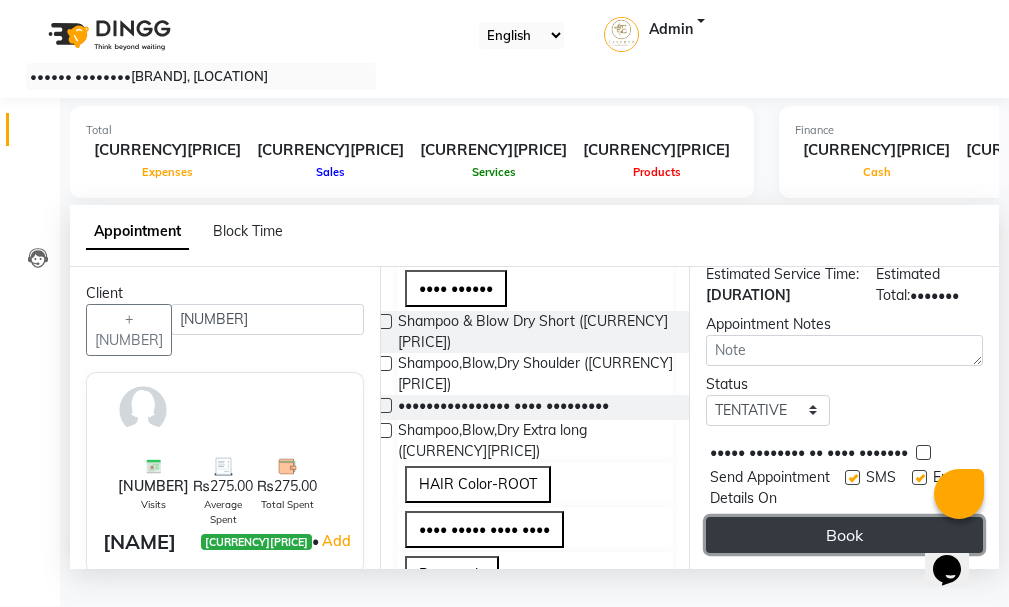 click on "Book" at bounding box center (844, 535) 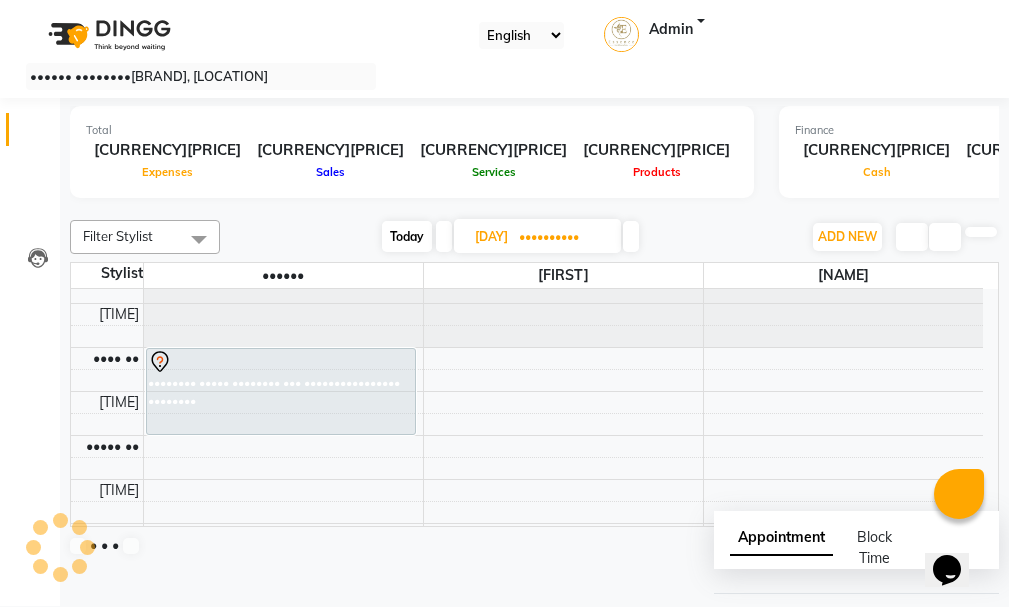 scroll, scrollTop: 0, scrollLeft: 0, axis: both 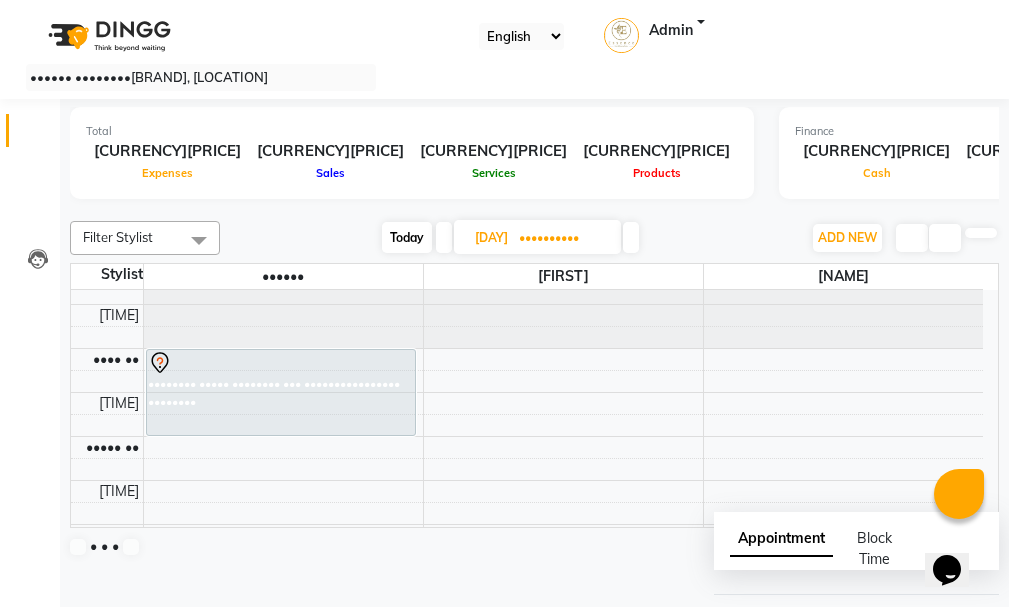click on "Today" at bounding box center [407, 237] 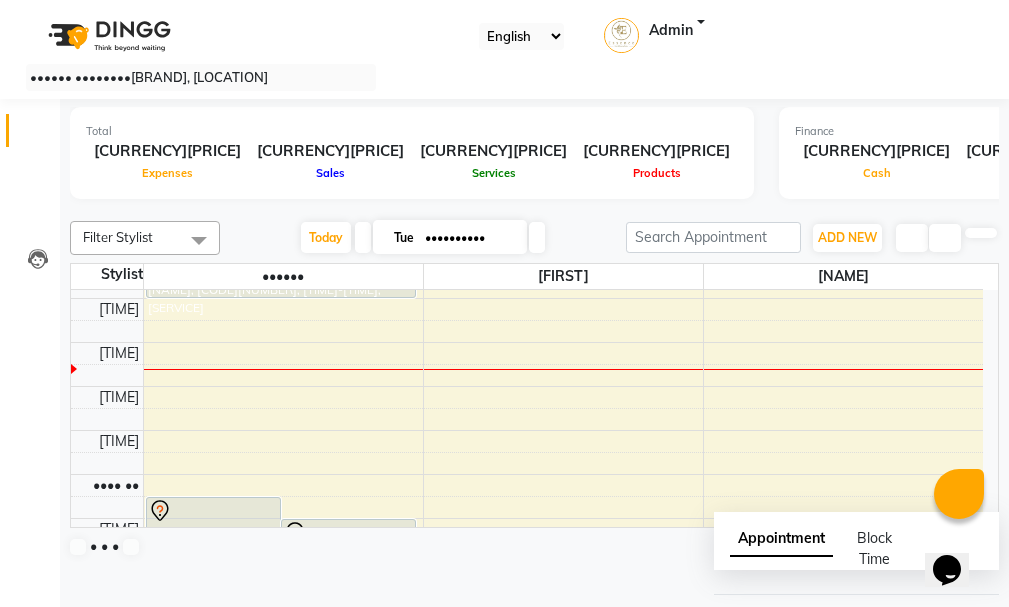 scroll, scrollTop: 429, scrollLeft: 0, axis: vertical 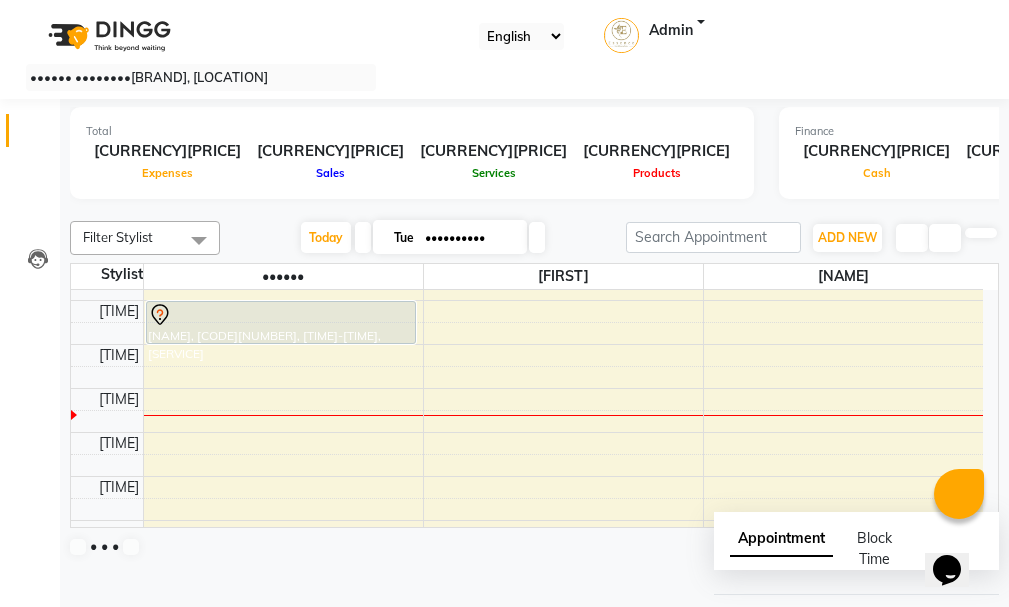 click on "8:00 AM 8:30 AM 9:00 AM 9:30 AM 10:00 AM 10:30 AM 11:00 AM 11:30 AM 12:00 PM 12:30 PM 1:00 PM 1:30 PM 2:00 PM 2:30 PM 3:00 PM 3:30 PM 4:00 PM 4:30 PM 5:00 PM 5:30 PM 6:00 PM 6:30 PM 7:00 PM 7:30 PM 8:00 PM 8:30 PM             [FIRST], [TIME]-[TIME], Men & Kid Cut             [FIRST], [TIME]-[TIME], Men & Kid Cut     [FIRST], [TIME]-[TIME], Men & Kid Cut             [FIRST], [TIME]-[TIME], Men & Kid Cut             [FIRST], [TIME]-[TIME], Men & Kid Cut             [FIRST], [TIME]-[TIME], Men & Kid Cut             [FIRST], [TIME]-[TIME], Relaxer-Salon             [FIRST], [TIME]-[TIME], Highlights Full Head-Short" at bounding box center (527, 432) 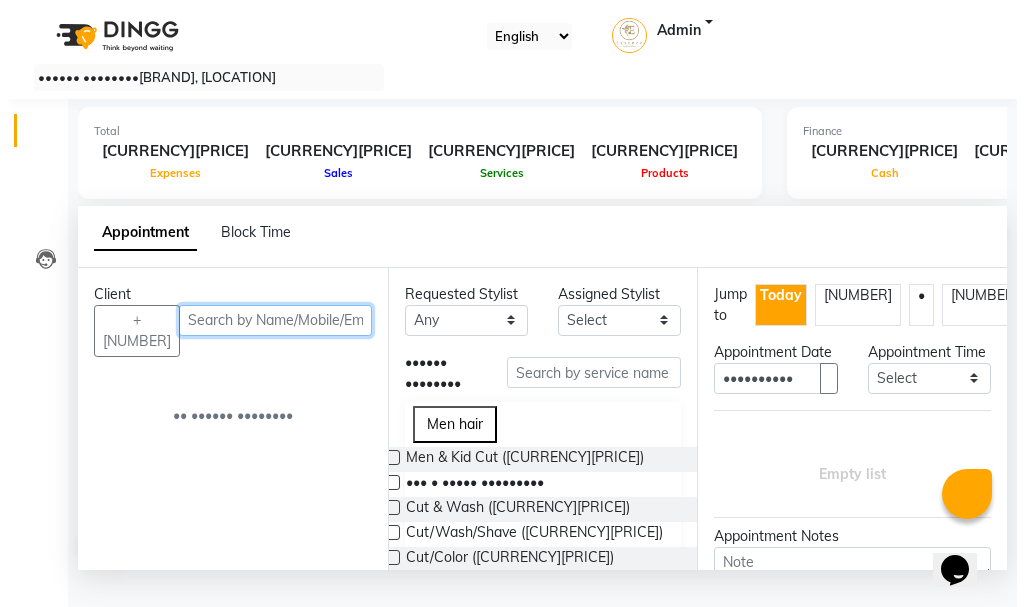 scroll, scrollTop: 1, scrollLeft: 0, axis: vertical 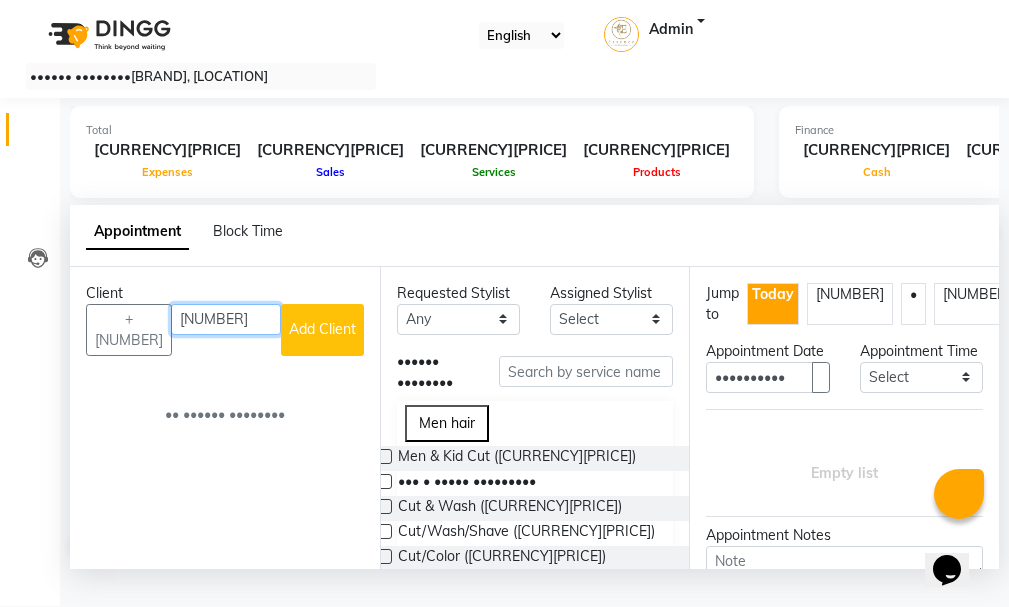 type on "[NUMBER]" 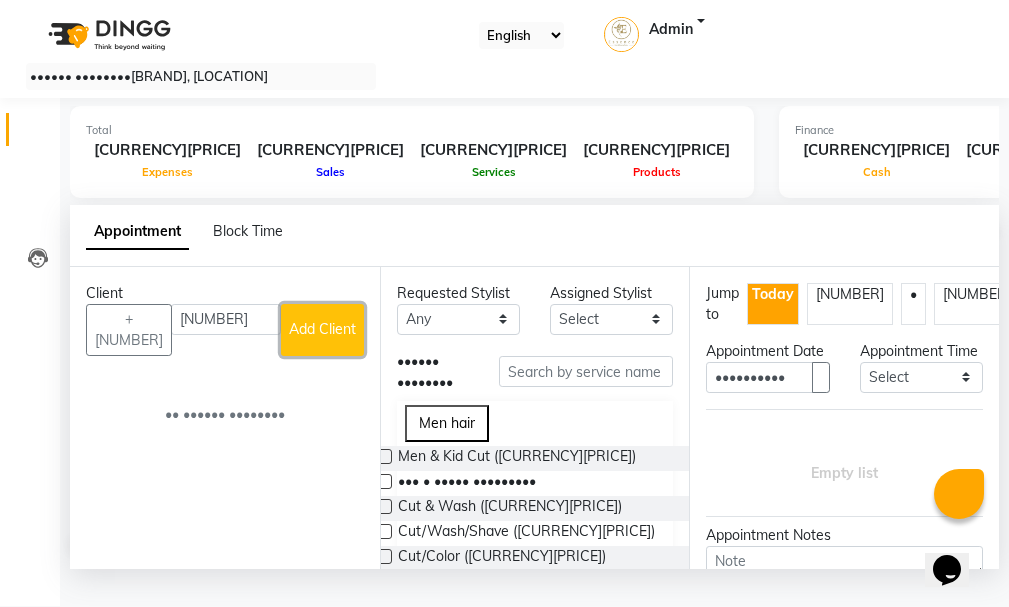 click on "Add Client" at bounding box center [322, 330] 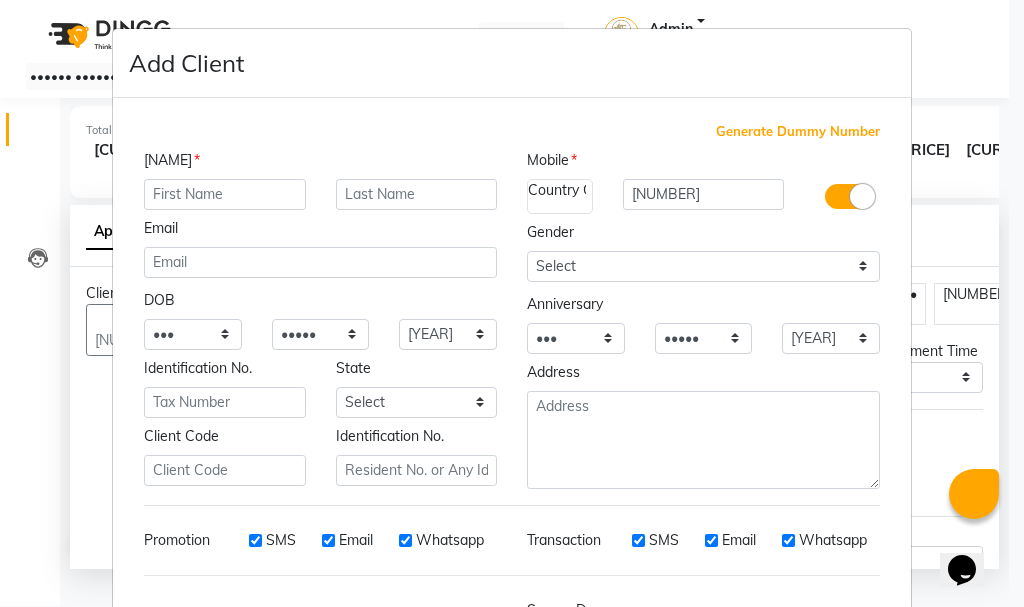 click at bounding box center (225, 194) 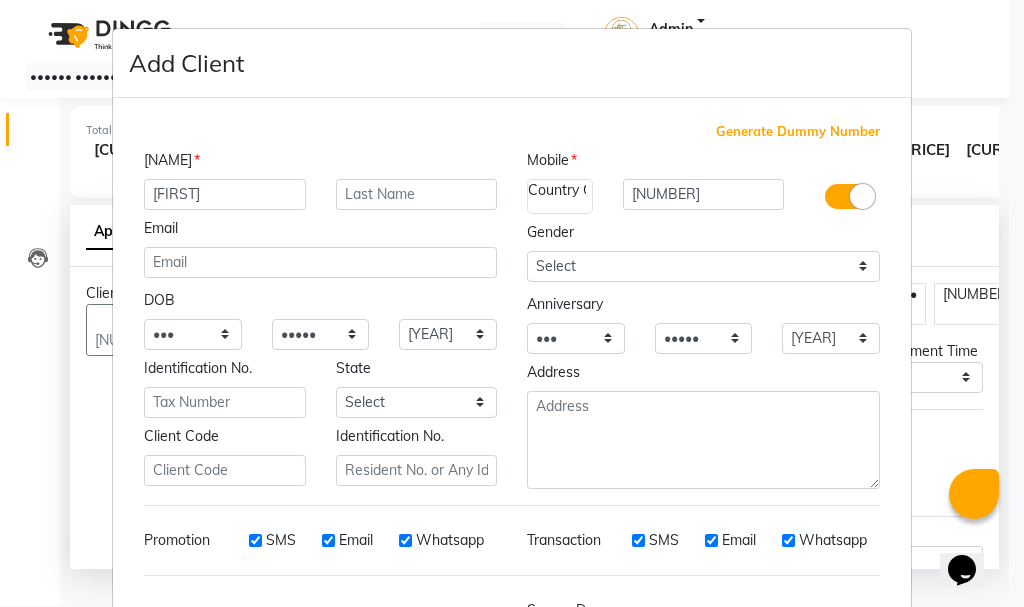type on "[FIRST]" 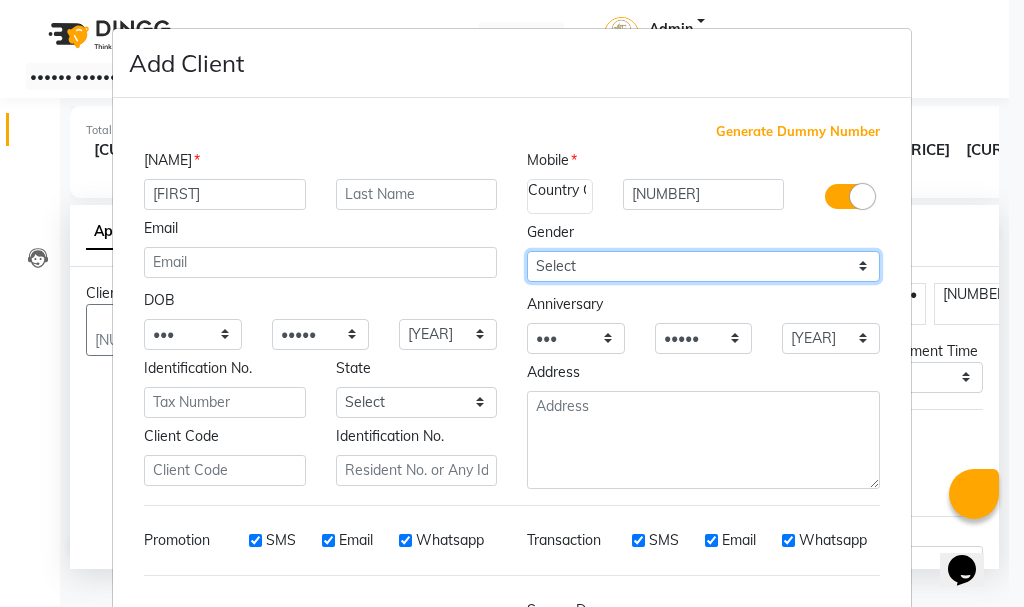 click on "Select Male Female Other Prefer Not To Say" at bounding box center [193, 334] 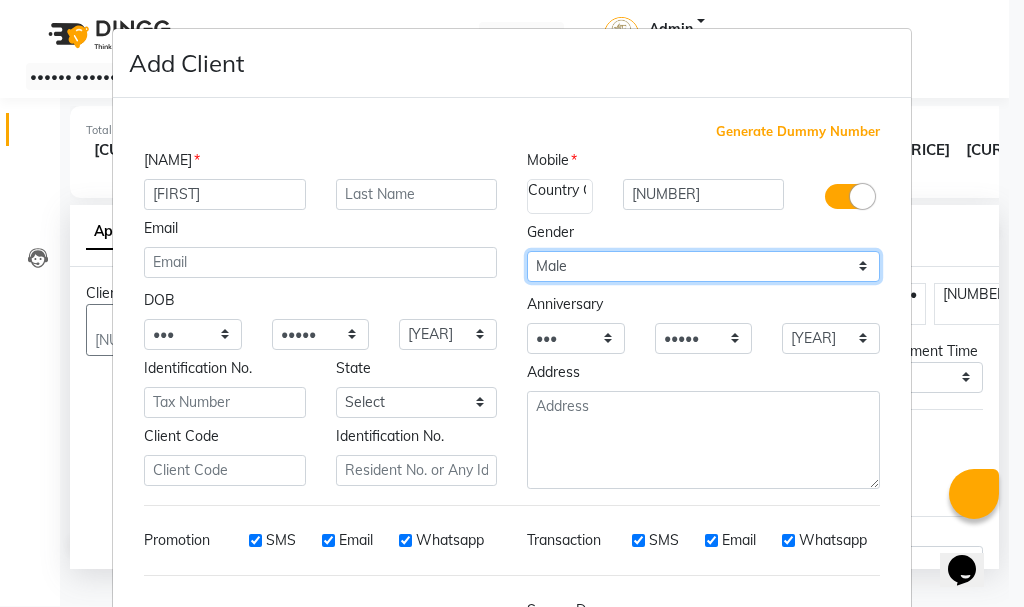 click on "Select Male Female Other Prefer Not To Say" at bounding box center [193, 334] 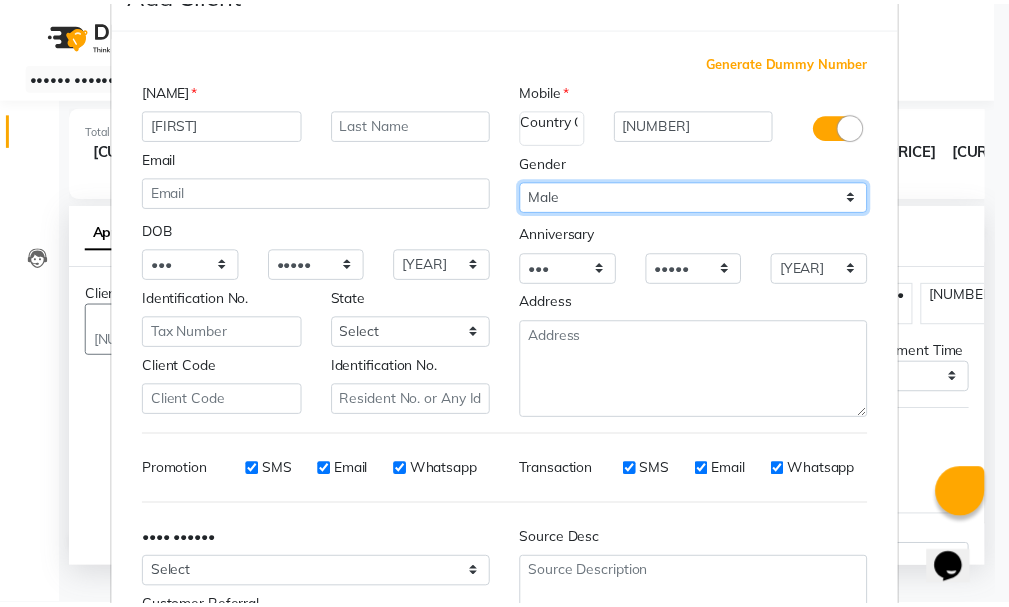 scroll, scrollTop: 242, scrollLeft: 0, axis: vertical 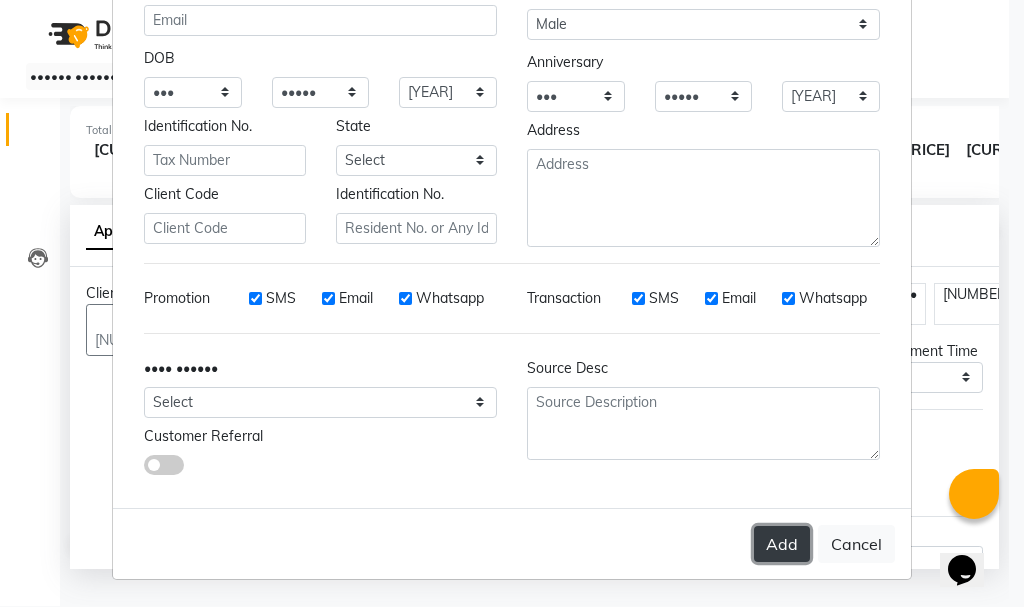 click on "Add" at bounding box center [782, 544] 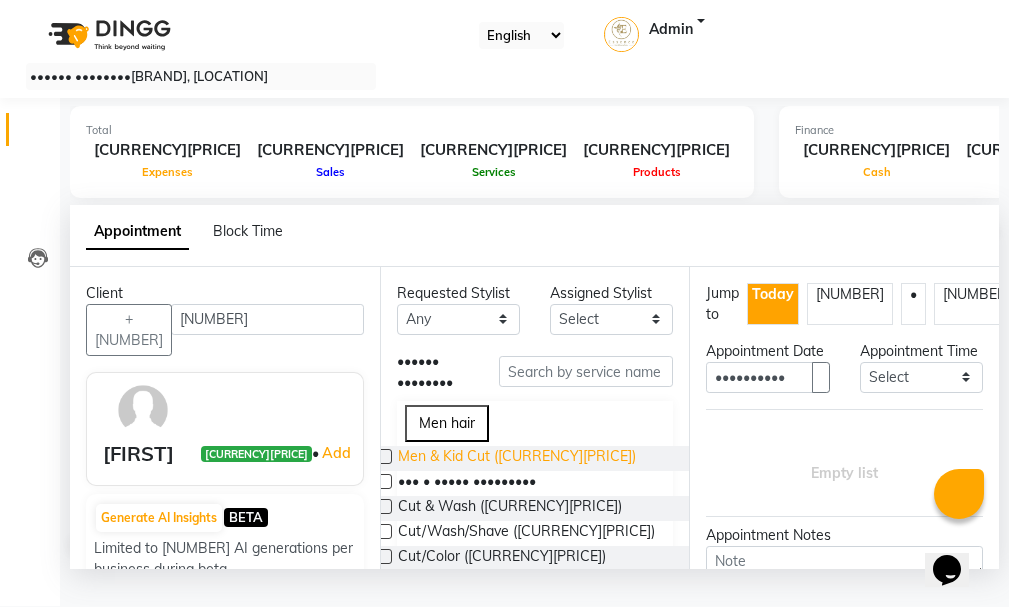 click on "Men & Kid Cut ([CURRENCY][PRICE])" at bounding box center [517, 458] 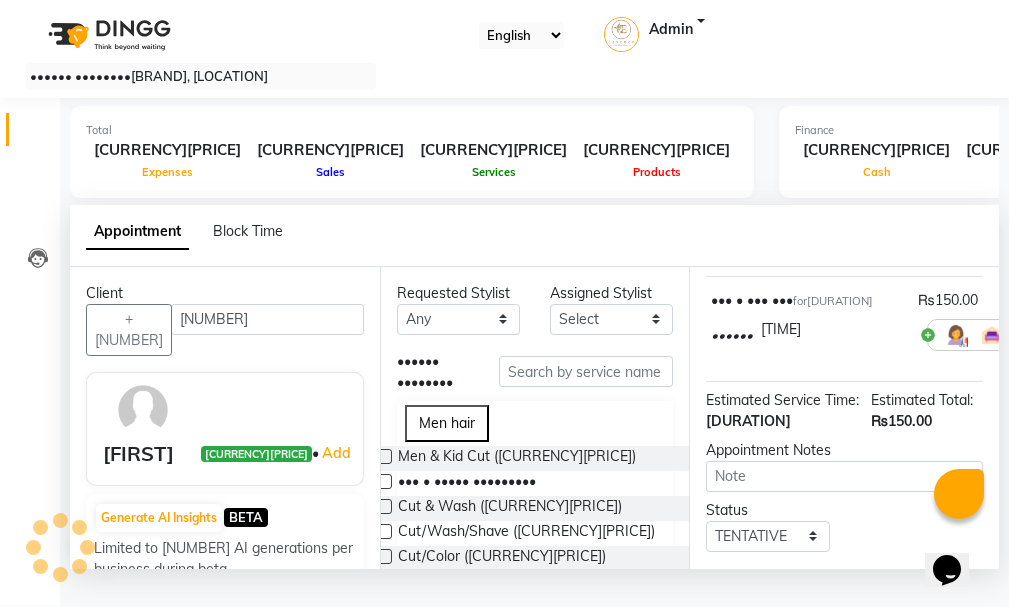 scroll, scrollTop: 319, scrollLeft: 0, axis: vertical 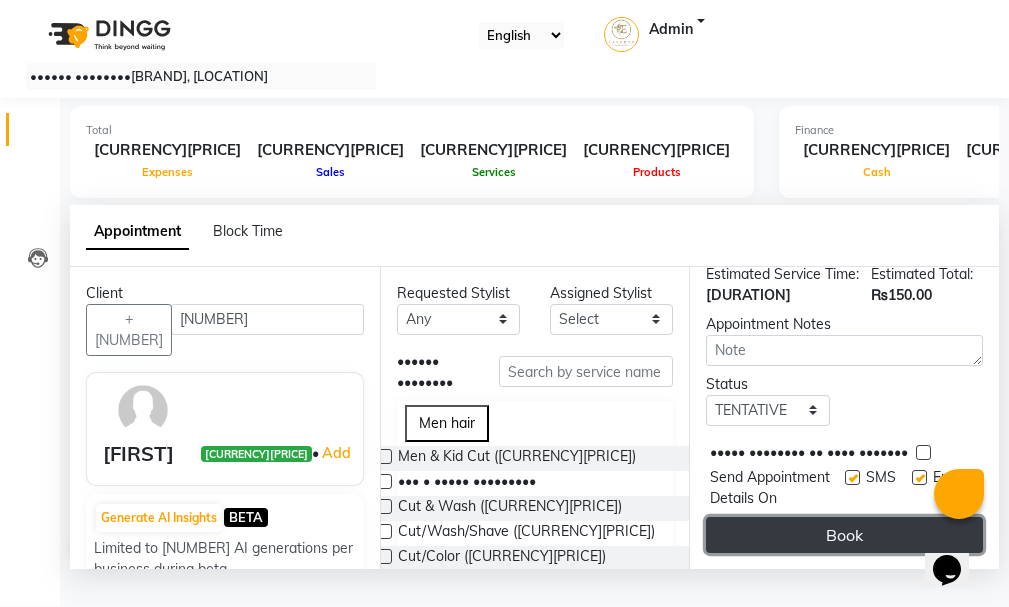 click on "Book" at bounding box center [844, 535] 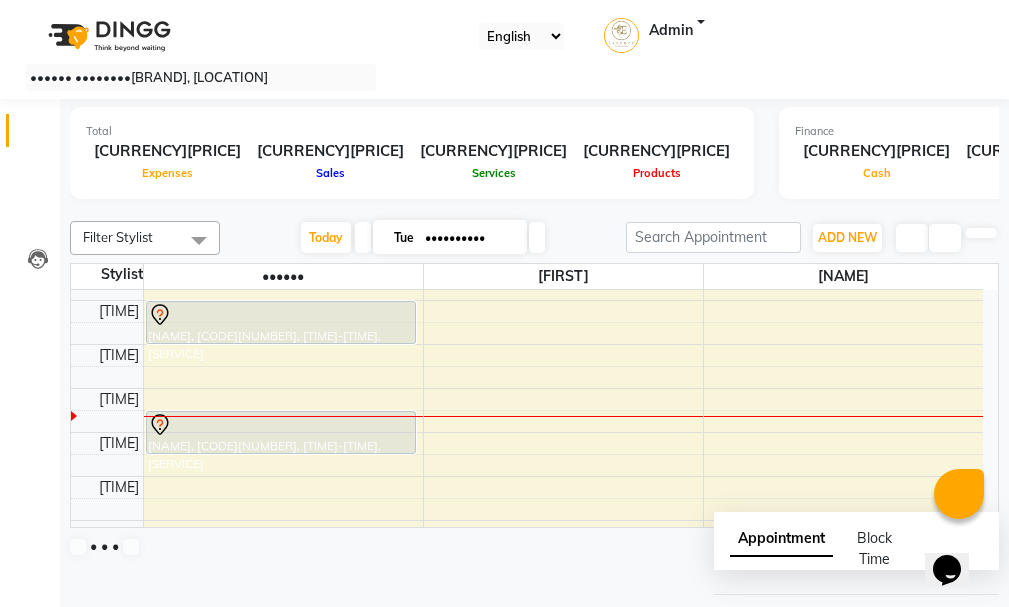 scroll, scrollTop: 1, scrollLeft: 0, axis: vertical 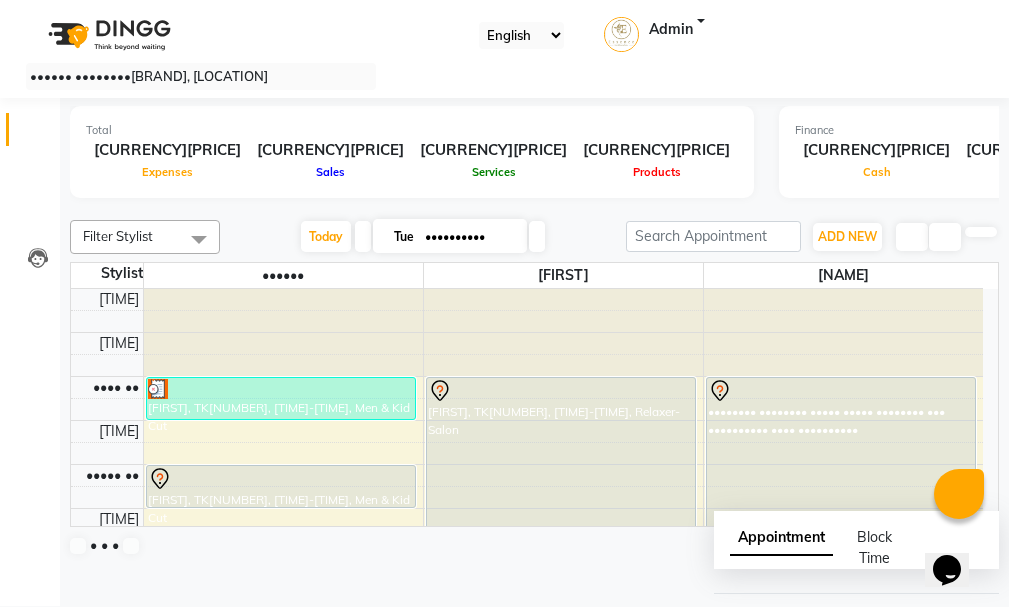 click on "[FIRST], TK[NUMBER], [TIME]-[TIME], Relaxer-Salon" at bounding box center (281, 486) 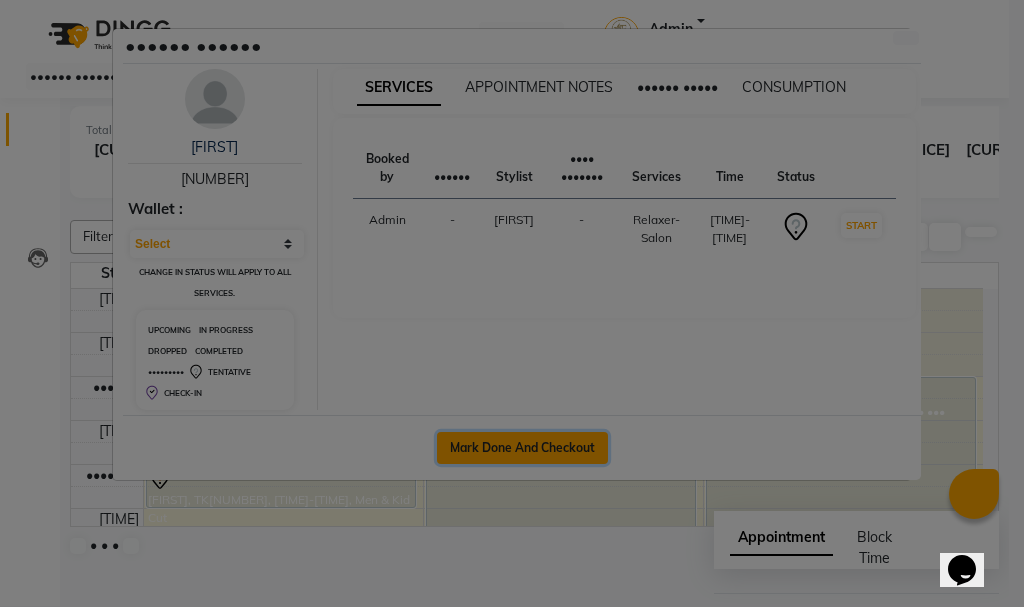 click on "Mark Done And Checkout" at bounding box center (522, 448) 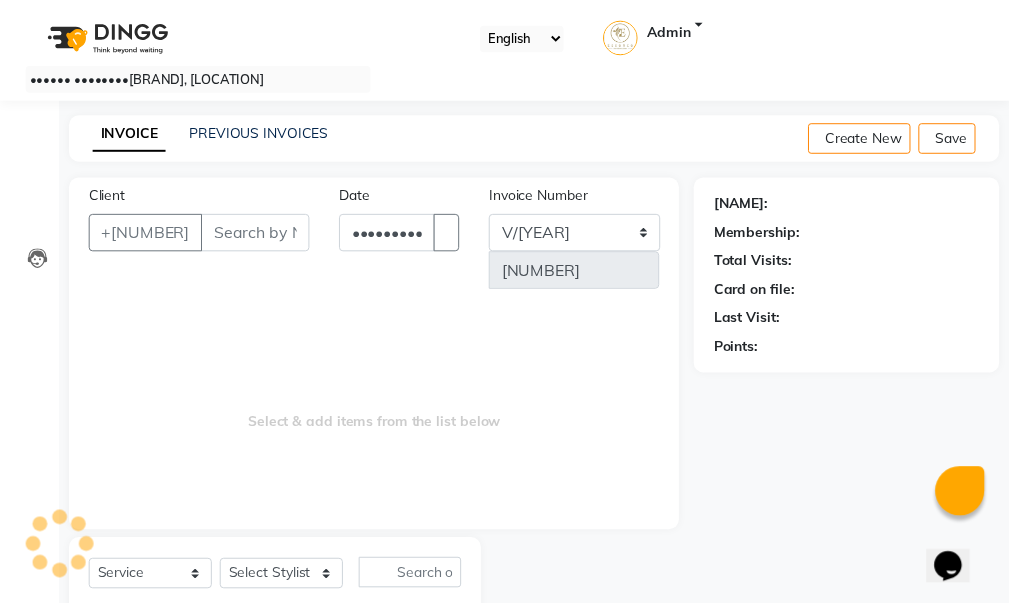 scroll, scrollTop: 0, scrollLeft: 0, axis: both 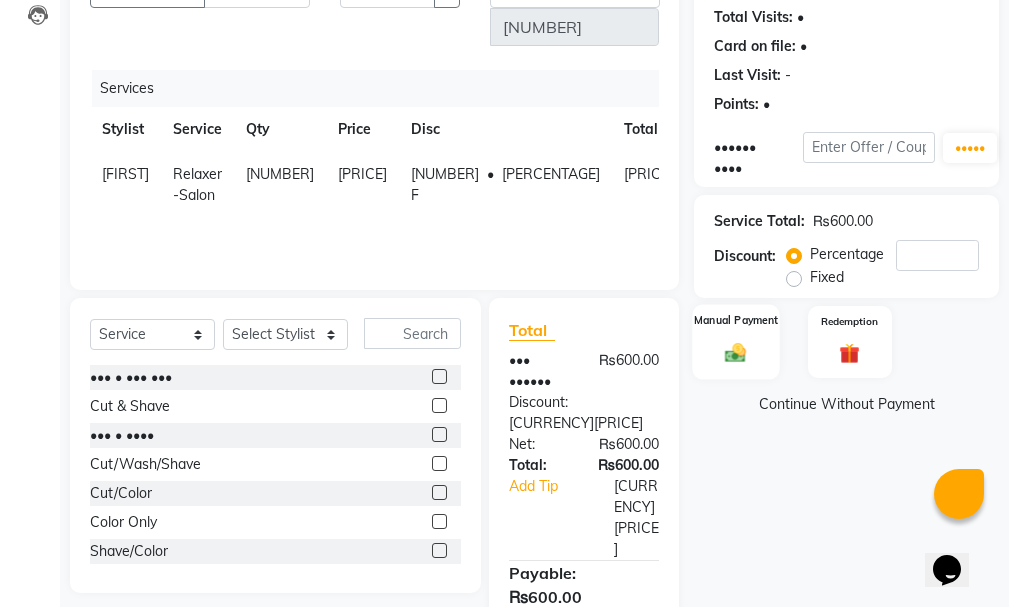 click at bounding box center (736, 352) 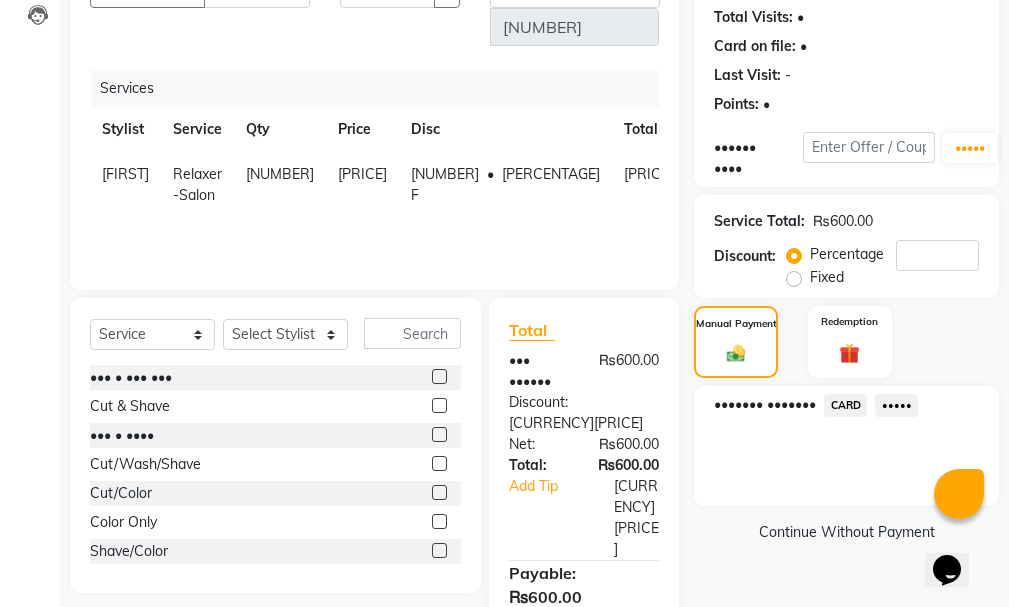 click on "•••••" at bounding box center (845, 405) 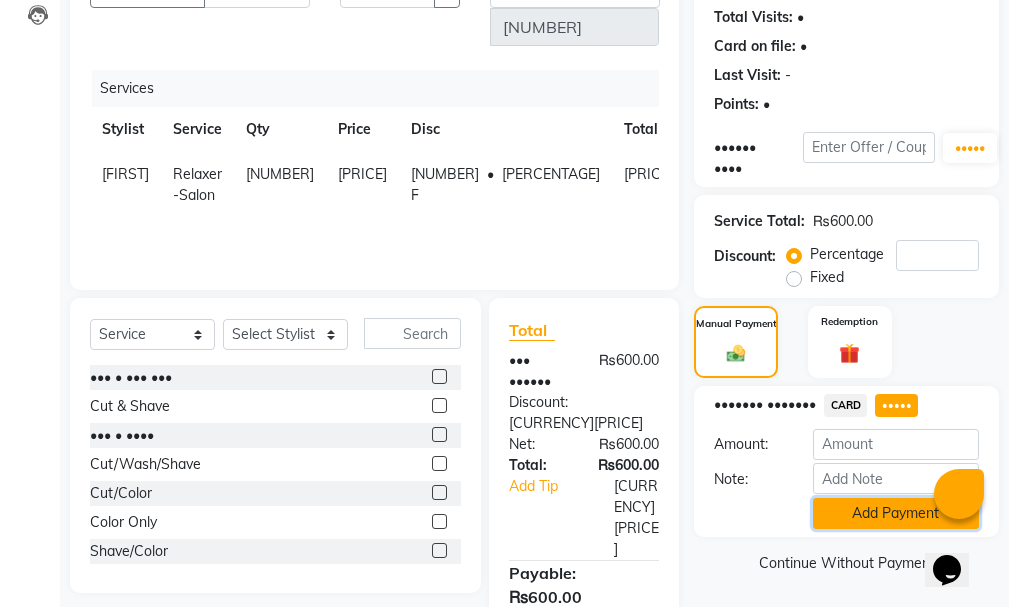 click on "Add Payment" at bounding box center [896, 513] 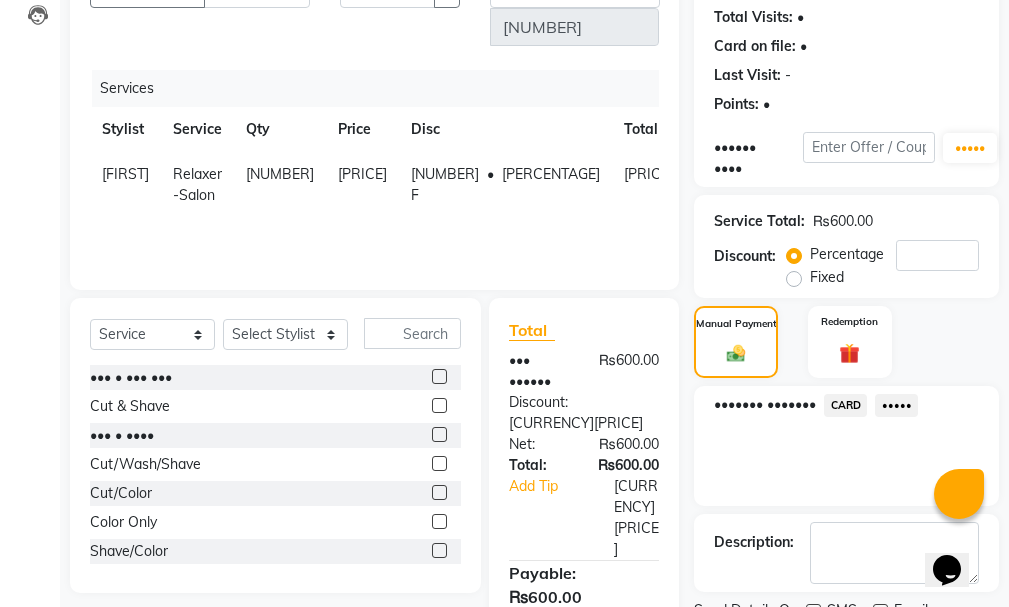 scroll, scrollTop: 334, scrollLeft: 0, axis: vertical 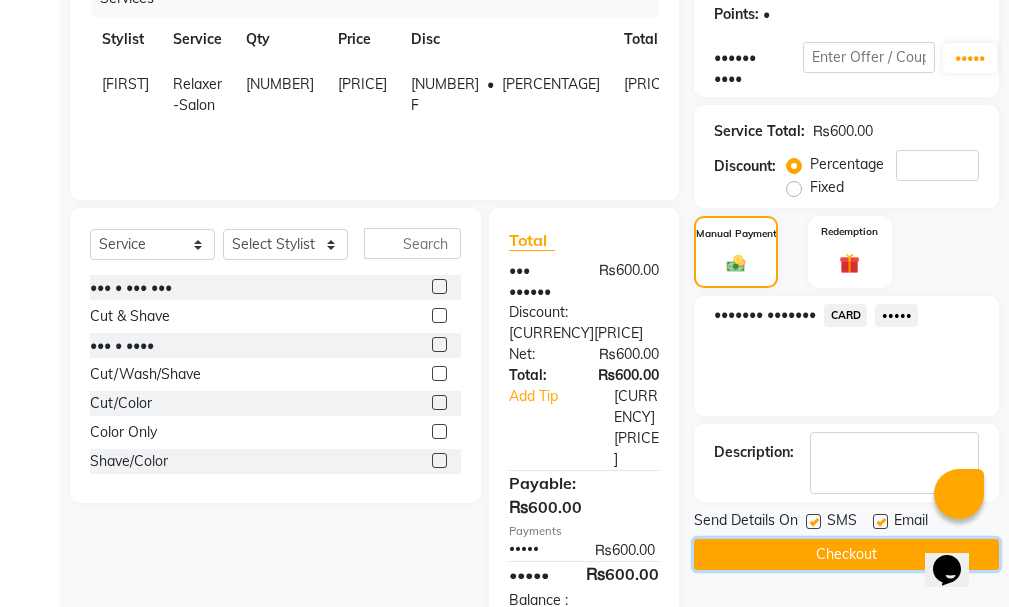 click on "Checkout" at bounding box center (846, 554) 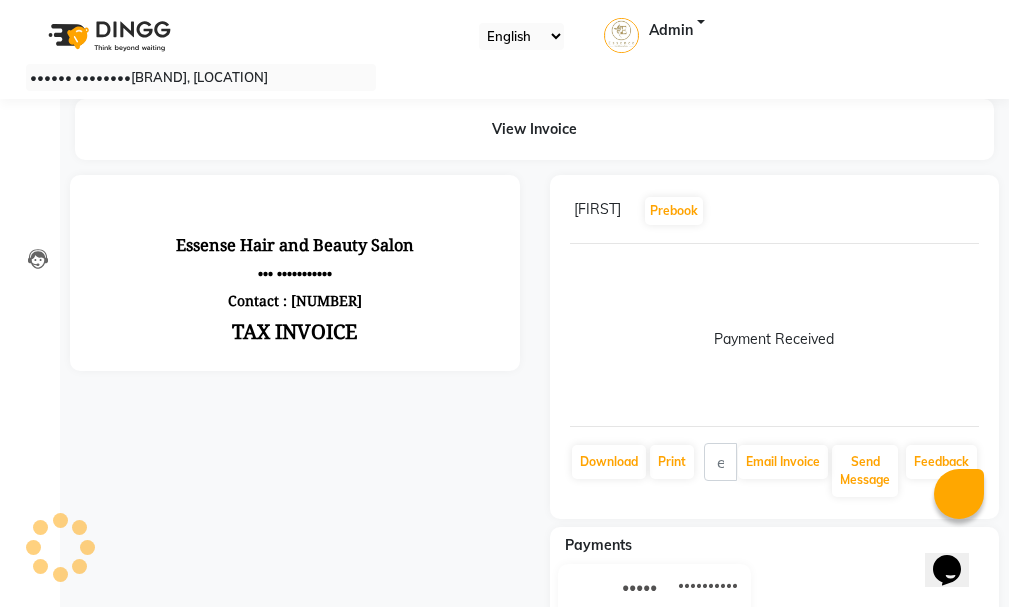 scroll, scrollTop: 0, scrollLeft: 0, axis: both 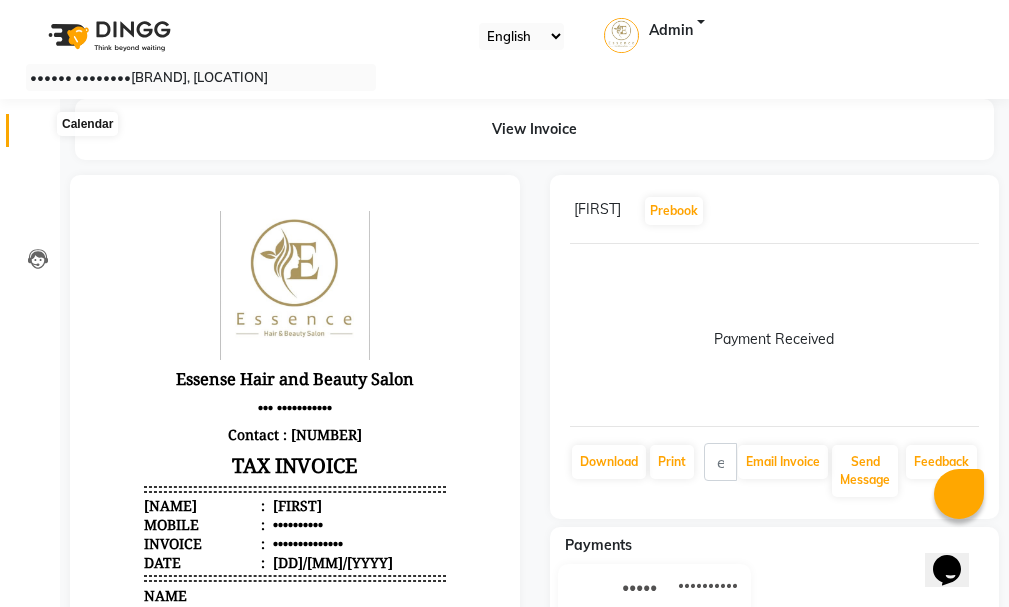 click at bounding box center [38, 135] 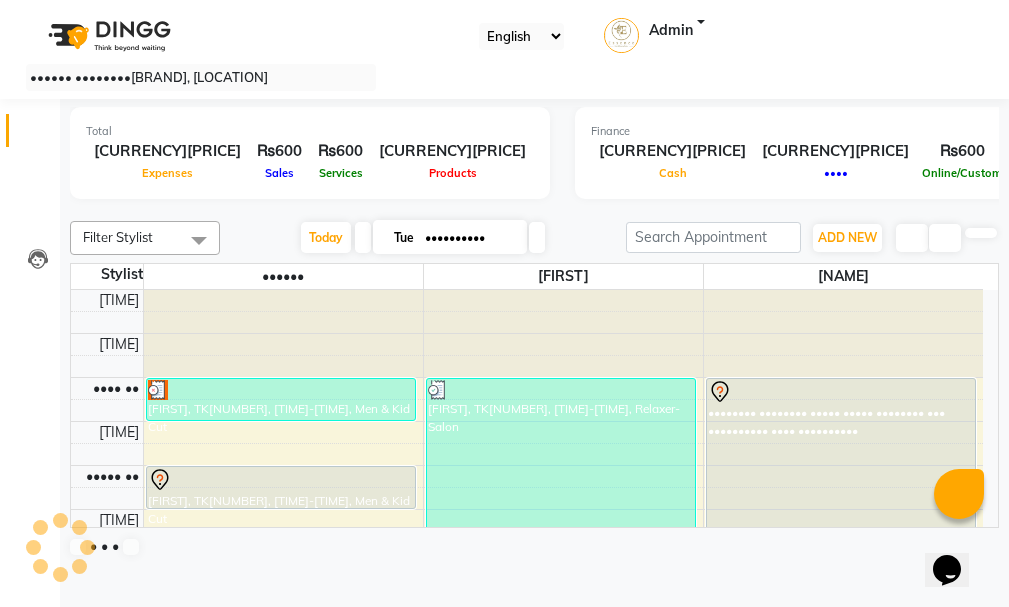 scroll, scrollTop: 0, scrollLeft: 0, axis: both 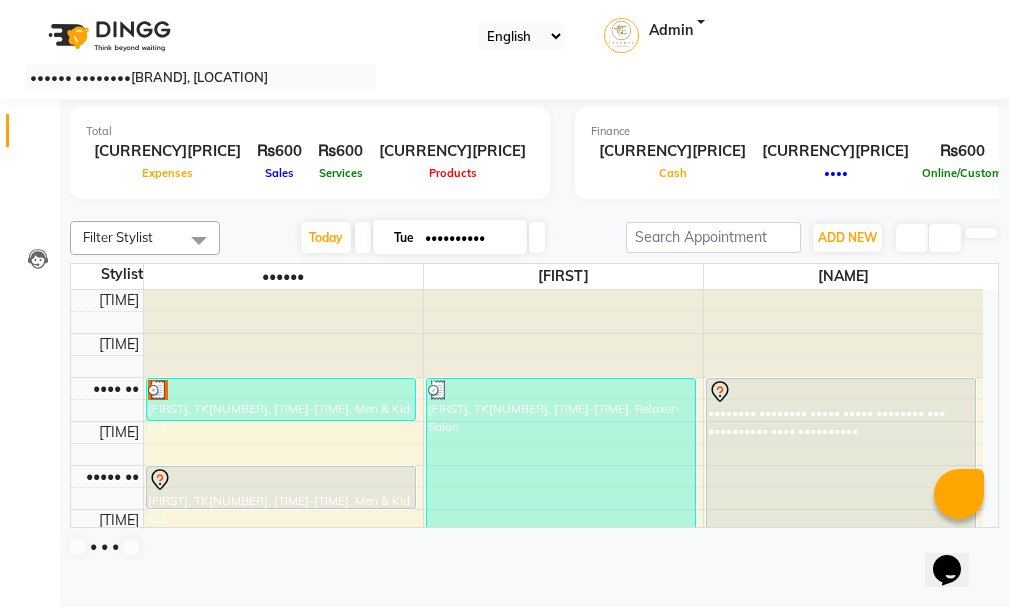 click on "•••••••• •••••••• ••••• ••••• •••••••• ••• •••••••••• •••• ••••••••••" at bounding box center [281, 487] 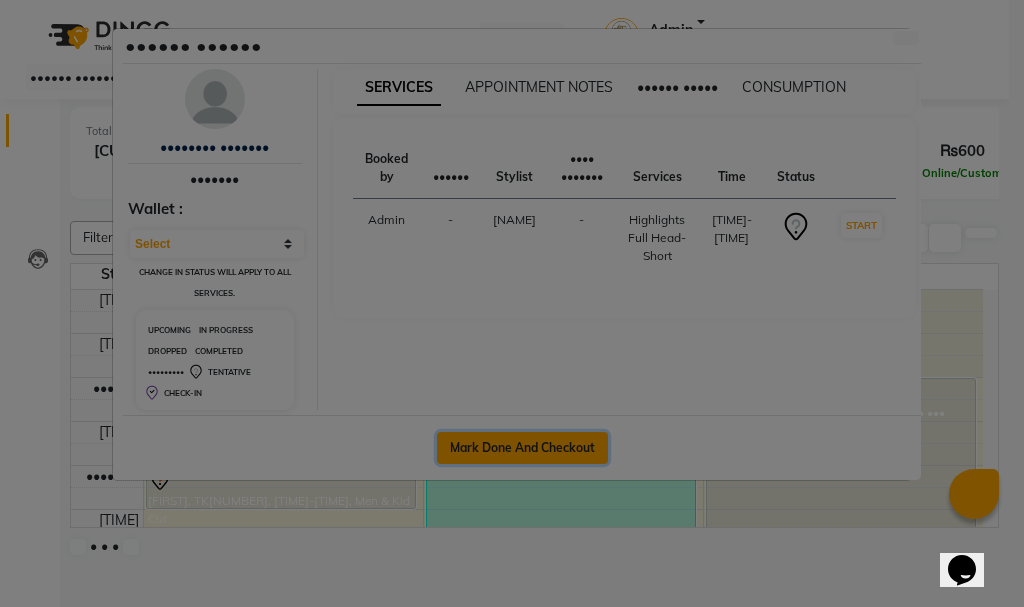 click on "Mark Done And Checkout" at bounding box center (522, 448) 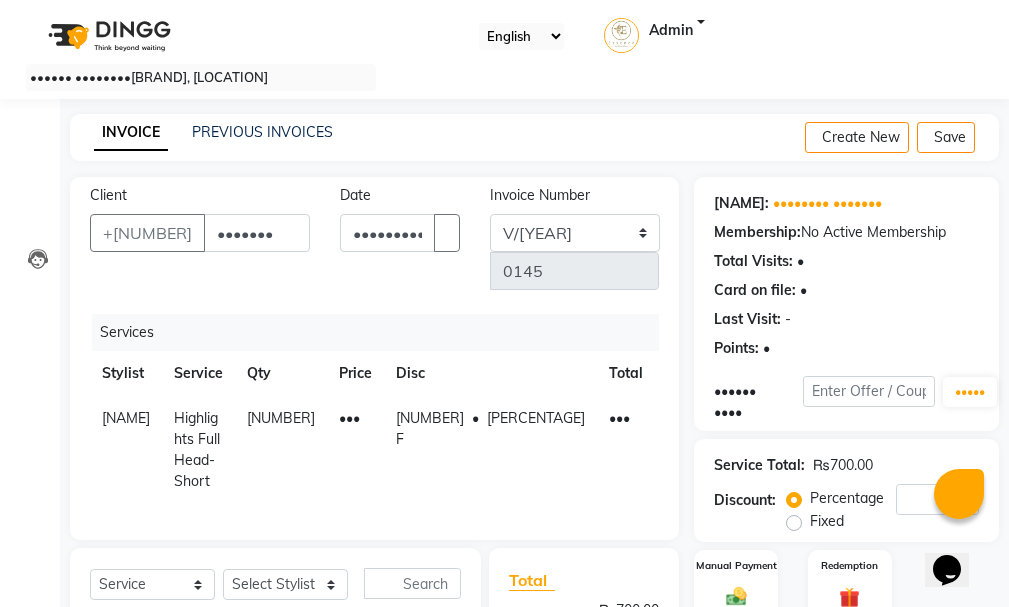 scroll, scrollTop: 244, scrollLeft: 0, axis: vertical 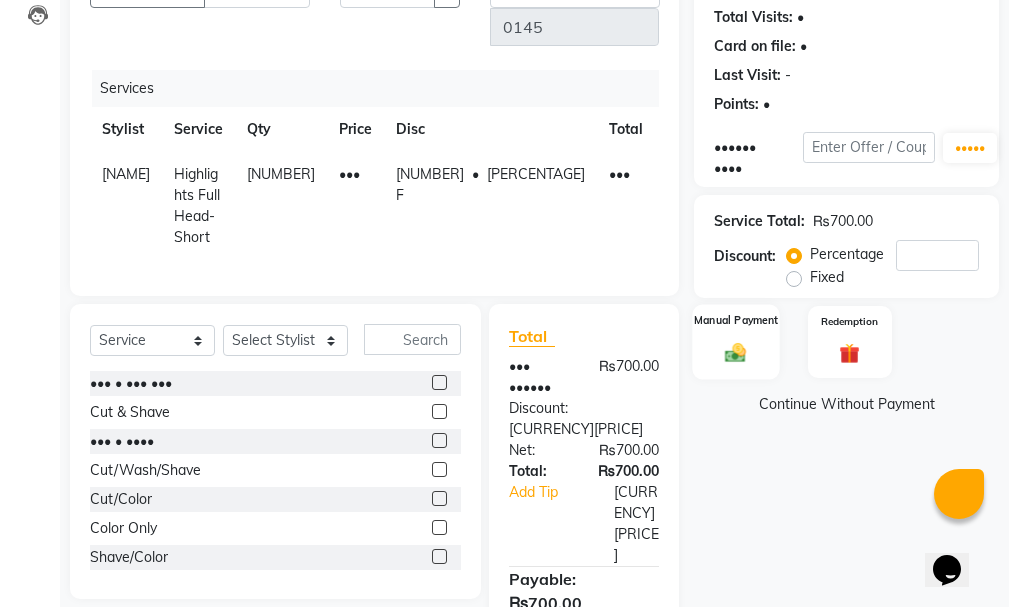 click at bounding box center [736, 352] 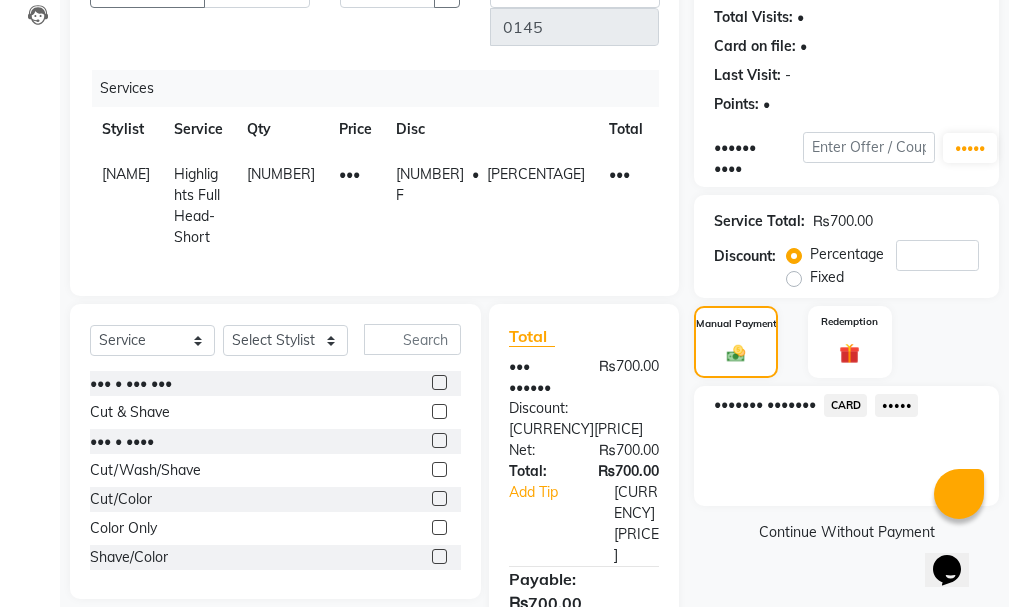 click on "•••••" at bounding box center [845, 405] 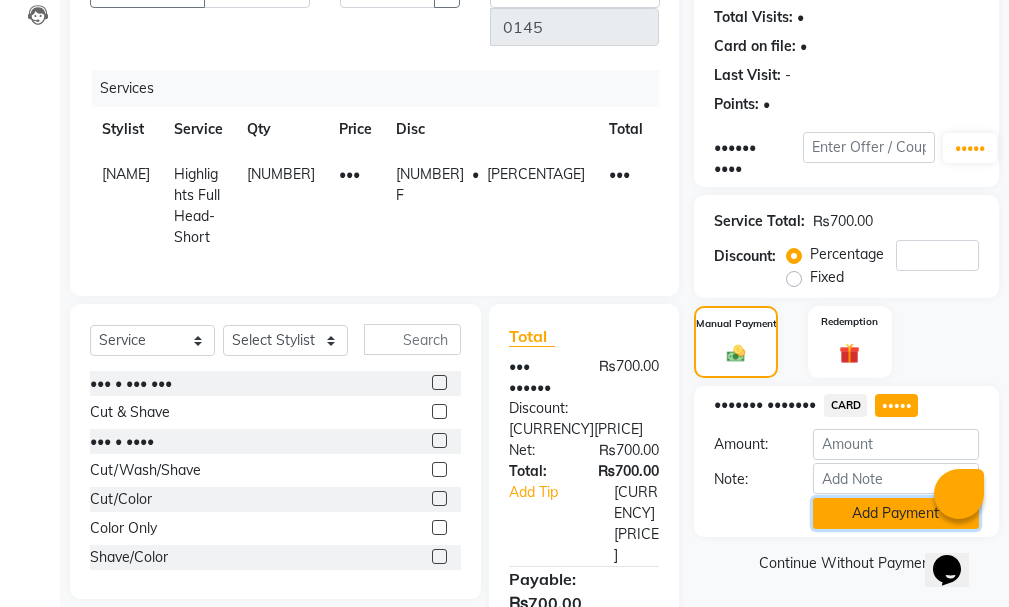 click on "Add Payment" at bounding box center (896, 513) 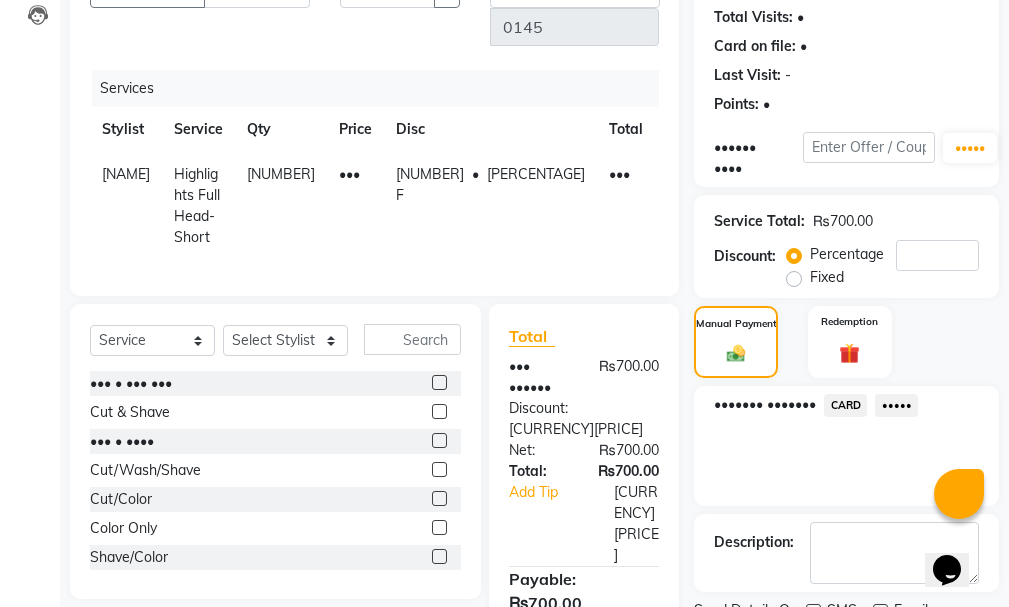 click on "Checkout" at bounding box center (846, 644) 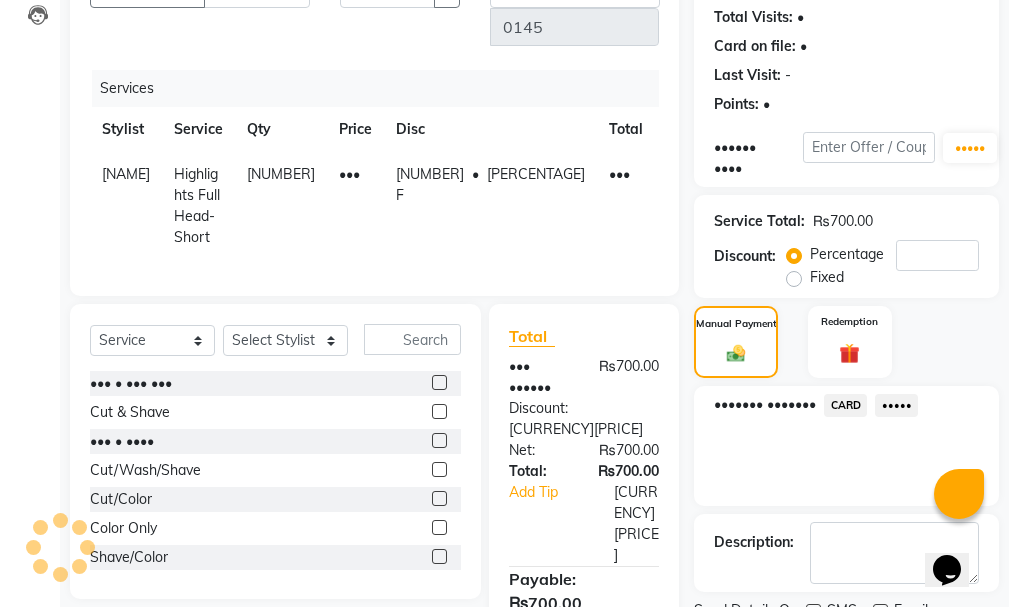 scroll, scrollTop: 334, scrollLeft: 0, axis: vertical 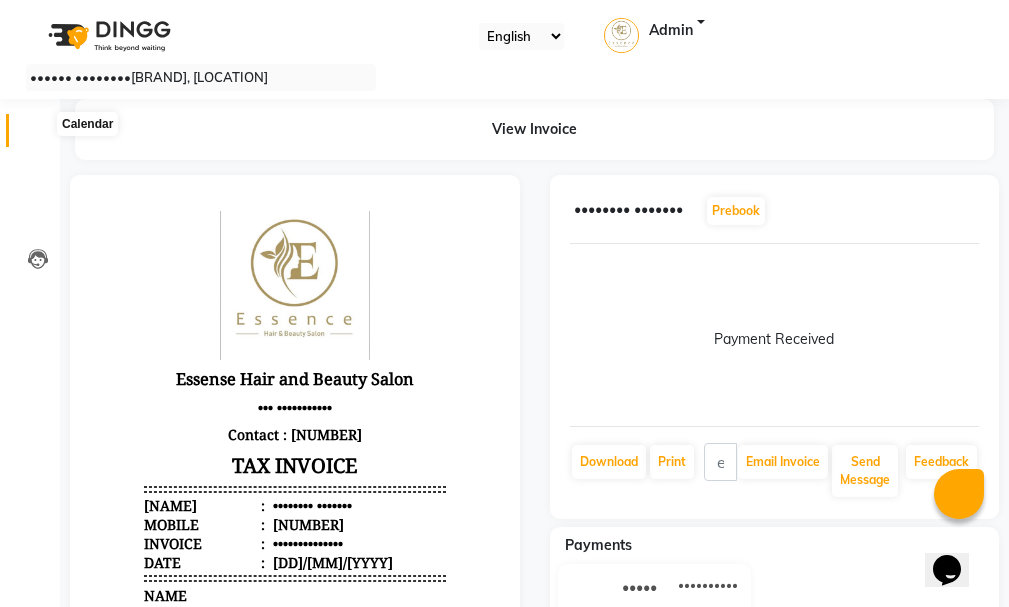 click at bounding box center [38, 135] 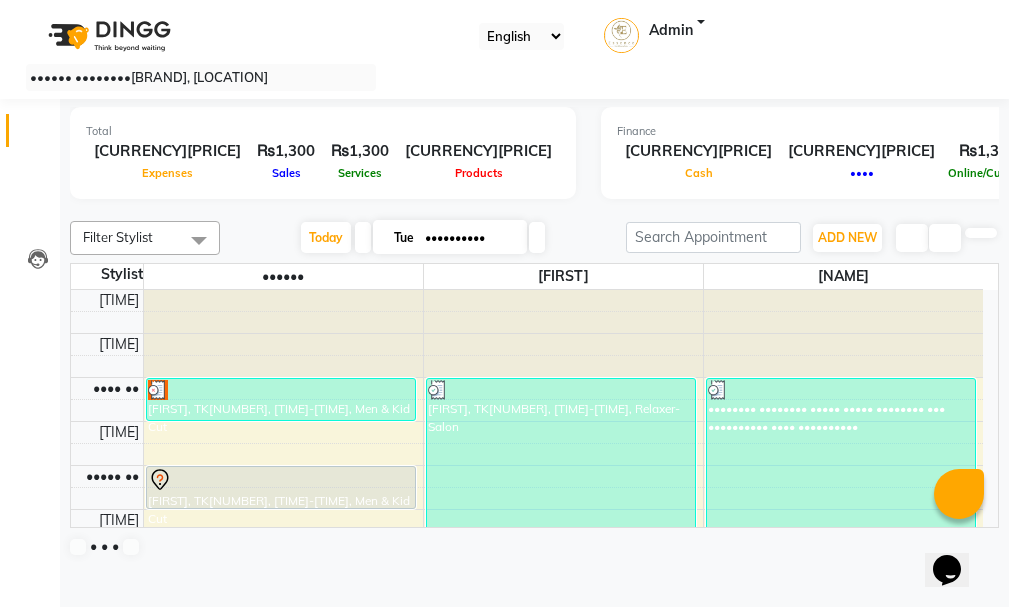 click at bounding box center (537, 237) 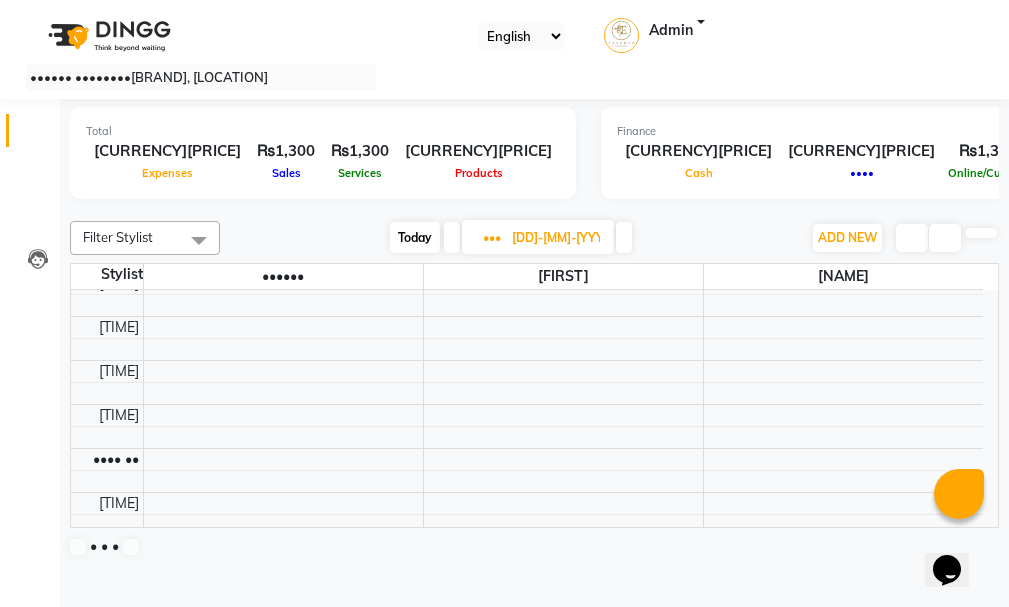 scroll, scrollTop: 900, scrollLeft: 0, axis: vertical 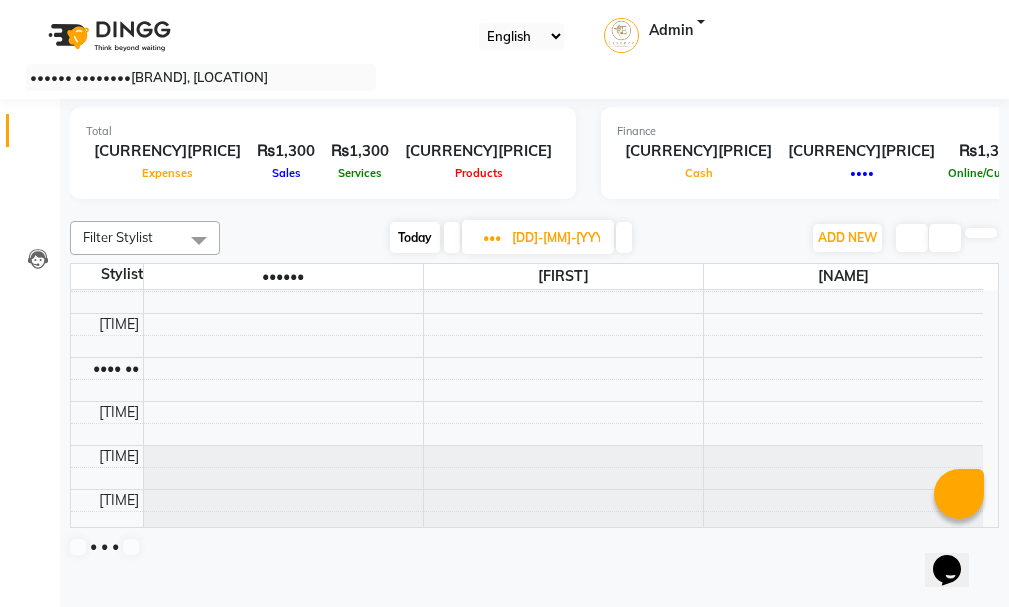 click on "Today" at bounding box center (415, 237) 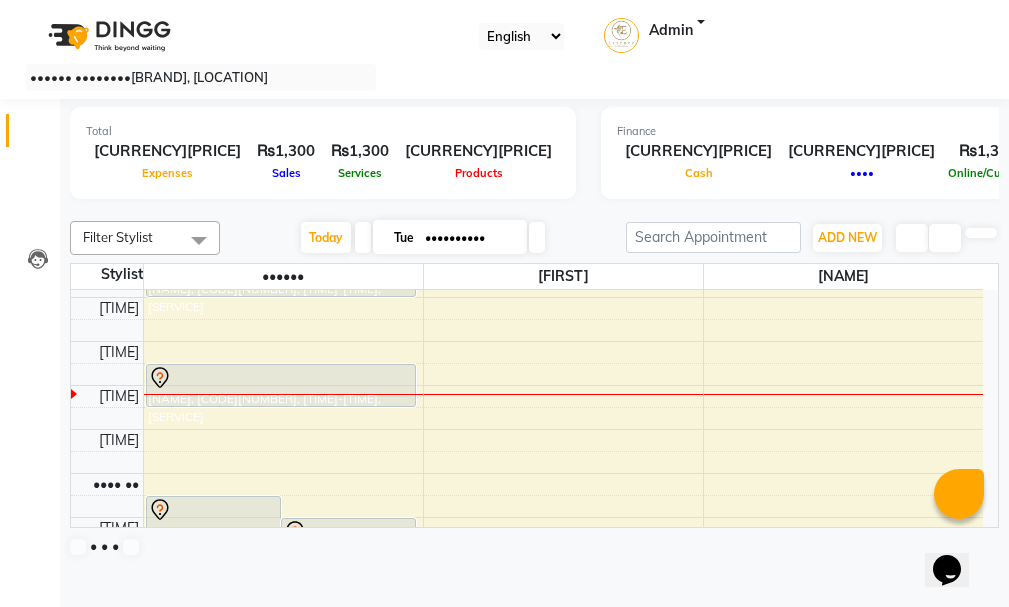 scroll, scrollTop: 329, scrollLeft: 0, axis: vertical 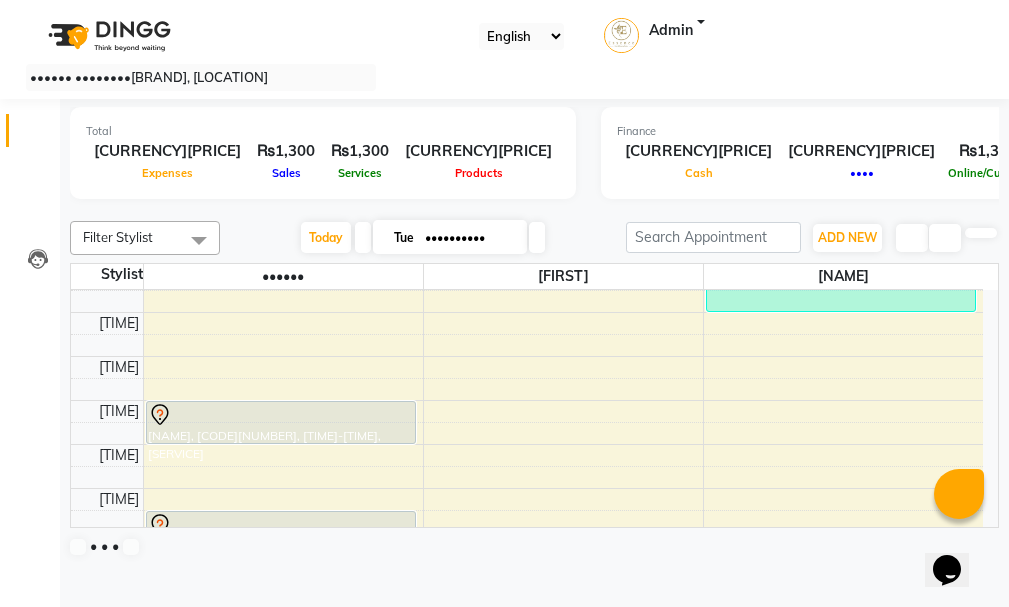 click on "[NAME], [CODE][NUMBER], [TIME]-[TIME], [SERVICE]" at bounding box center [281, 158] 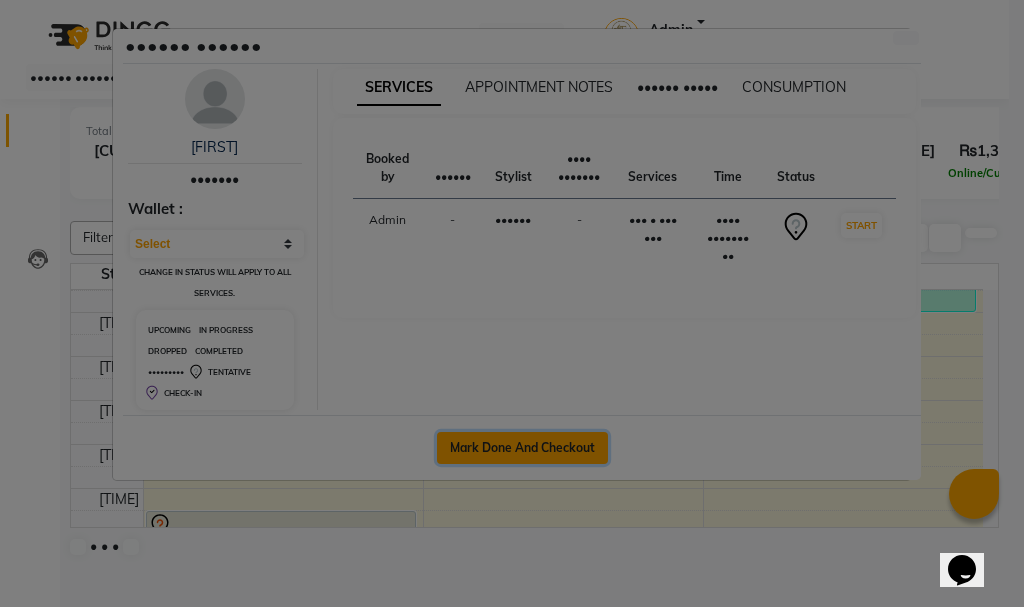 click on "Mark Done And Checkout" at bounding box center [522, 448] 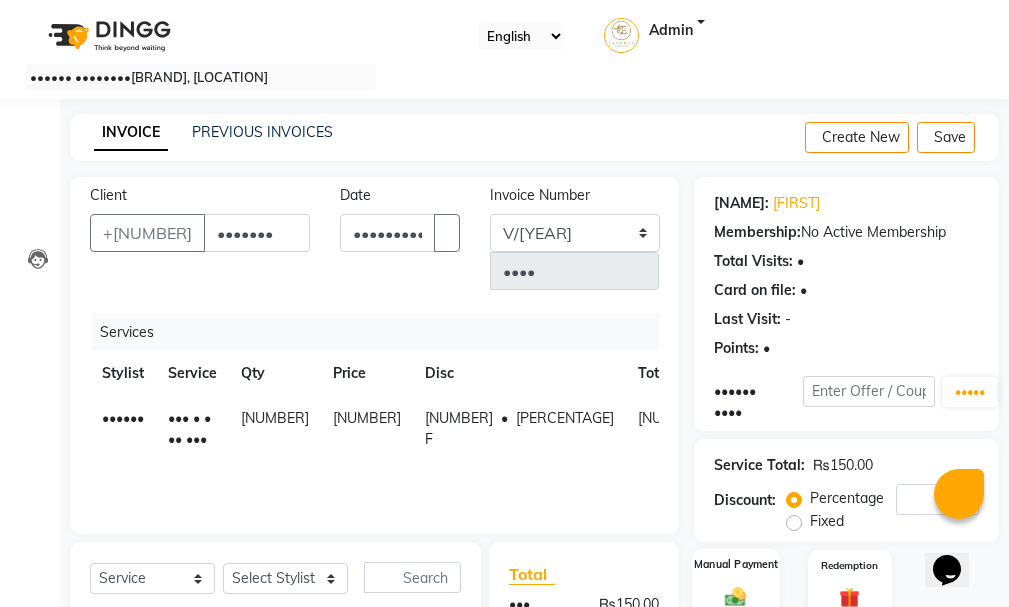 scroll, scrollTop: 200, scrollLeft: 0, axis: vertical 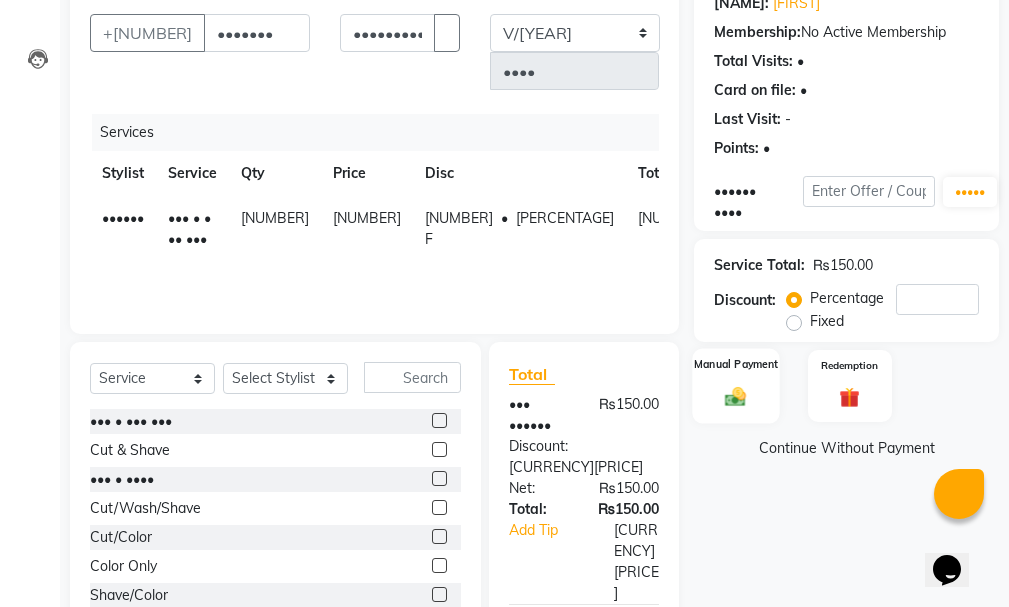 click at bounding box center [736, 396] 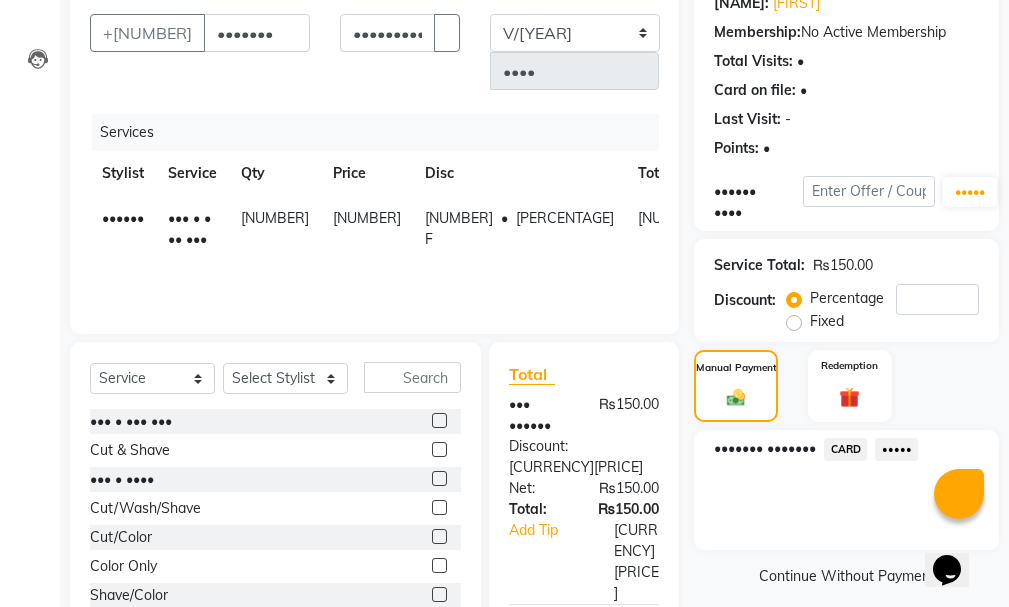 click on "•••••" at bounding box center [845, 449] 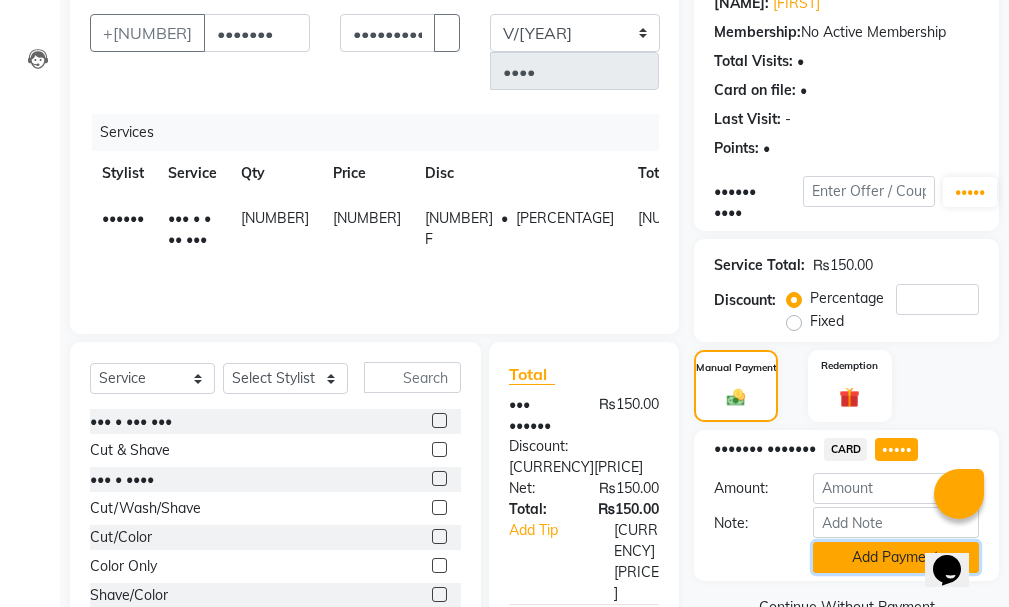 click on "Add Payment" at bounding box center (896, 557) 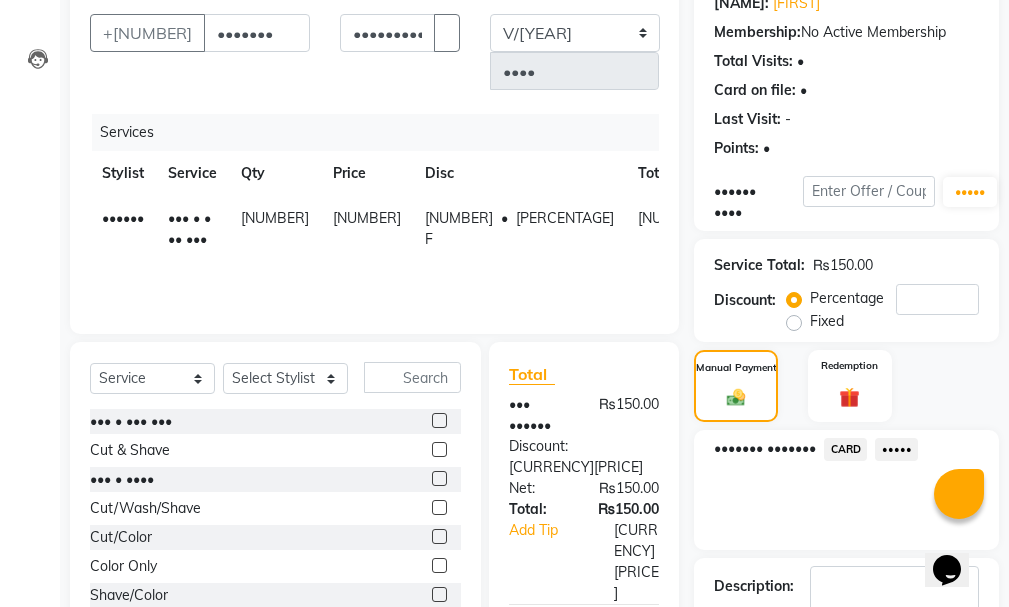 click on "Checkout" at bounding box center (846, 688) 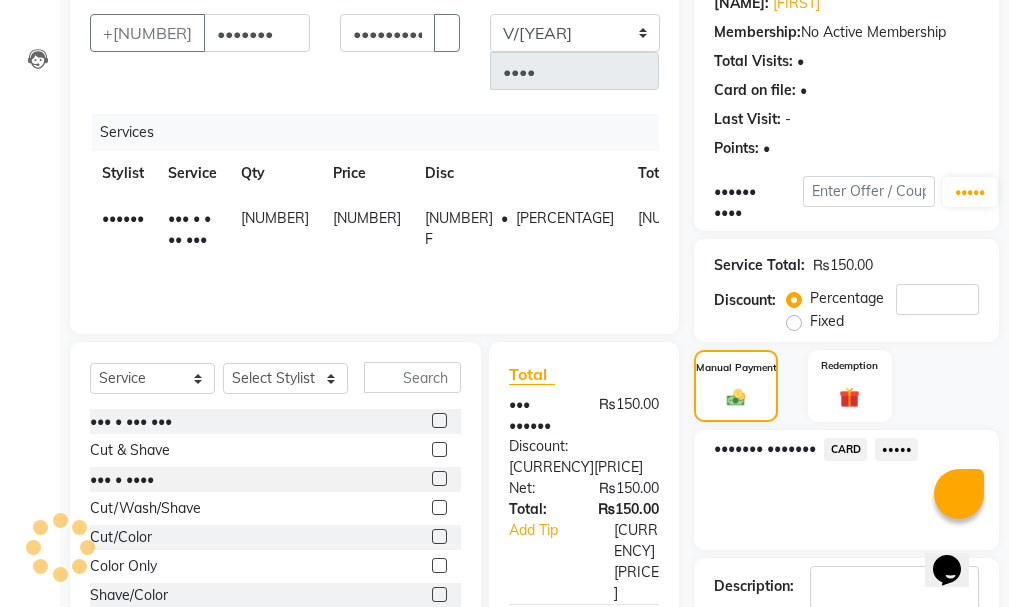 scroll, scrollTop: 334, scrollLeft: 0, axis: vertical 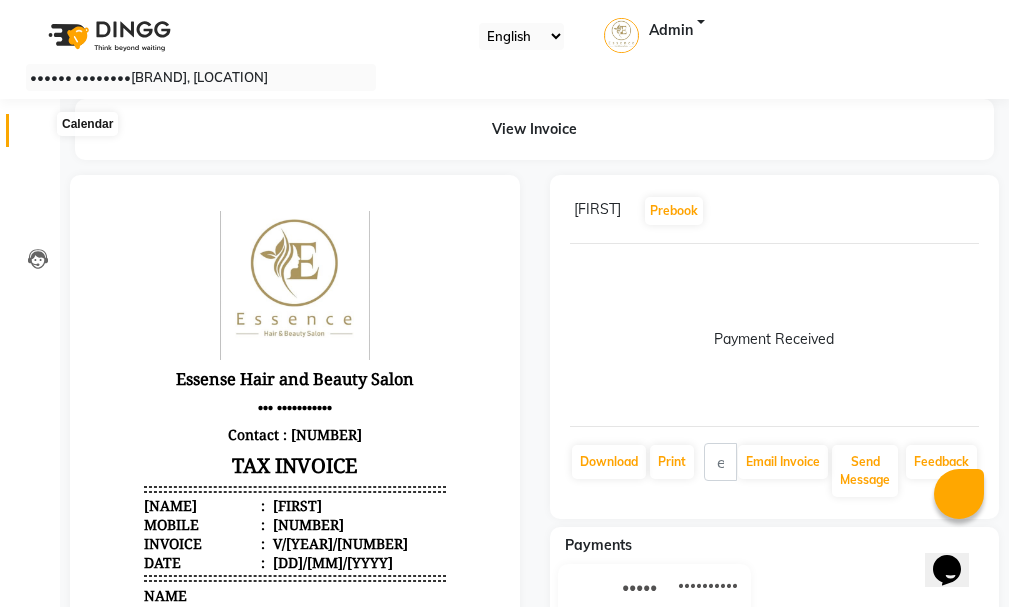 click at bounding box center [38, 135] 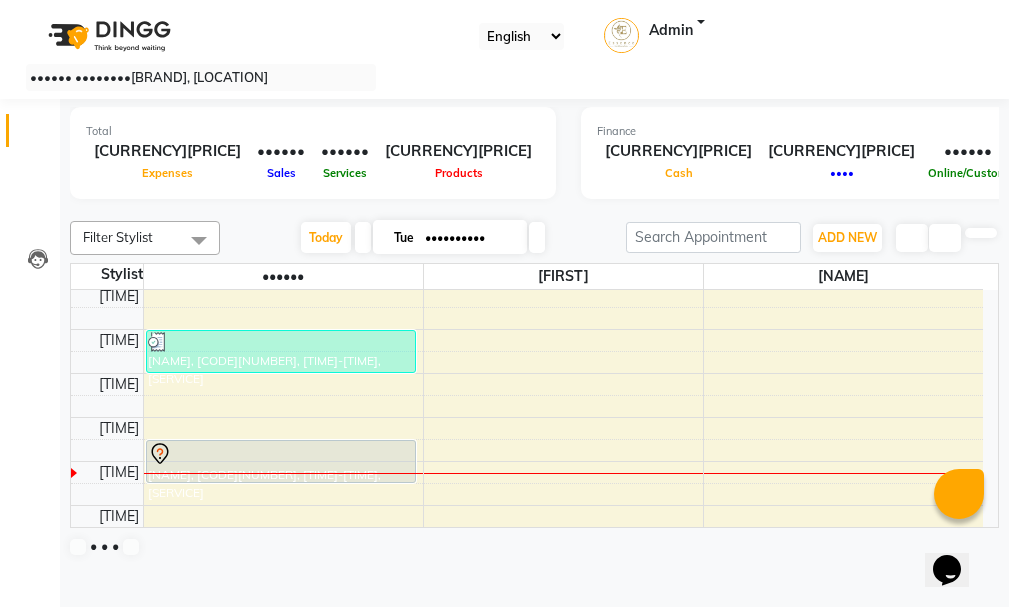 scroll, scrollTop: 500, scrollLeft: 0, axis: vertical 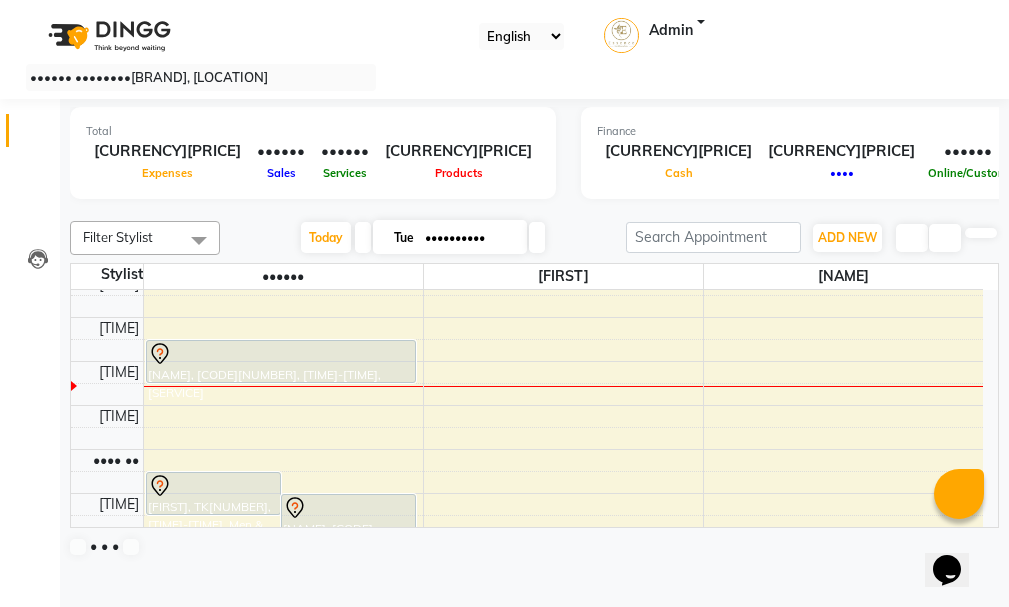 click on "[NAME], [CODE][NUMBER], [TIME]-[TIME], [SERVICE]" at bounding box center [281, -13] 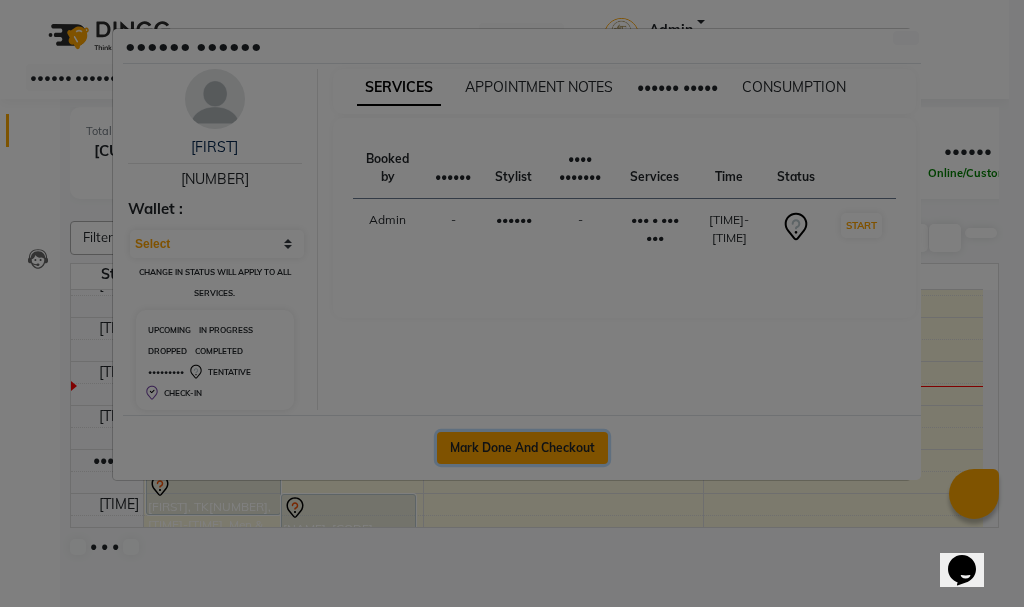 click on "Mark Done And Checkout" at bounding box center [522, 448] 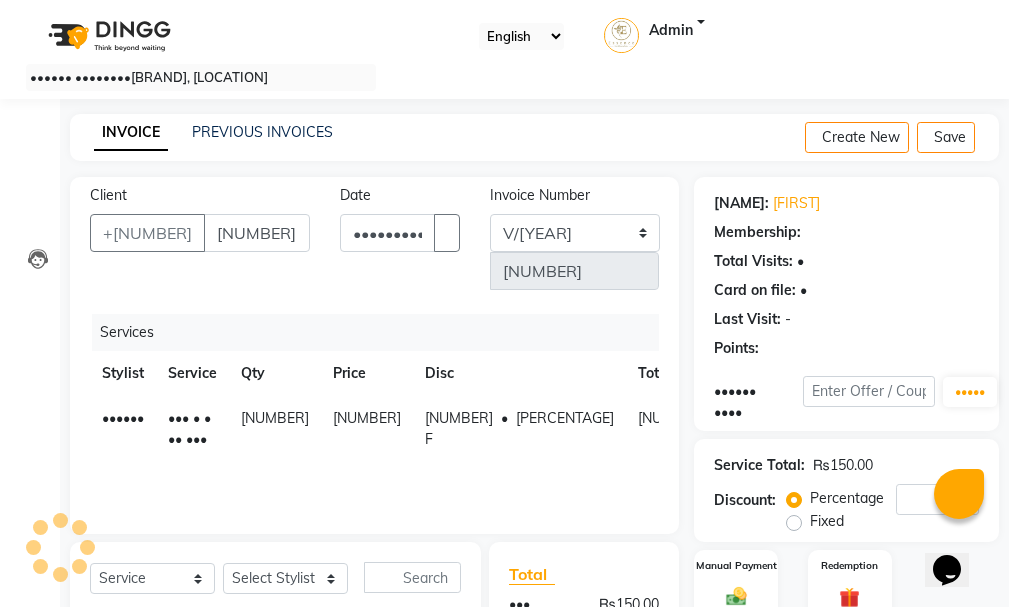 scroll, scrollTop: 221, scrollLeft: 0, axis: vertical 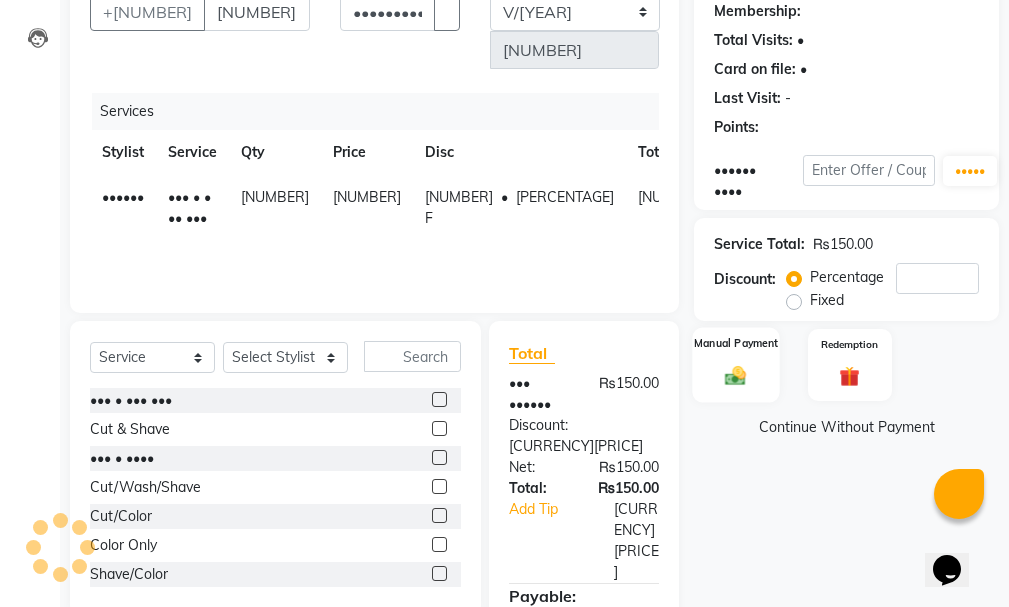 click at bounding box center (736, 375) 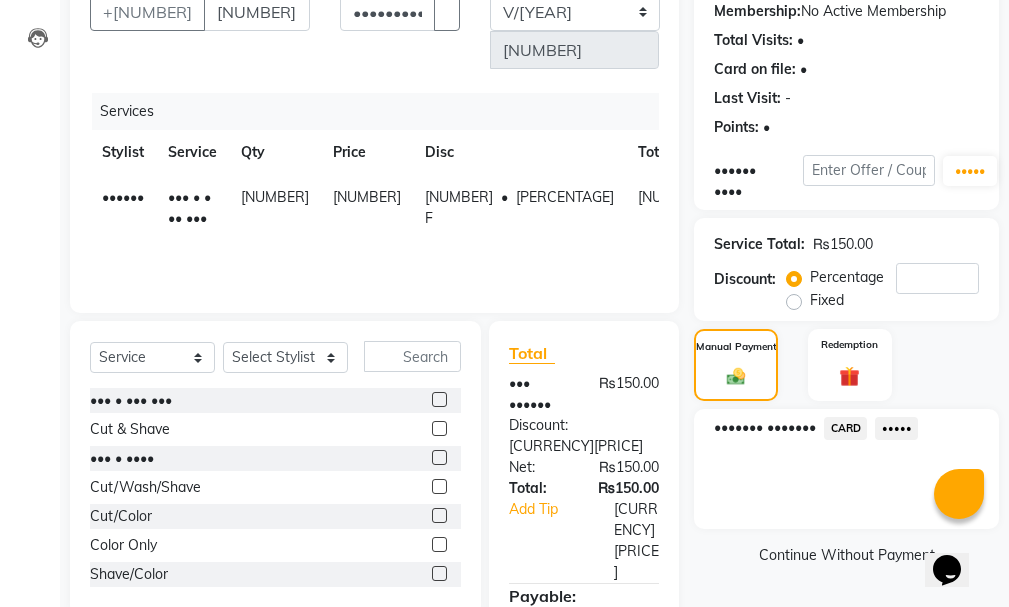scroll, scrollTop: 244, scrollLeft: 0, axis: vertical 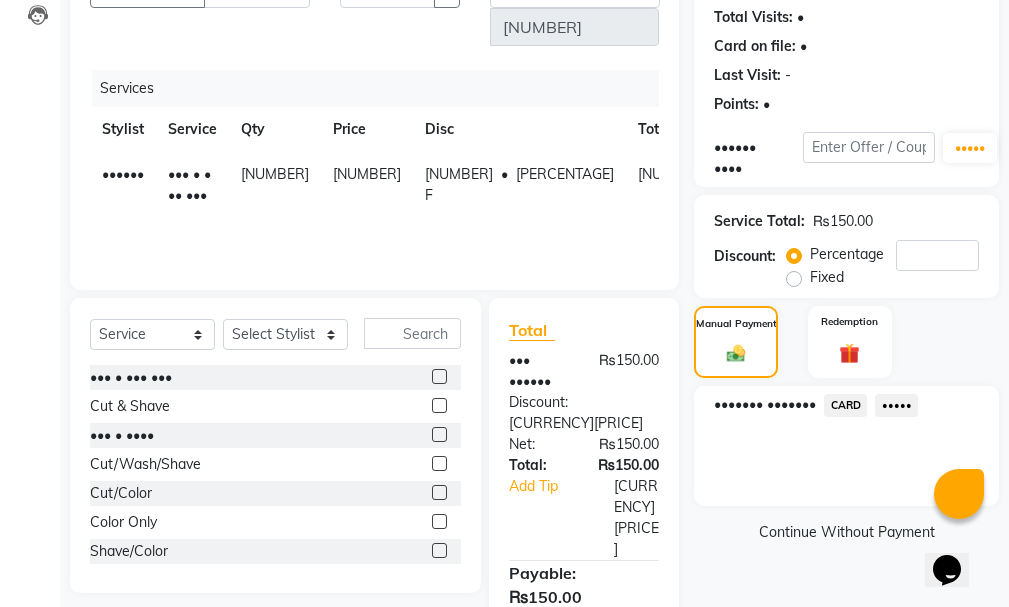 click on "•••••" at bounding box center [845, 405] 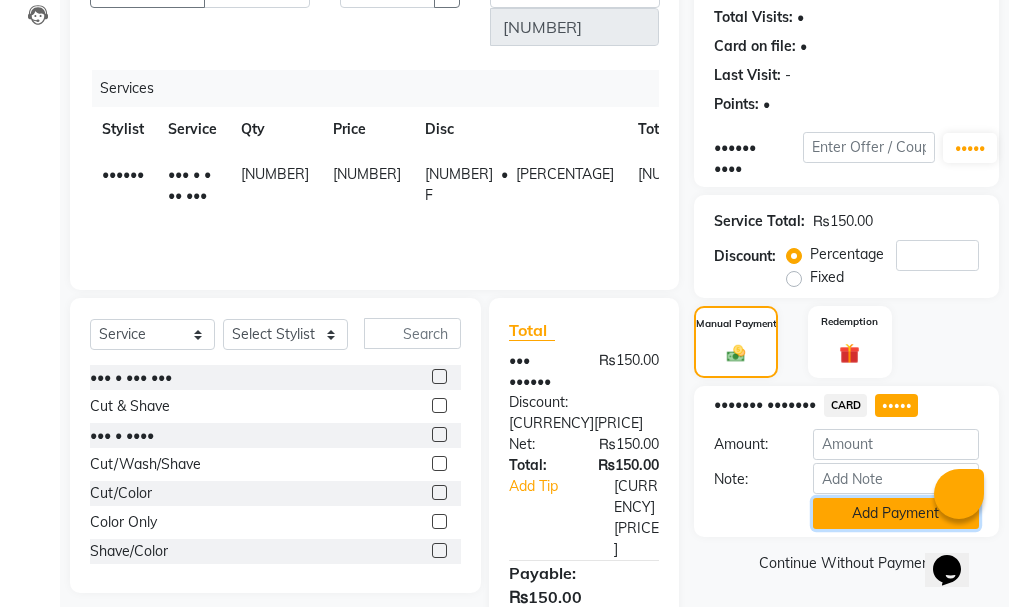 click on "Add Payment" at bounding box center [896, 513] 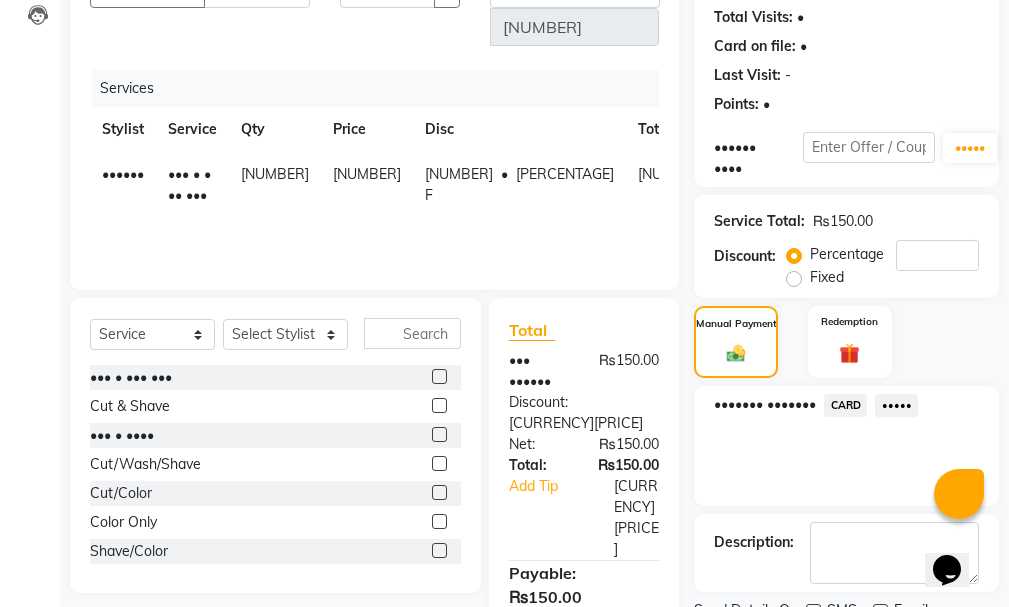 scroll, scrollTop: 334, scrollLeft: 0, axis: vertical 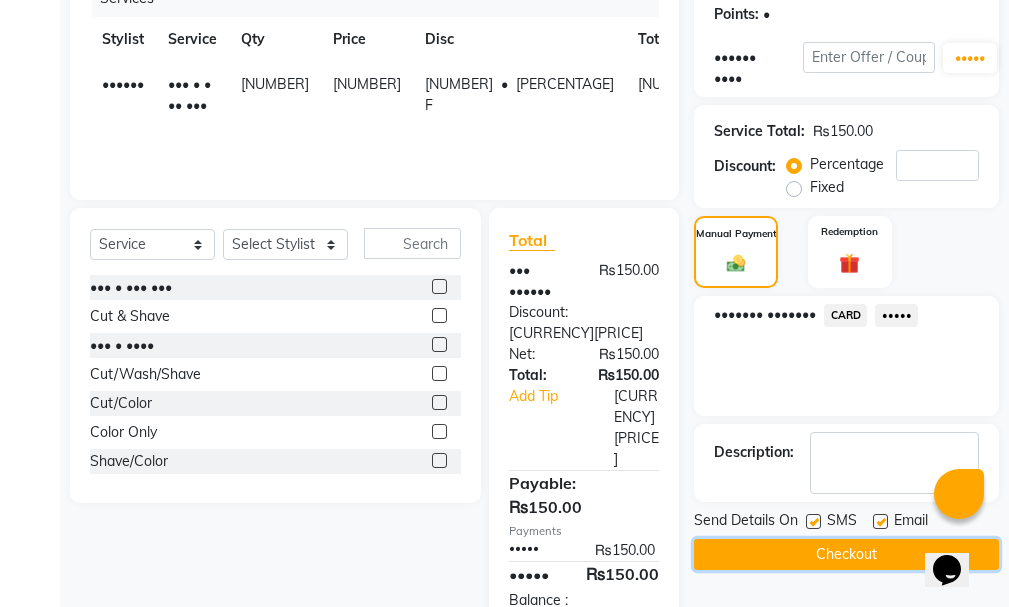 click on "Checkout" at bounding box center (846, 554) 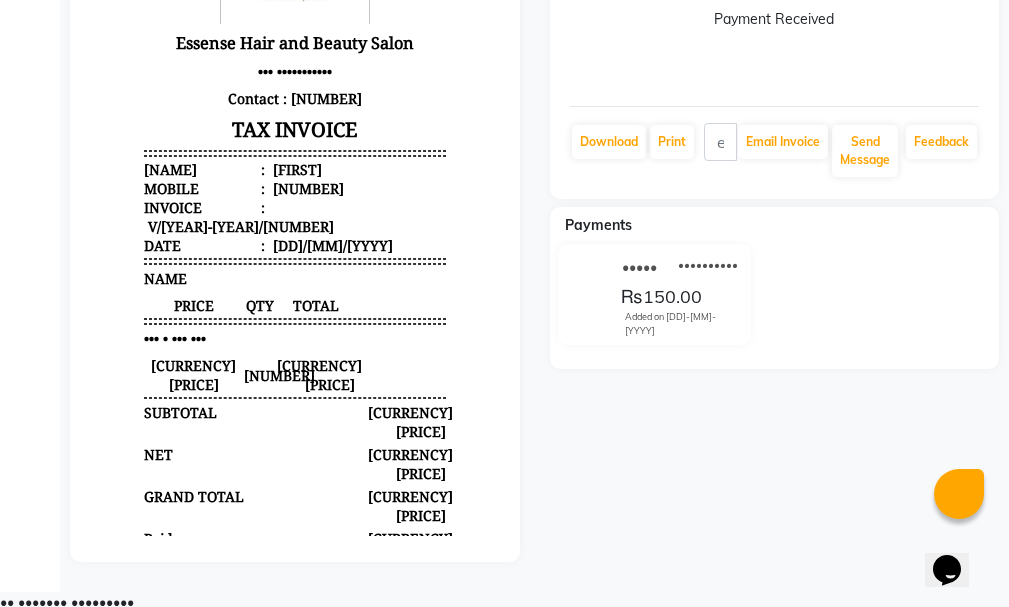 scroll, scrollTop: 0, scrollLeft: 0, axis: both 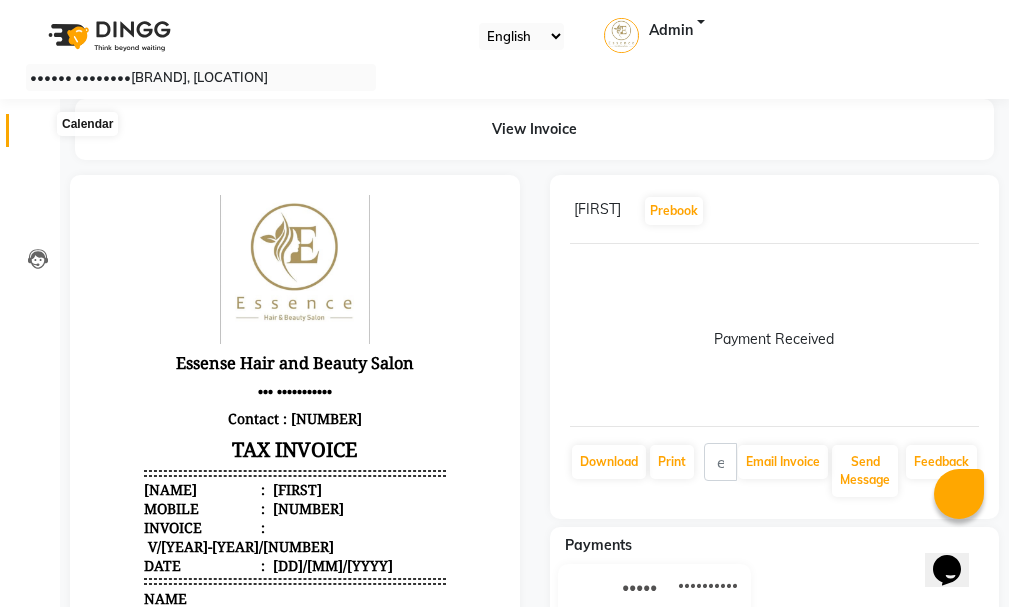 click at bounding box center (38, 135) 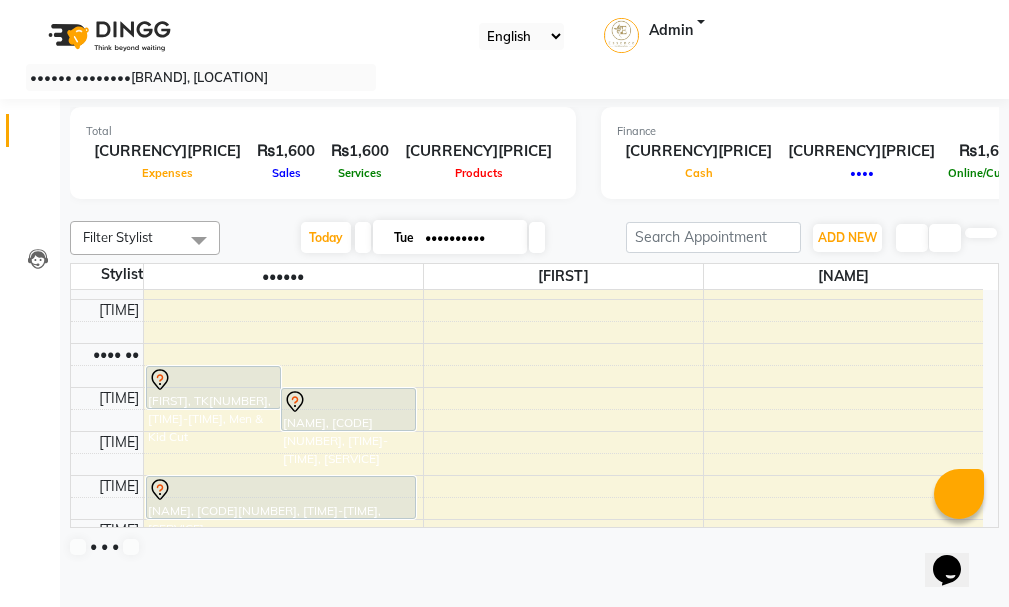 scroll, scrollTop: 506, scrollLeft: 0, axis: vertical 